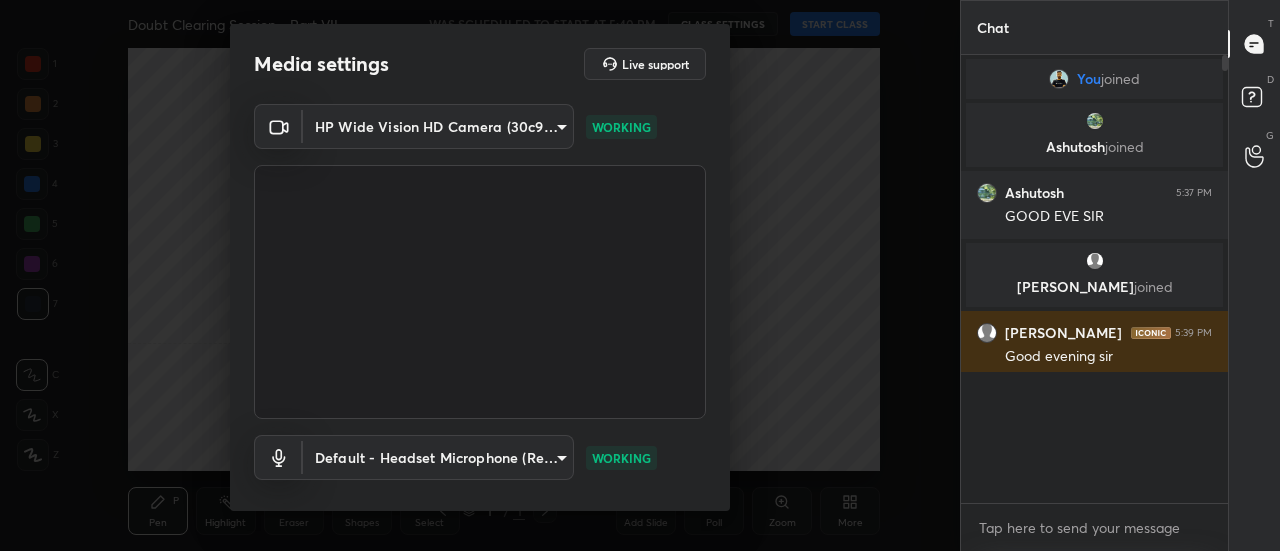 scroll, scrollTop: 0, scrollLeft: 0, axis: both 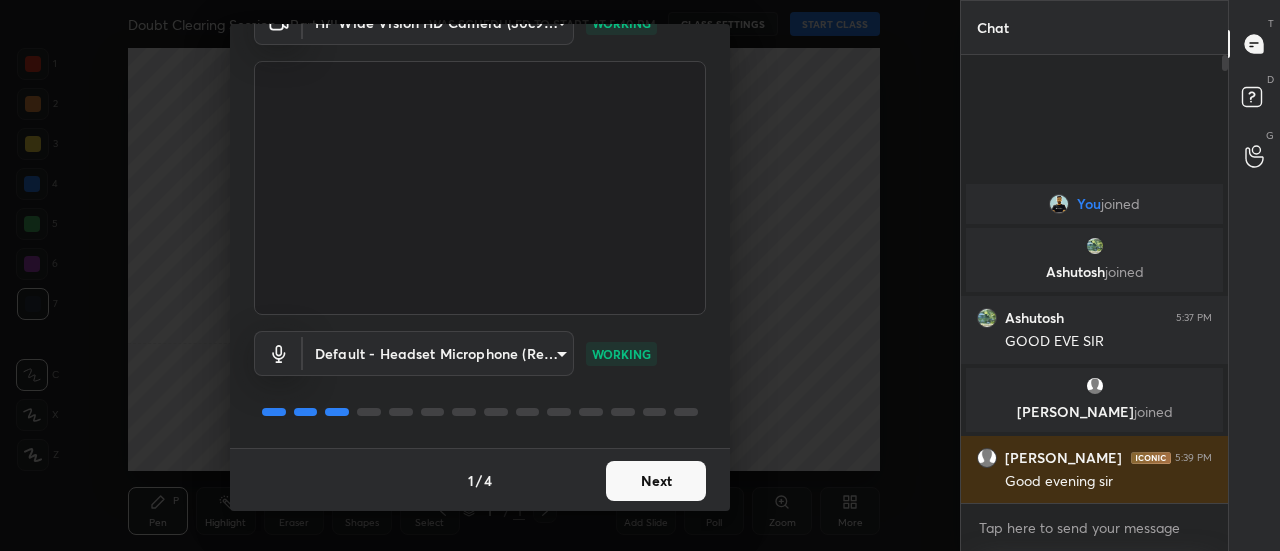 click on "Next" at bounding box center [656, 481] 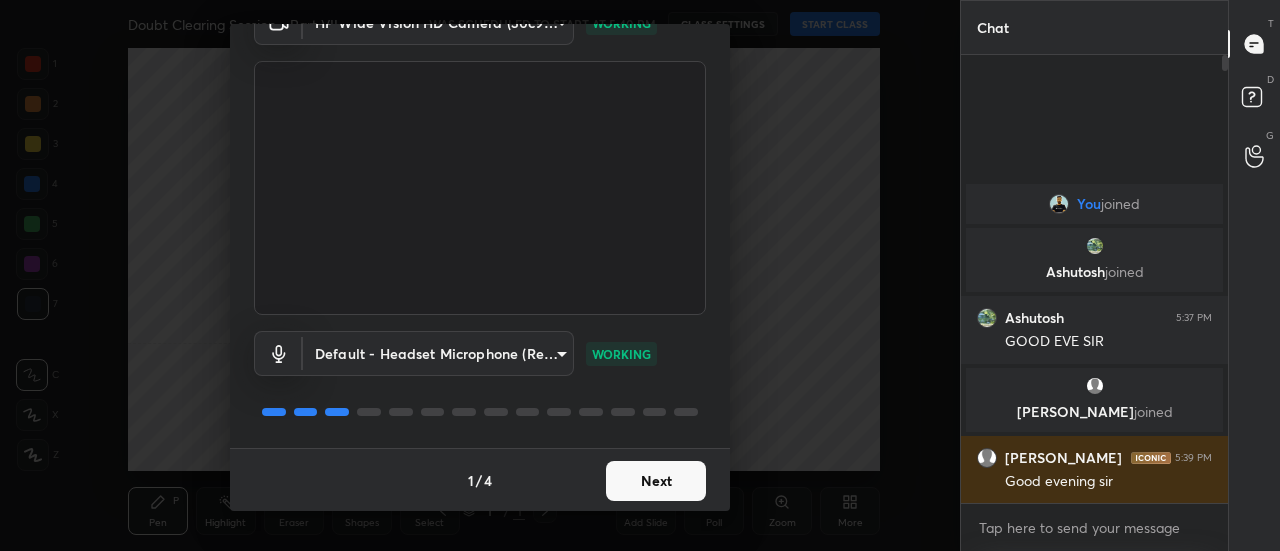 scroll, scrollTop: 27, scrollLeft: 0, axis: vertical 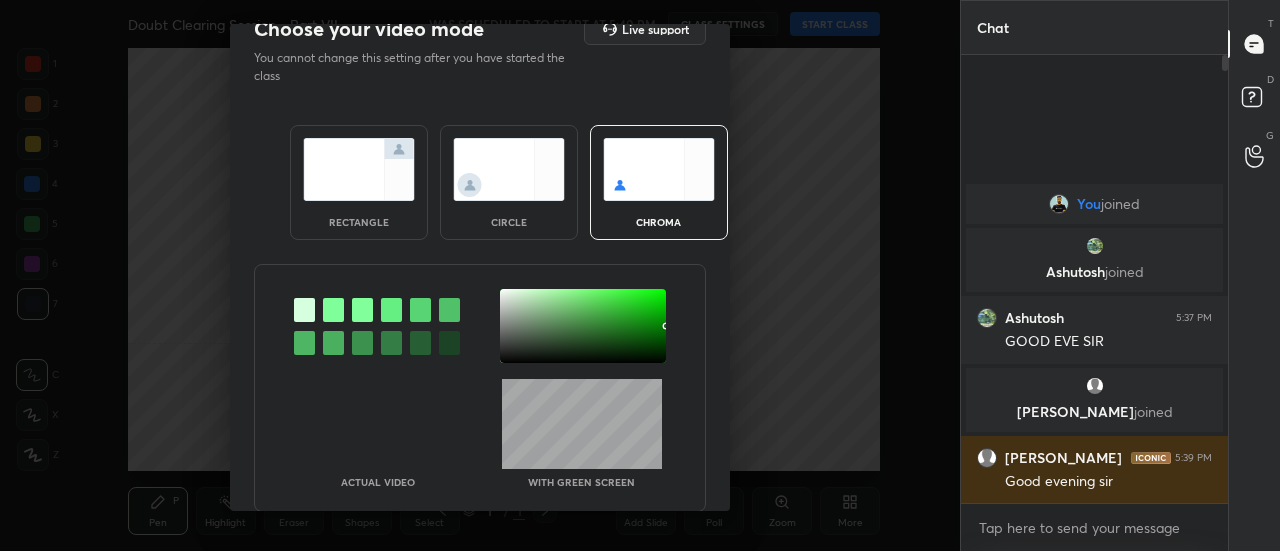 click at bounding box center [359, 169] 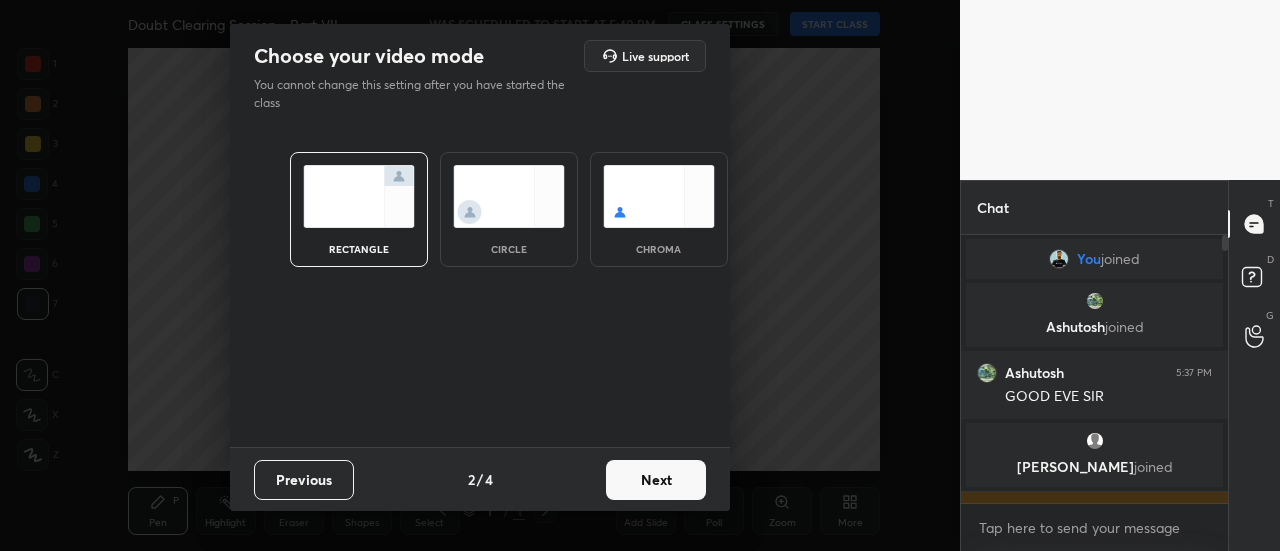 click on "Next" at bounding box center (656, 480) 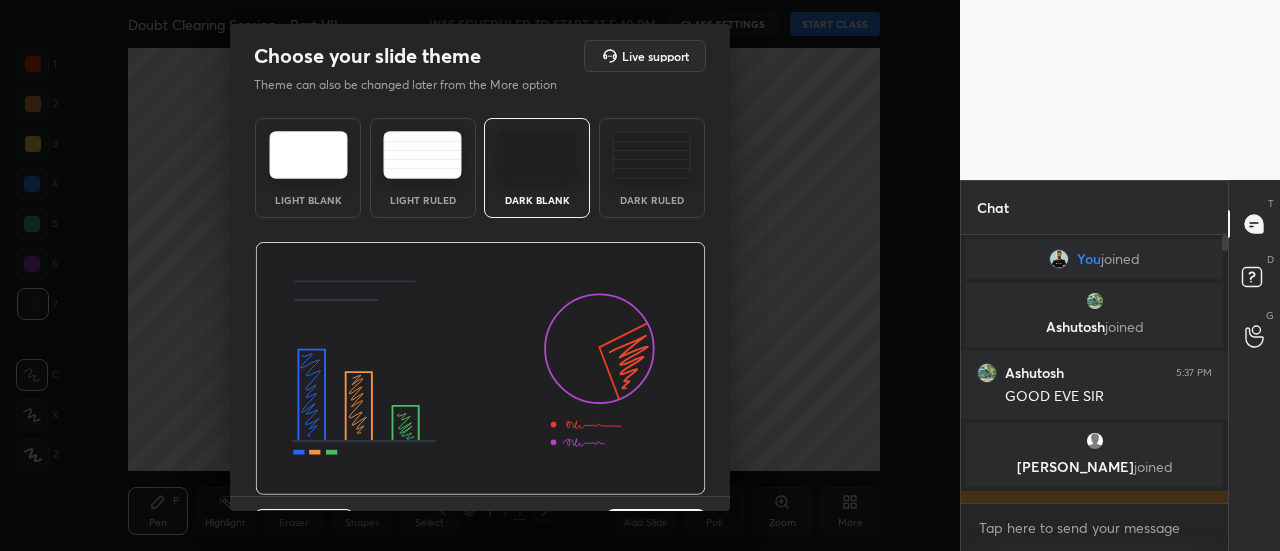 click at bounding box center [308, 155] 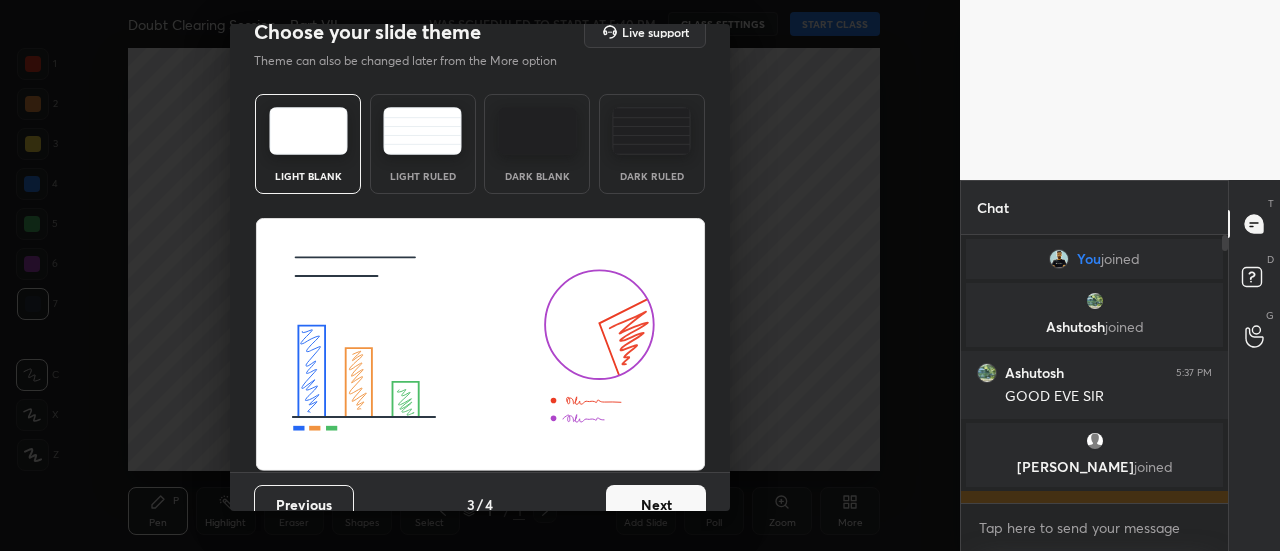 scroll, scrollTop: 48, scrollLeft: 0, axis: vertical 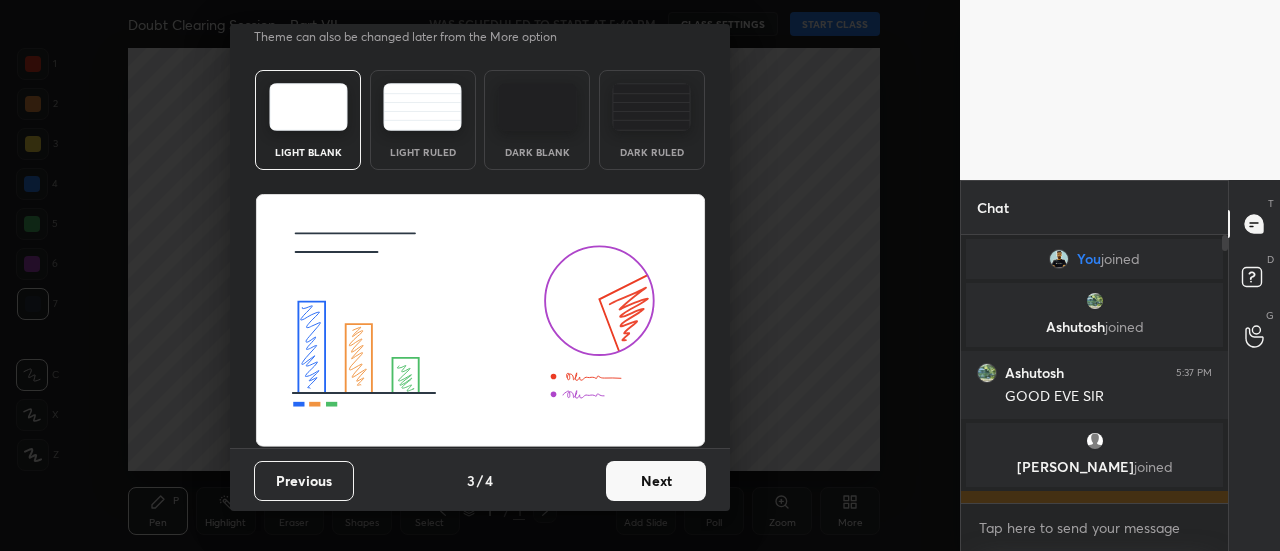 click on "Next" at bounding box center [656, 481] 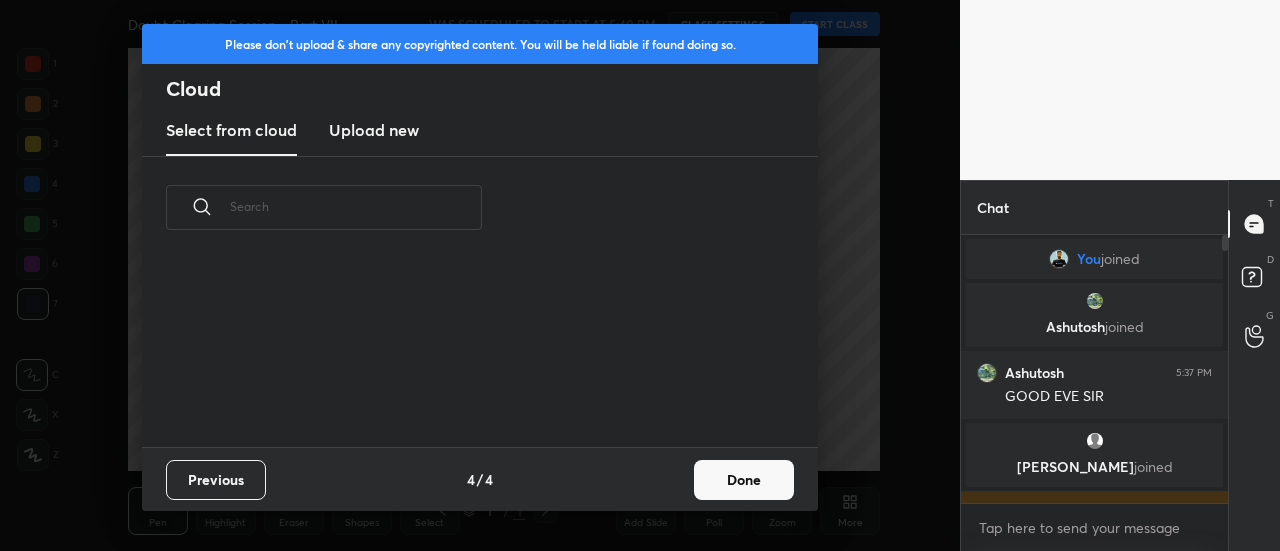 scroll, scrollTop: 0, scrollLeft: 0, axis: both 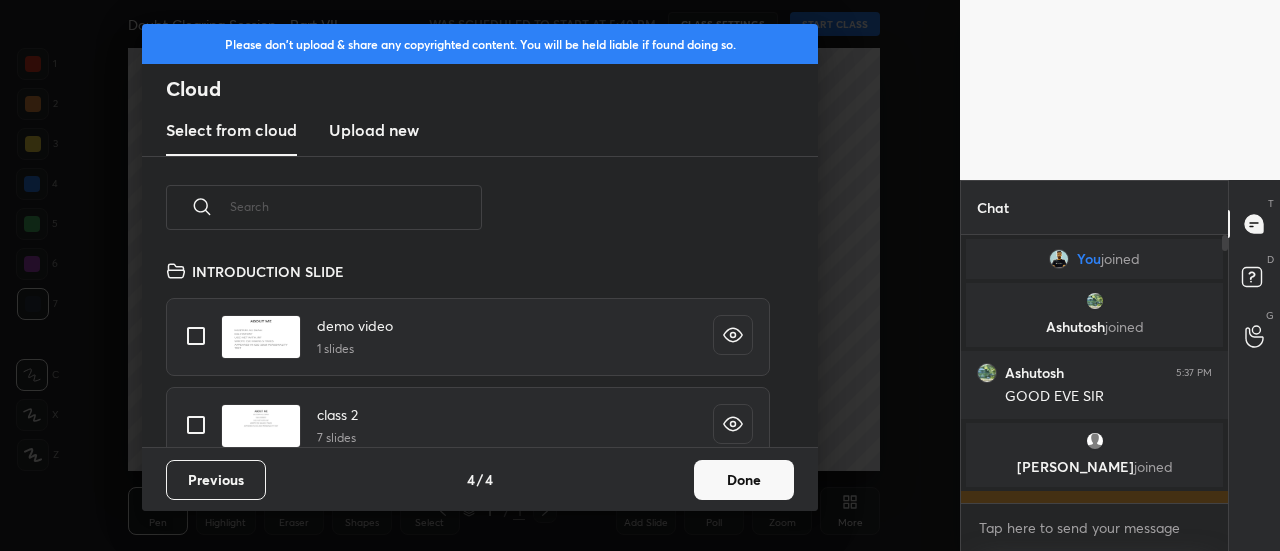 click on "Done" at bounding box center [744, 480] 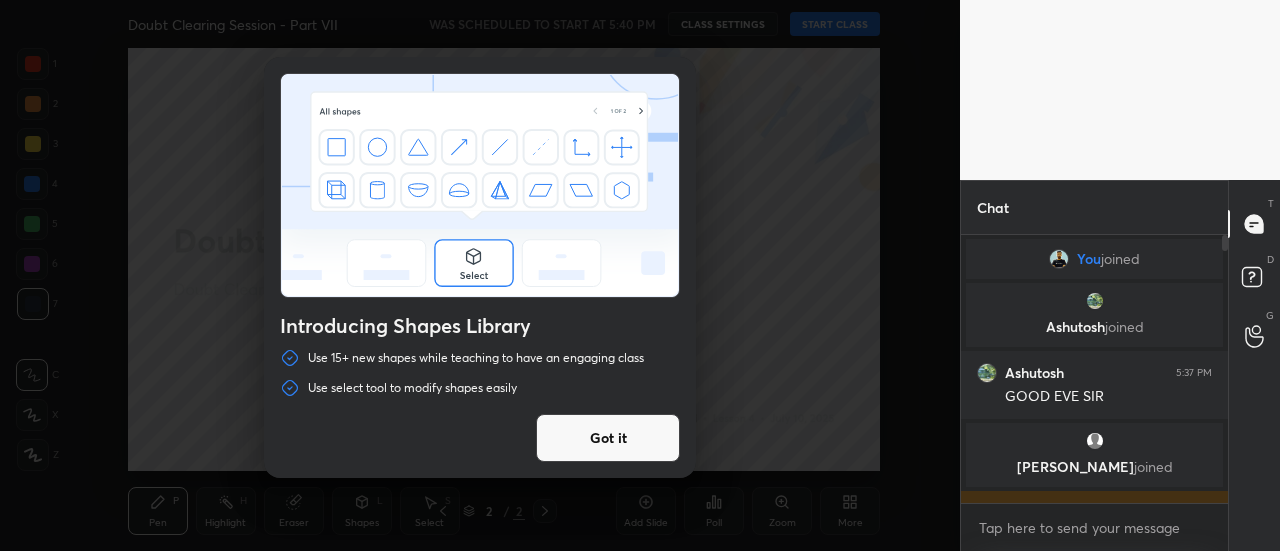 drag, startPoint x: 648, startPoint y: 421, endPoint x: 675, endPoint y: 384, distance: 45.80393 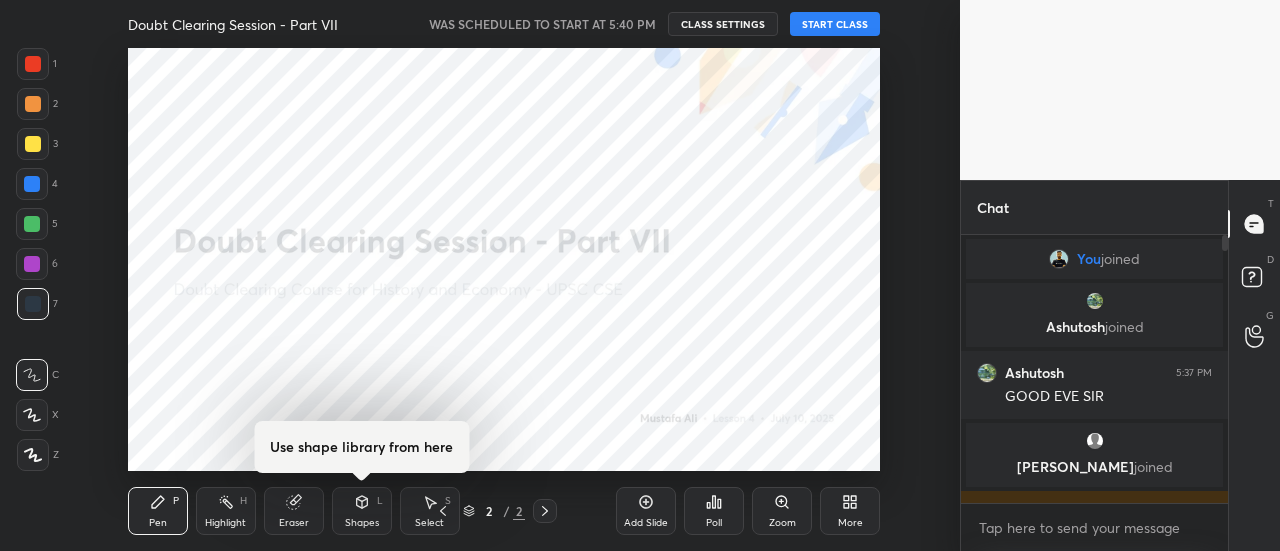 click on "START CLASS" at bounding box center (835, 24) 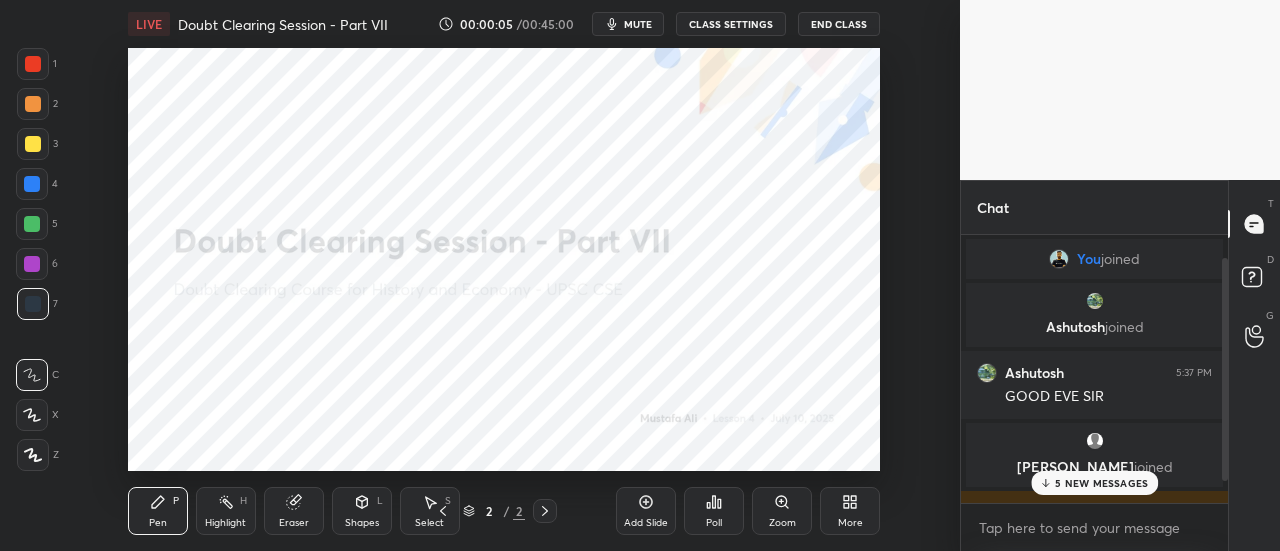 scroll, scrollTop: 54, scrollLeft: 0, axis: vertical 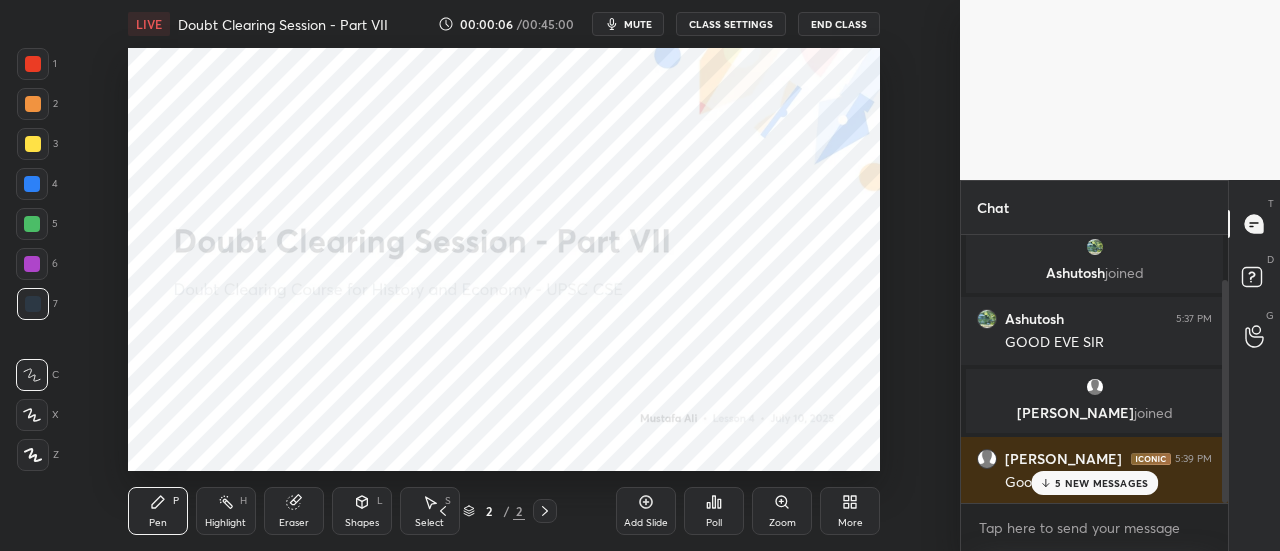 drag, startPoint x: 1106, startPoint y: 483, endPoint x: 1132, endPoint y: 521, distance: 46.043457 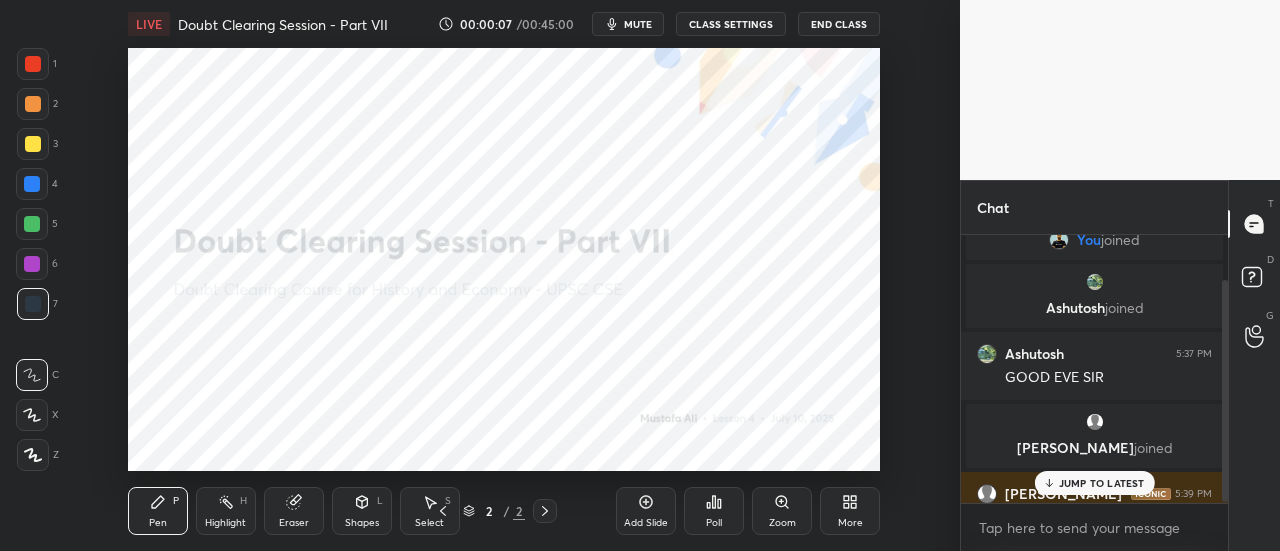 scroll, scrollTop: 0, scrollLeft: 0, axis: both 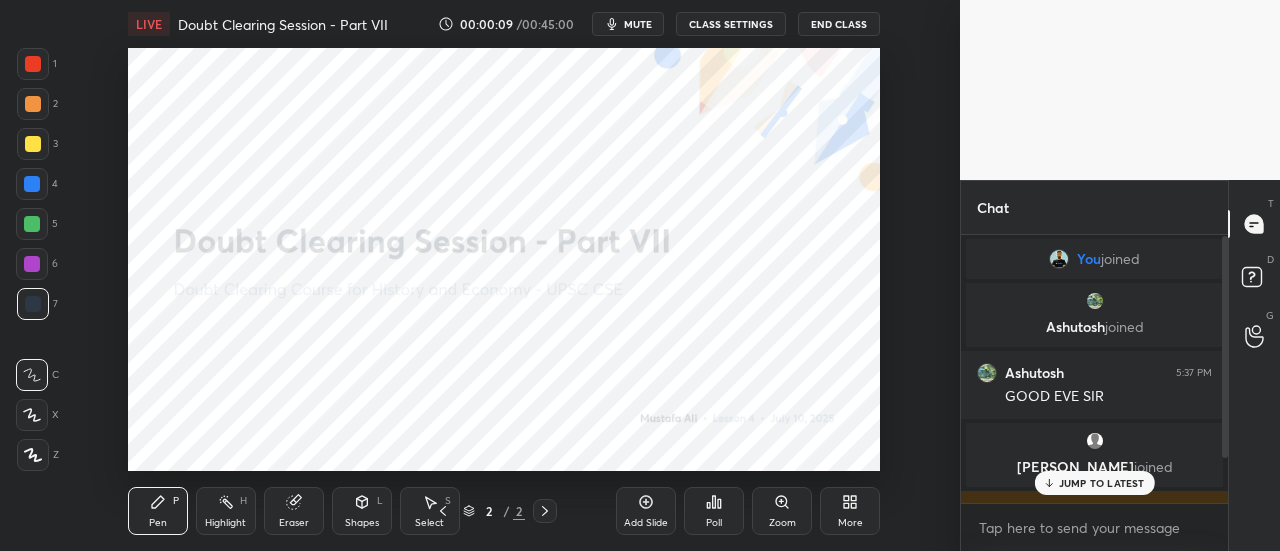 click at bounding box center [33, 64] 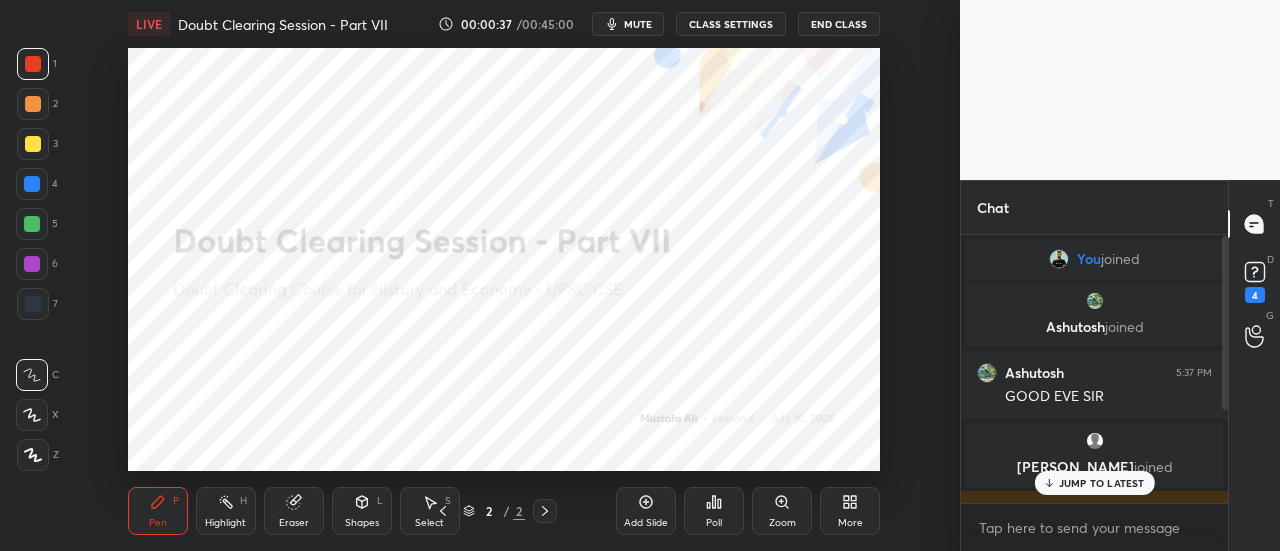 click on "JUMP TO LATEST" at bounding box center [1102, 483] 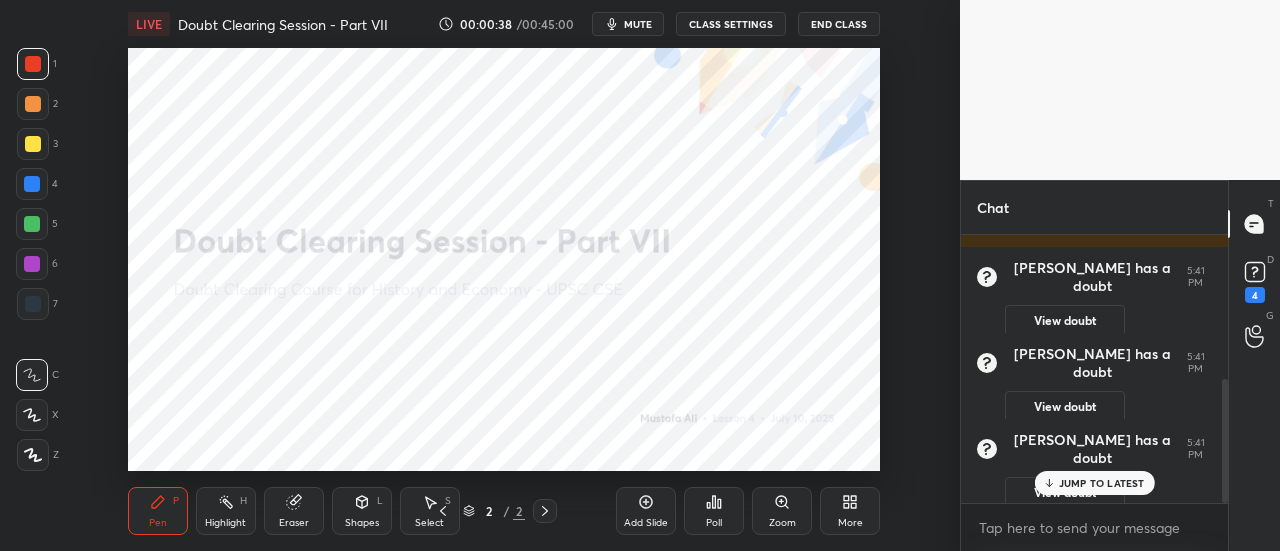 click on "JUMP TO LATEST" at bounding box center (1102, 483) 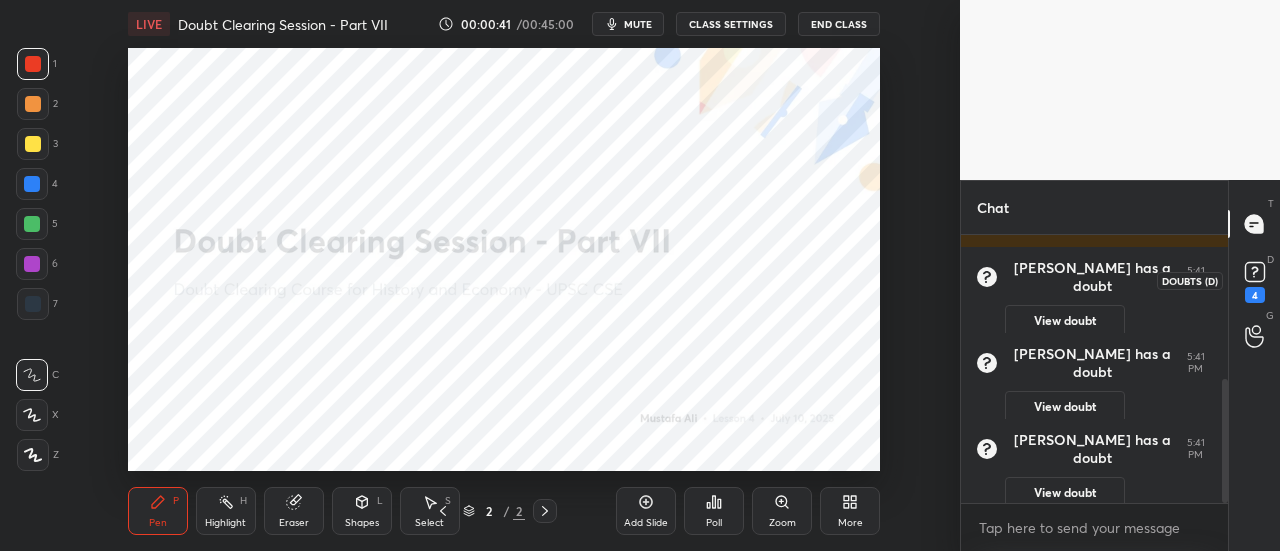 click on "D Doubts (D) 4" at bounding box center [1254, 280] 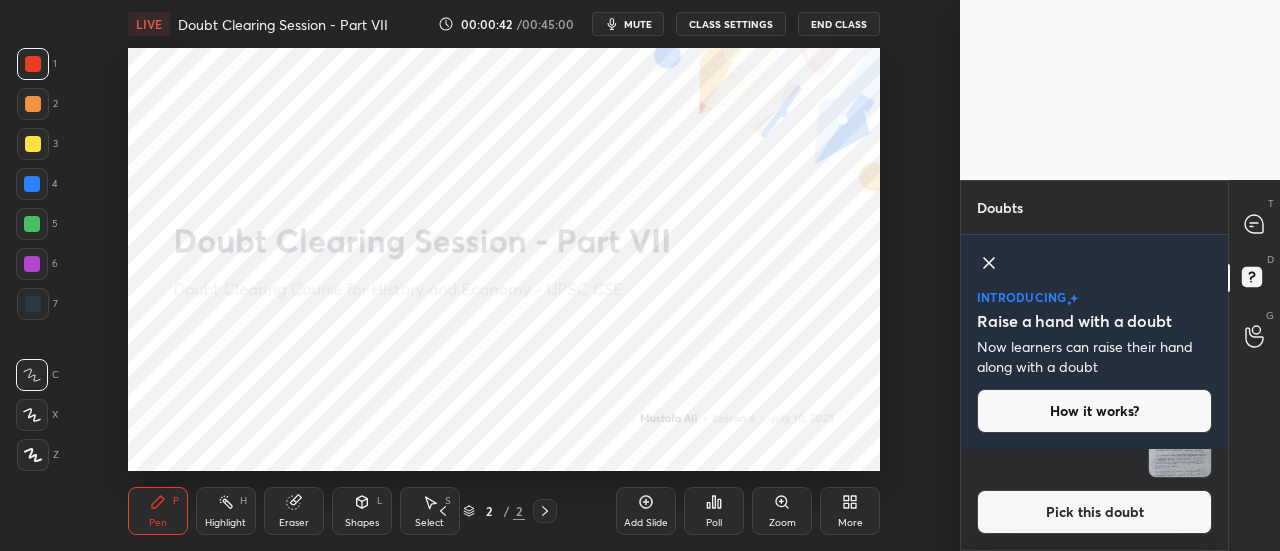click 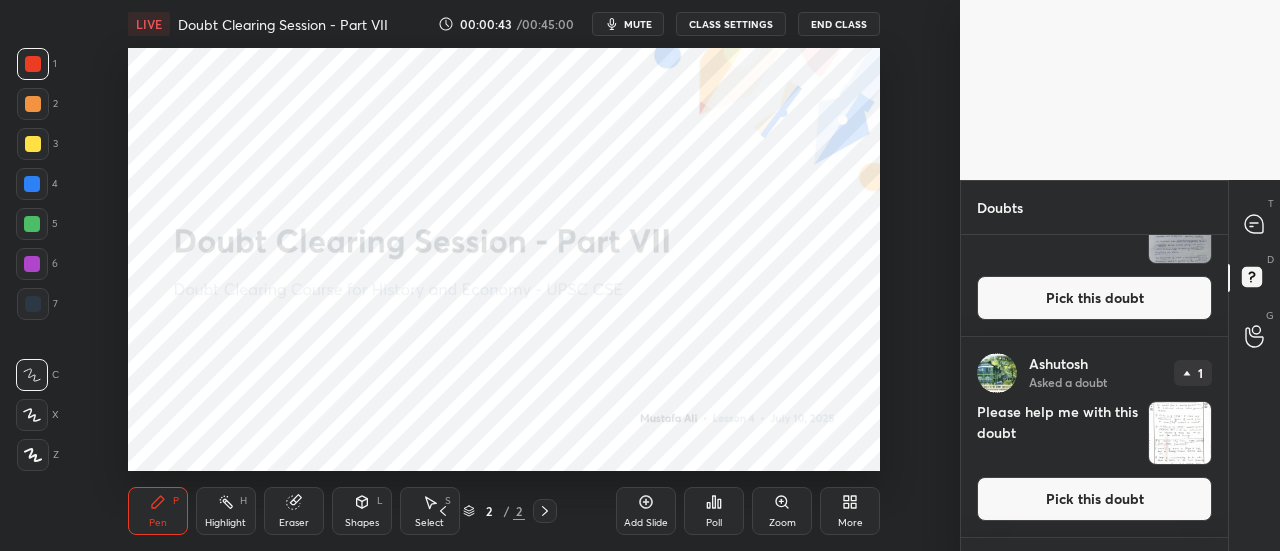 scroll, scrollTop: 7, scrollLeft: 6, axis: both 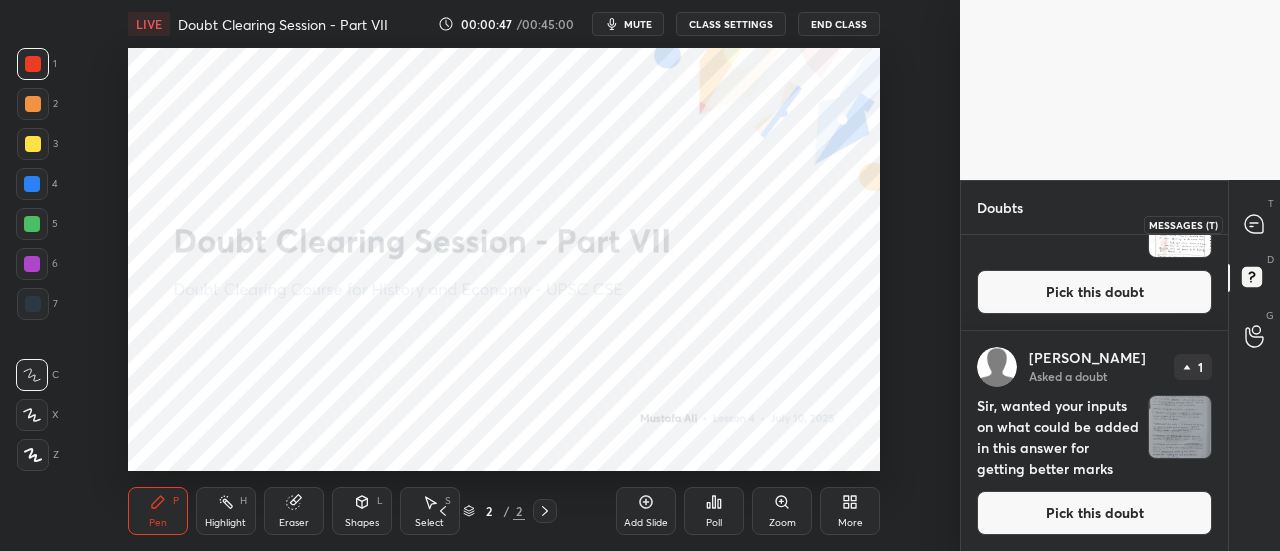 click 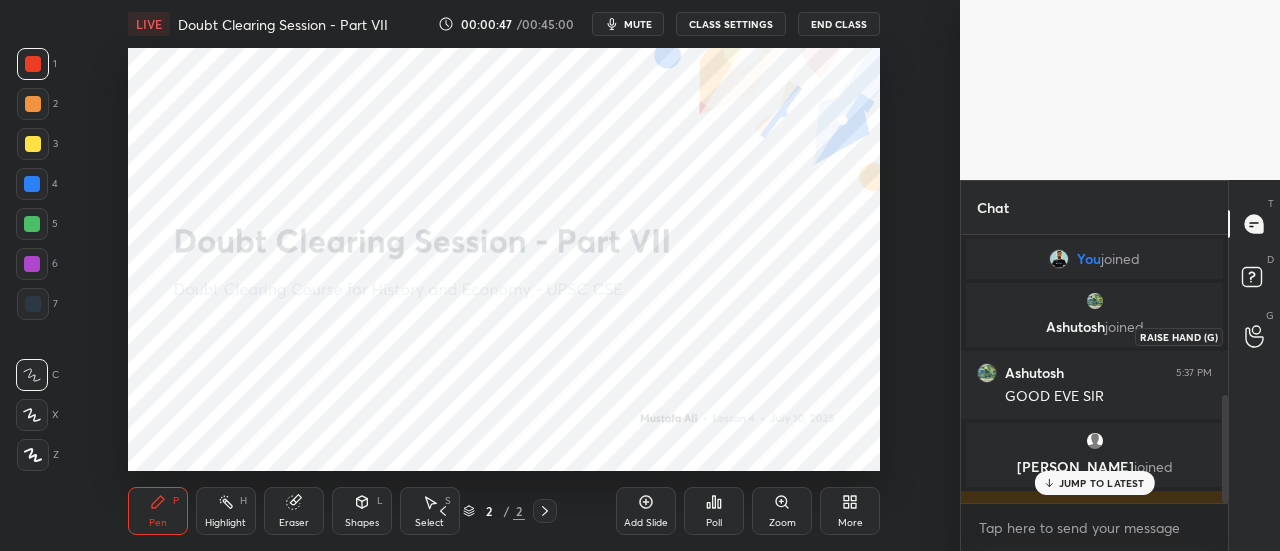 click 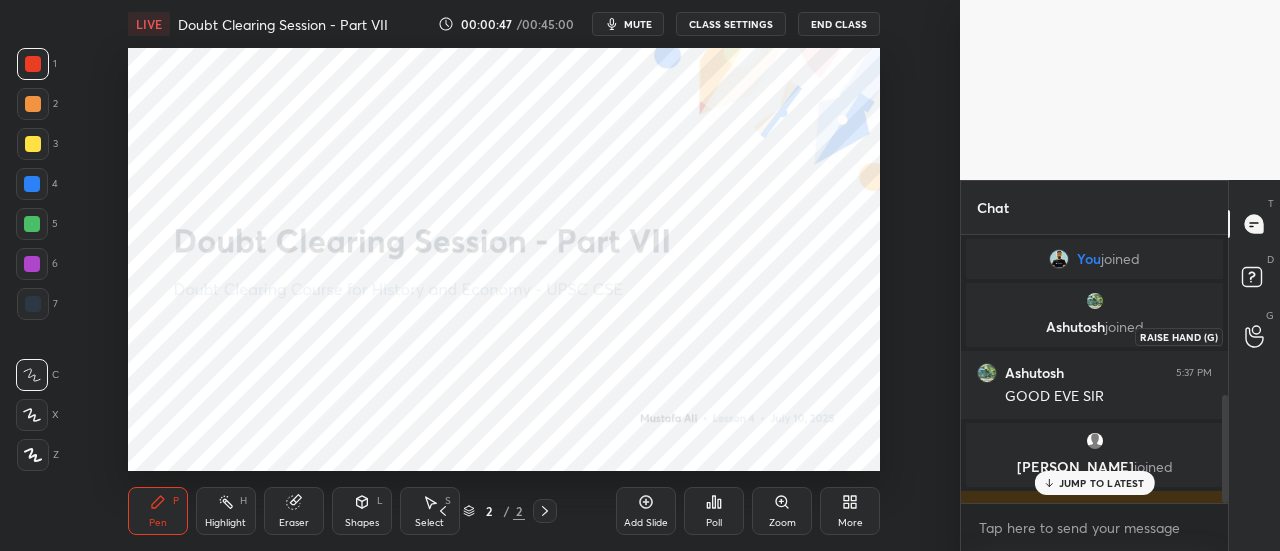 scroll, scrollTop: 0, scrollLeft: 0, axis: both 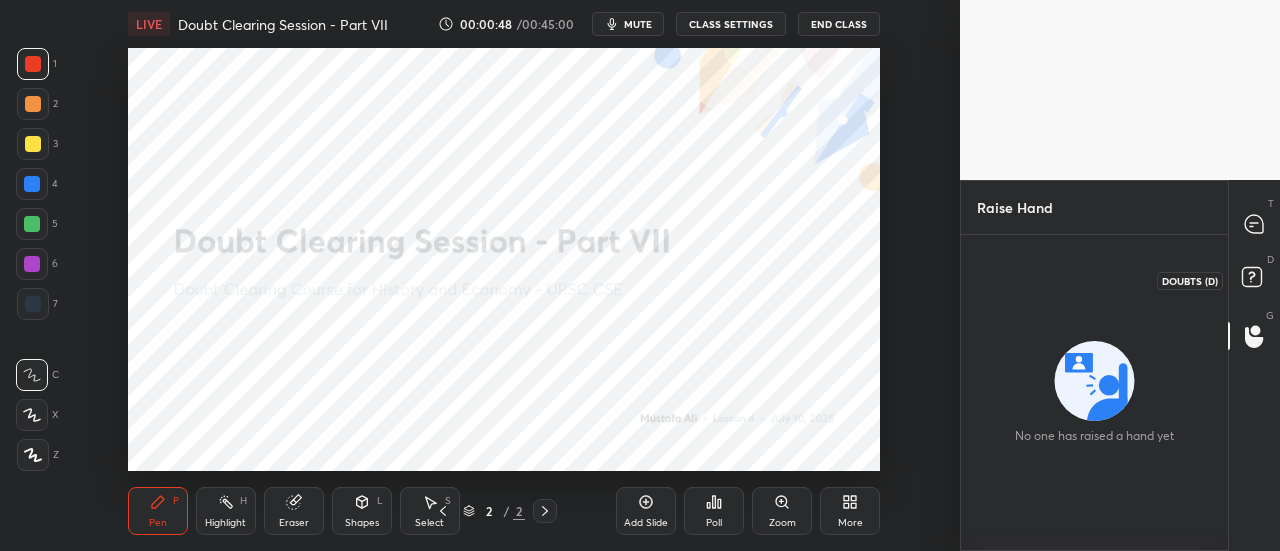 click 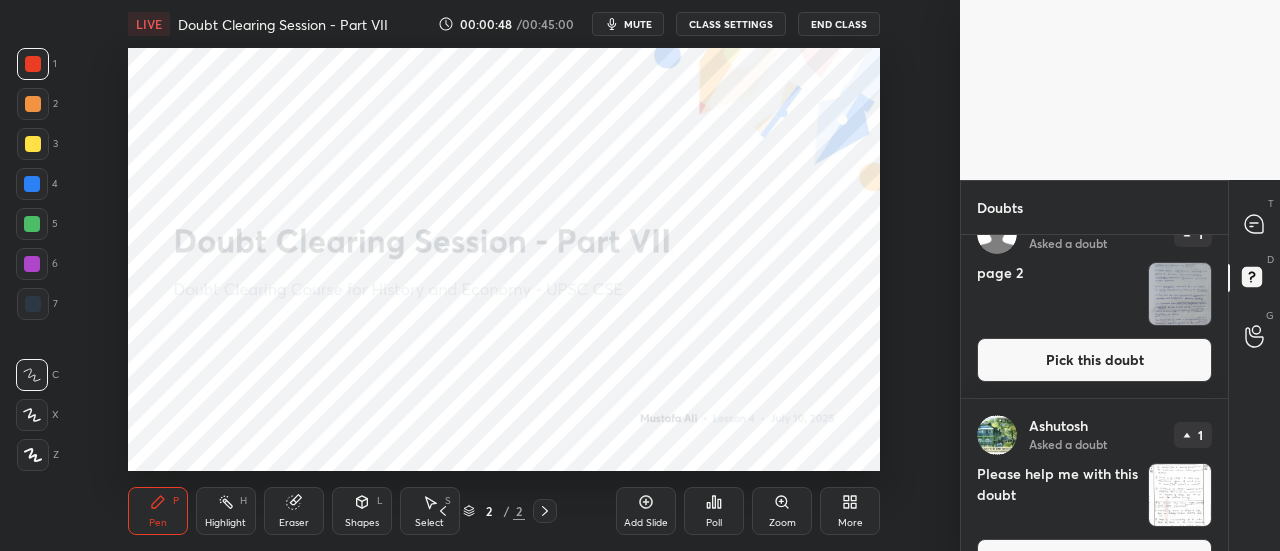 scroll, scrollTop: 708, scrollLeft: 0, axis: vertical 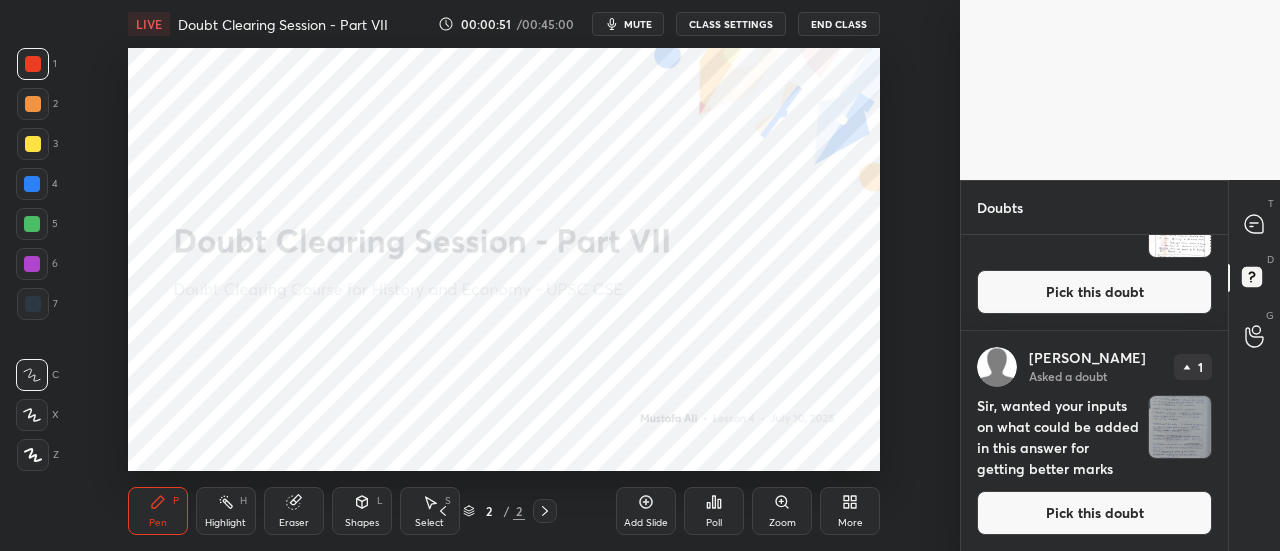 click at bounding box center (1180, 427) 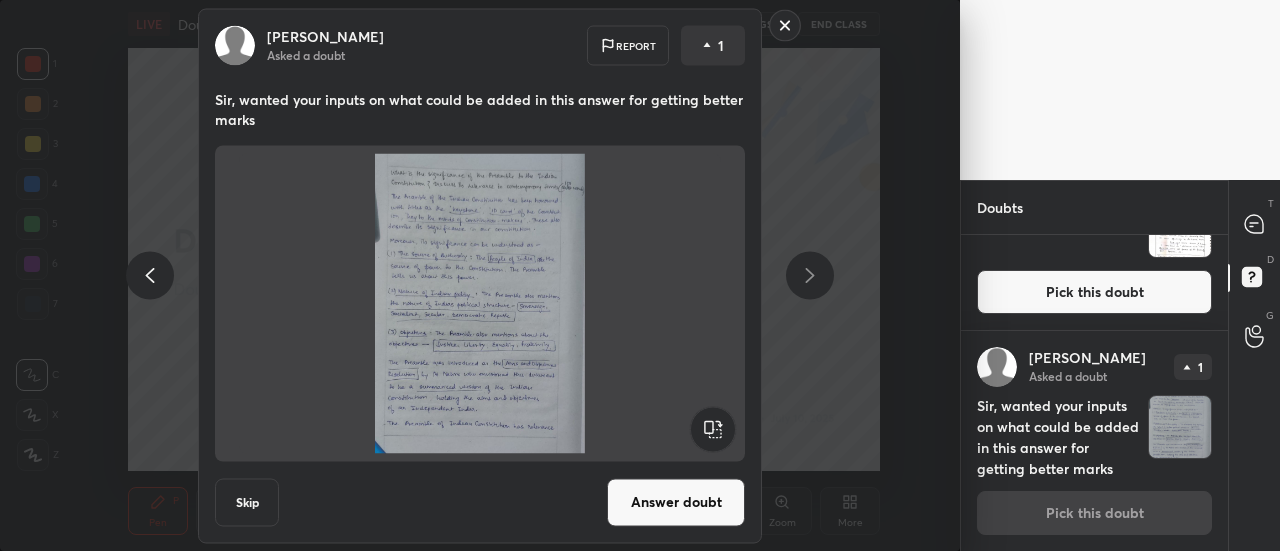click on "Answer doubt" at bounding box center [676, 502] 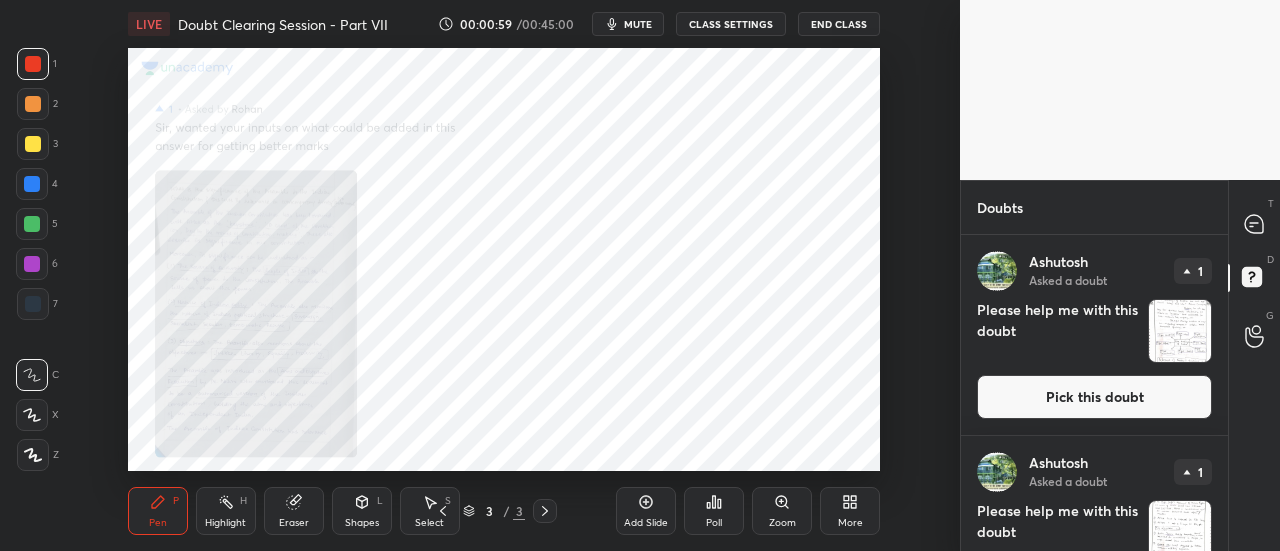 click on "Zoom" at bounding box center [782, 523] 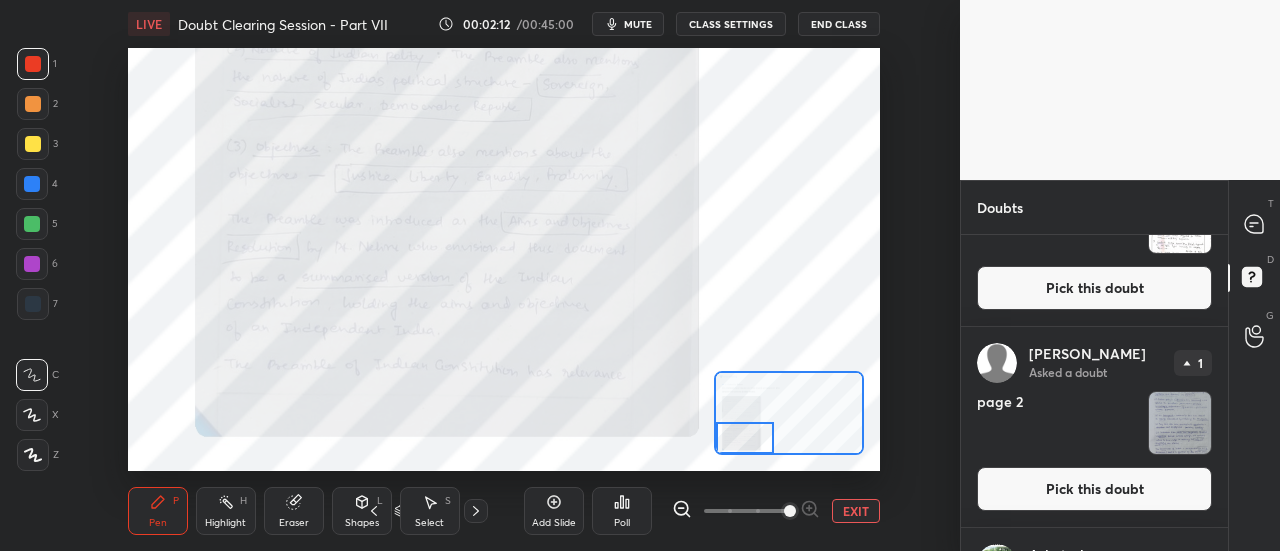 scroll, scrollTop: 510, scrollLeft: 0, axis: vertical 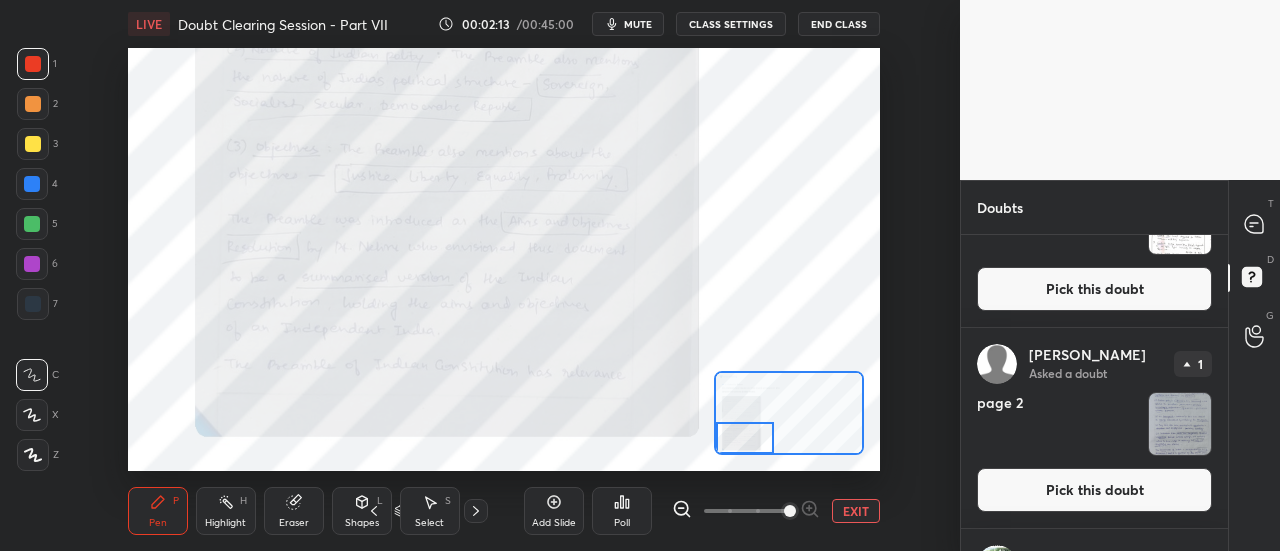 click at bounding box center (1180, 424) 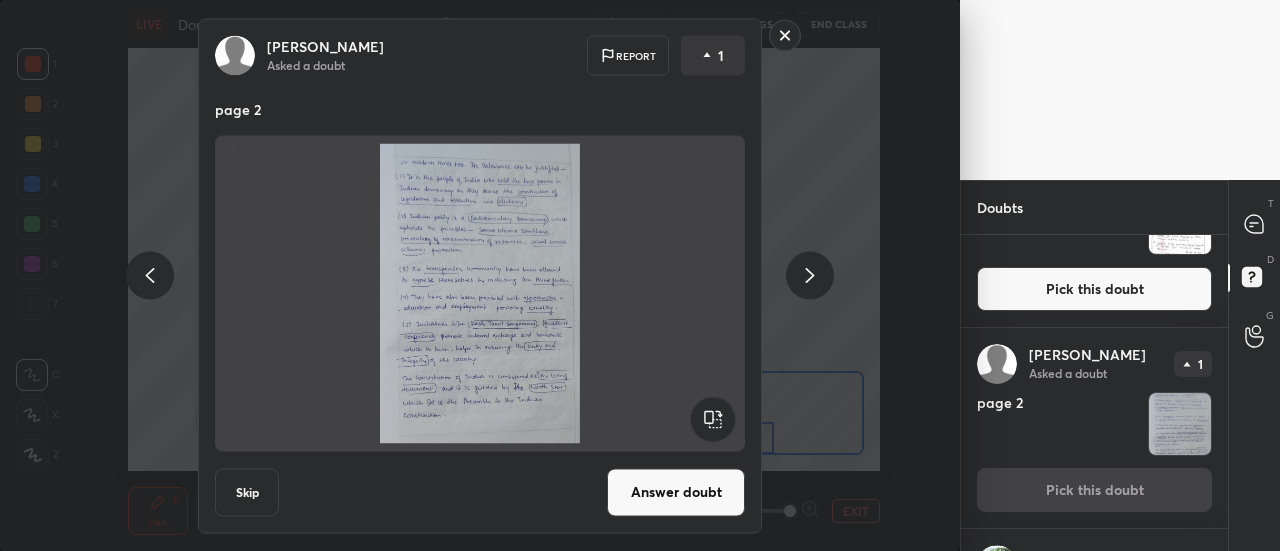 click on "Answer doubt" at bounding box center [676, 492] 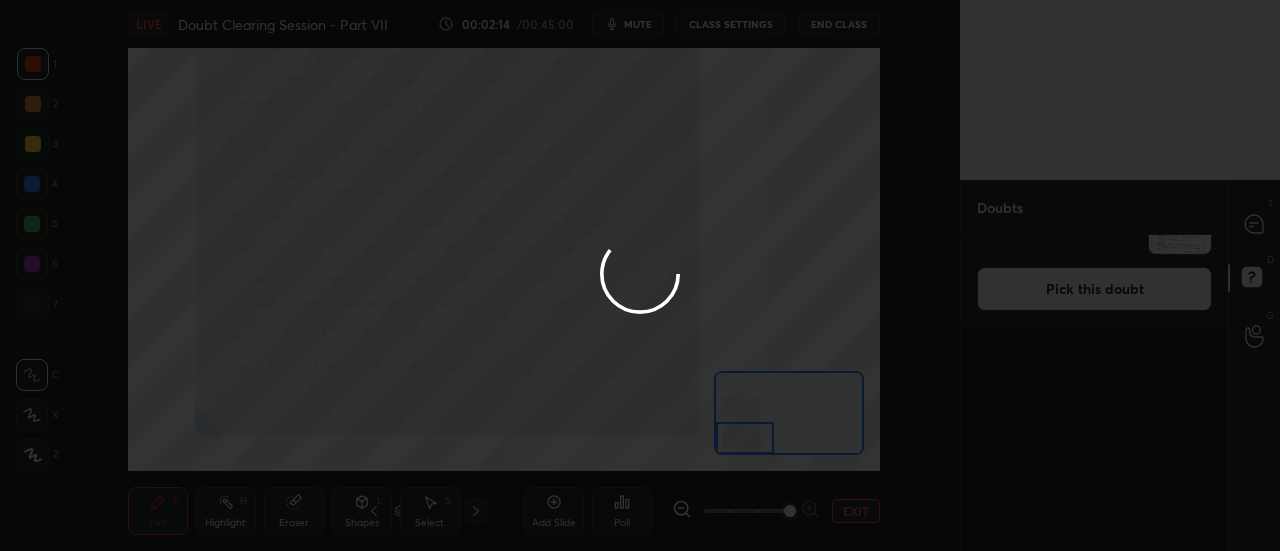 scroll, scrollTop: 0, scrollLeft: 0, axis: both 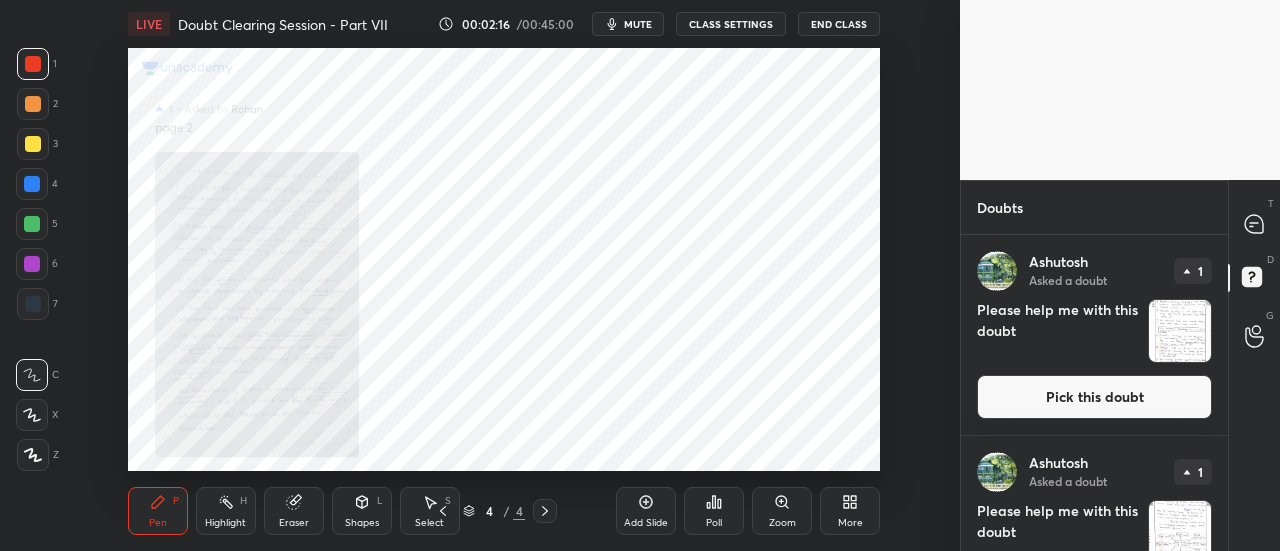 click 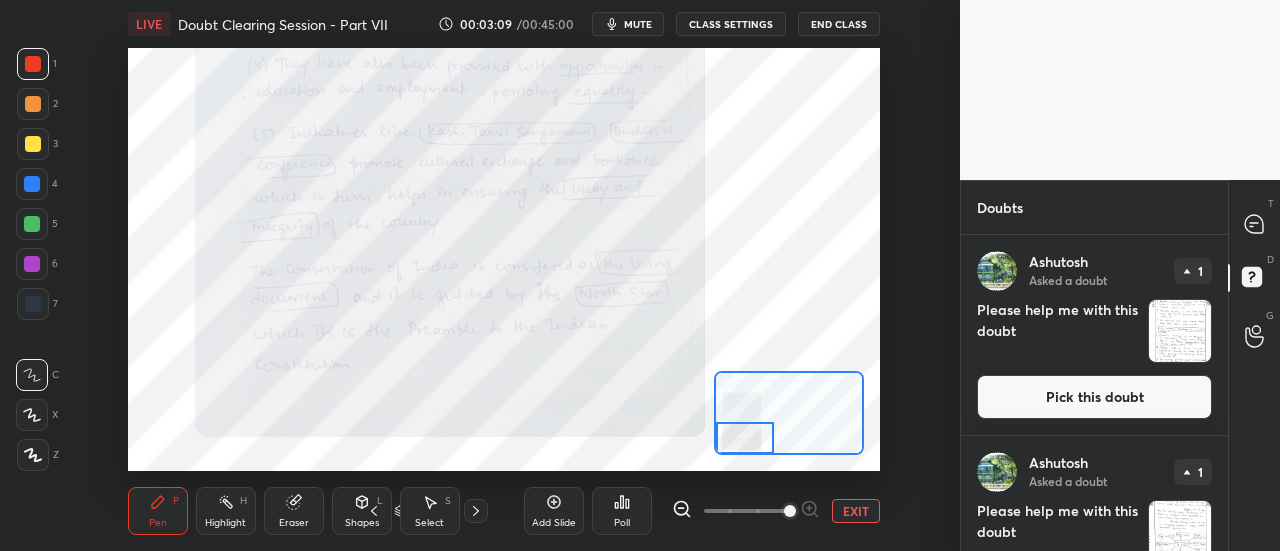 click 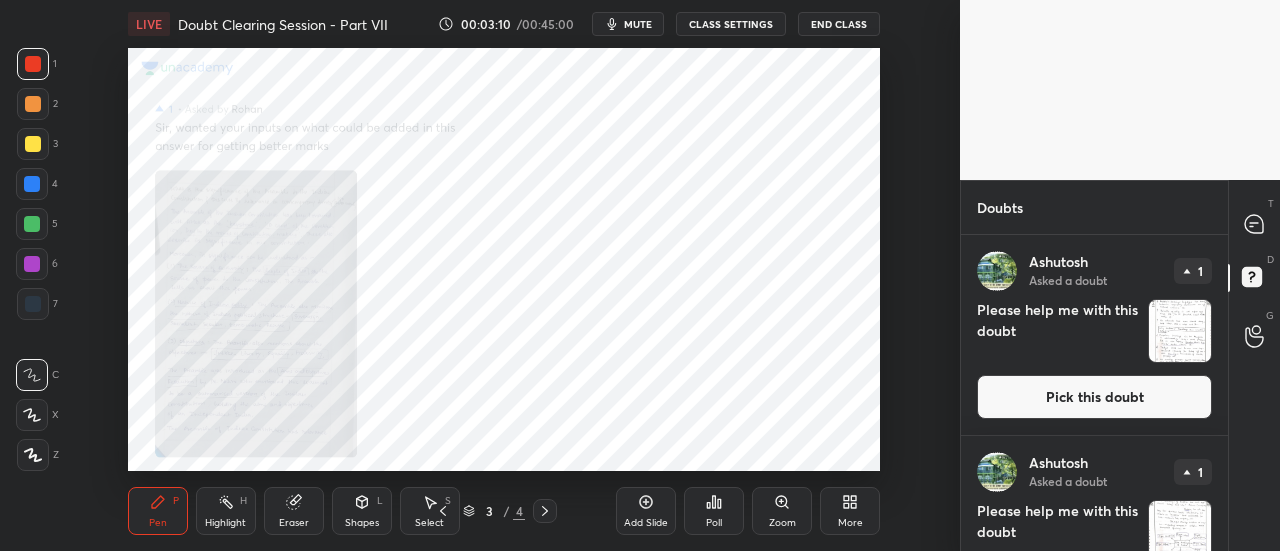 click on "Zoom" at bounding box center (782, 511) 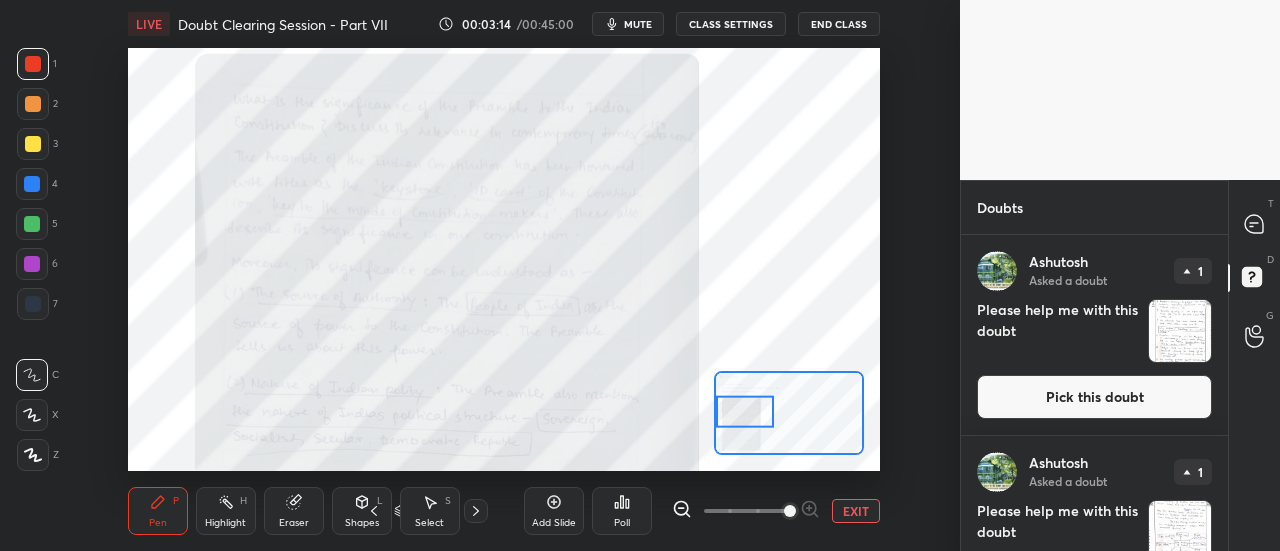 click 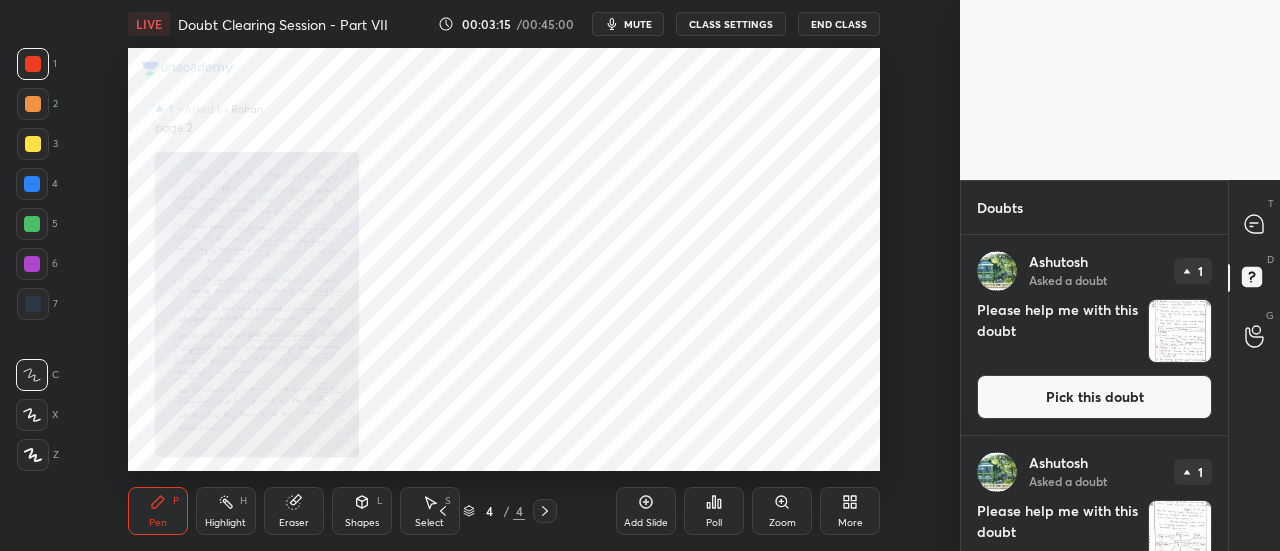 click on "Zoom" at bounding box center (782, 523) 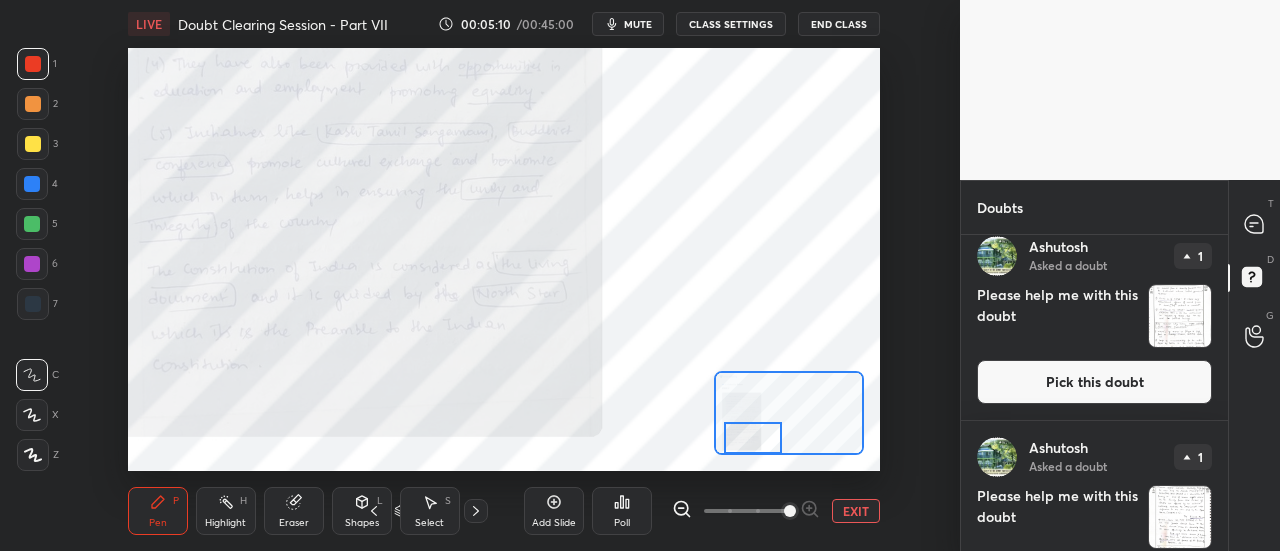 scroll, scrollTop: 688, scrollLeft: 0, axis: vertical 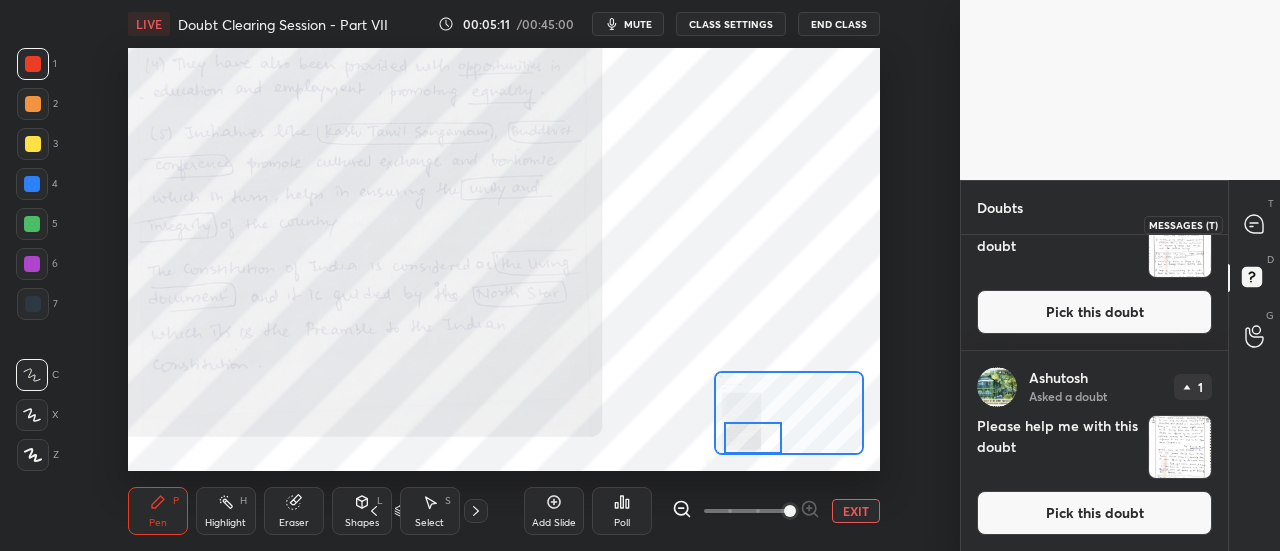 click at bounding box center (1255, 224) 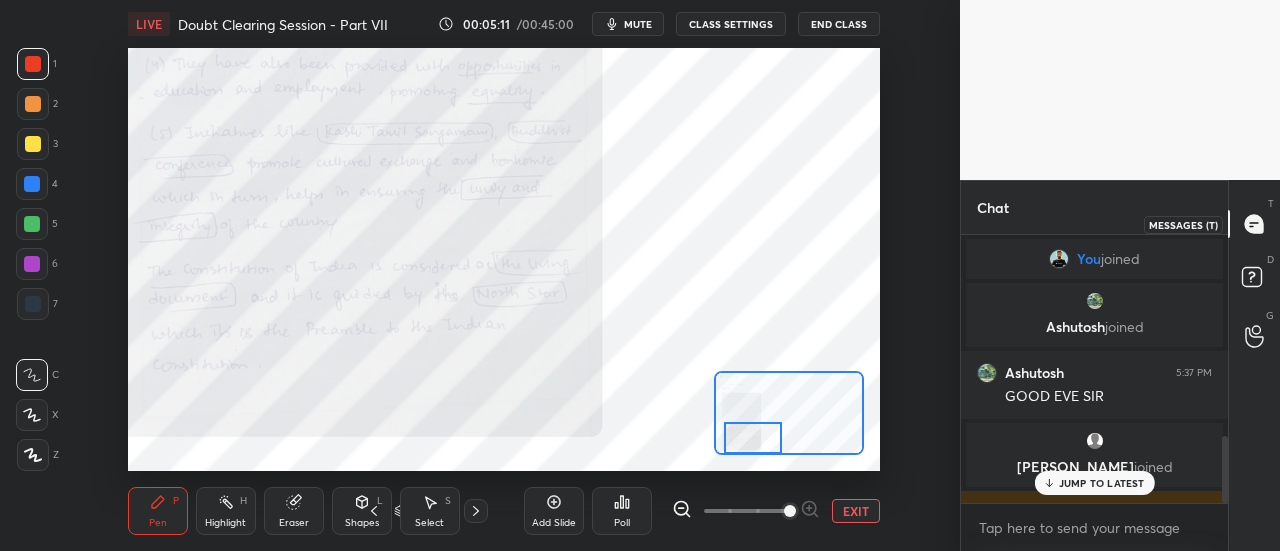 scroll, scrollTop: 800, scrollLeft: 0, axis: vertical 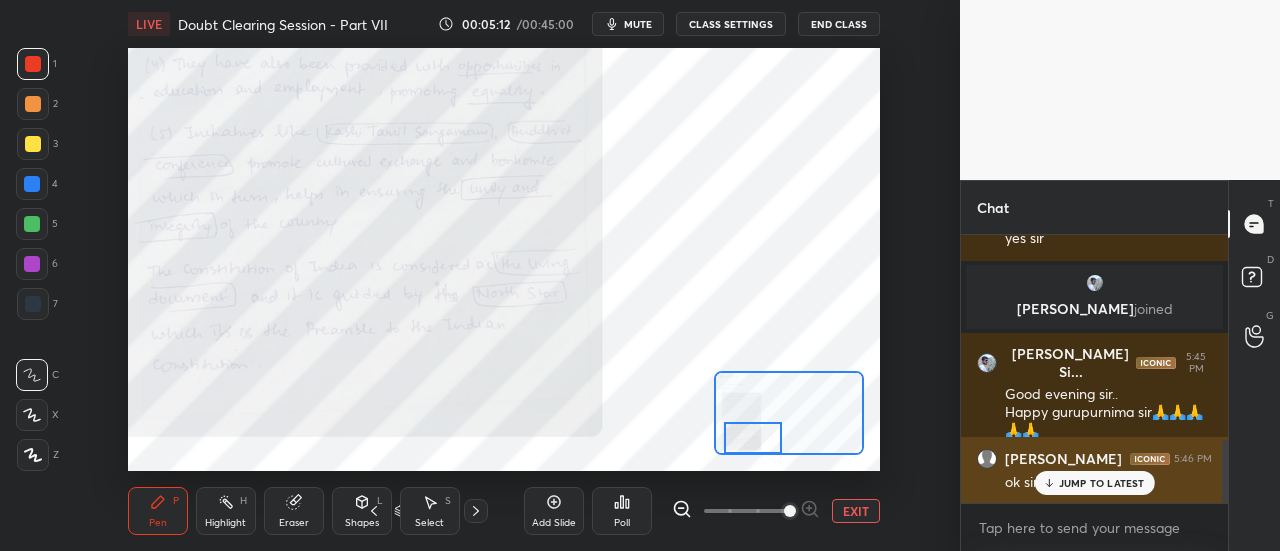 click on "JUMP TO LATEST" at bounding box center (1094, 483) 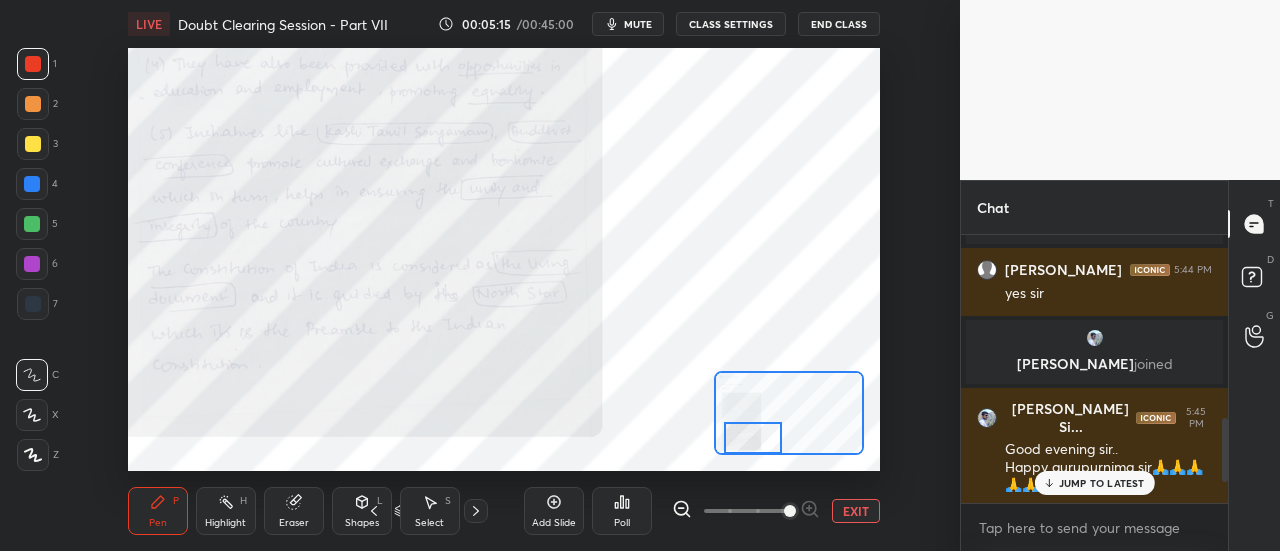 scroll, scrollTop: 868, scrollLeft: 0, axis: vertical 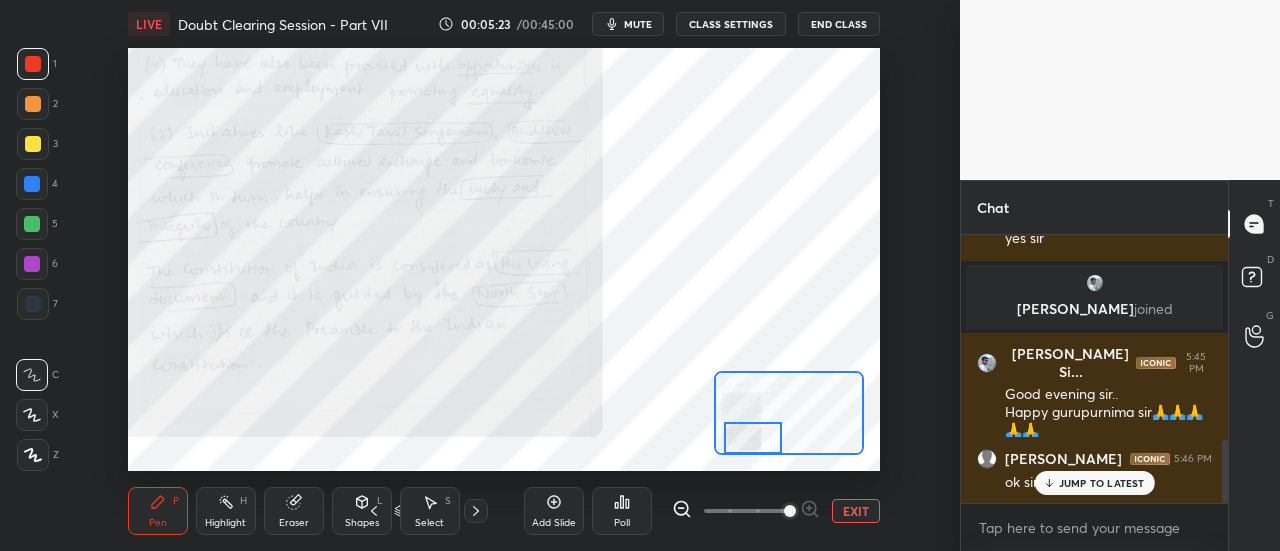 click on "D Doubts (D)" at bounding box center (1254, 280) 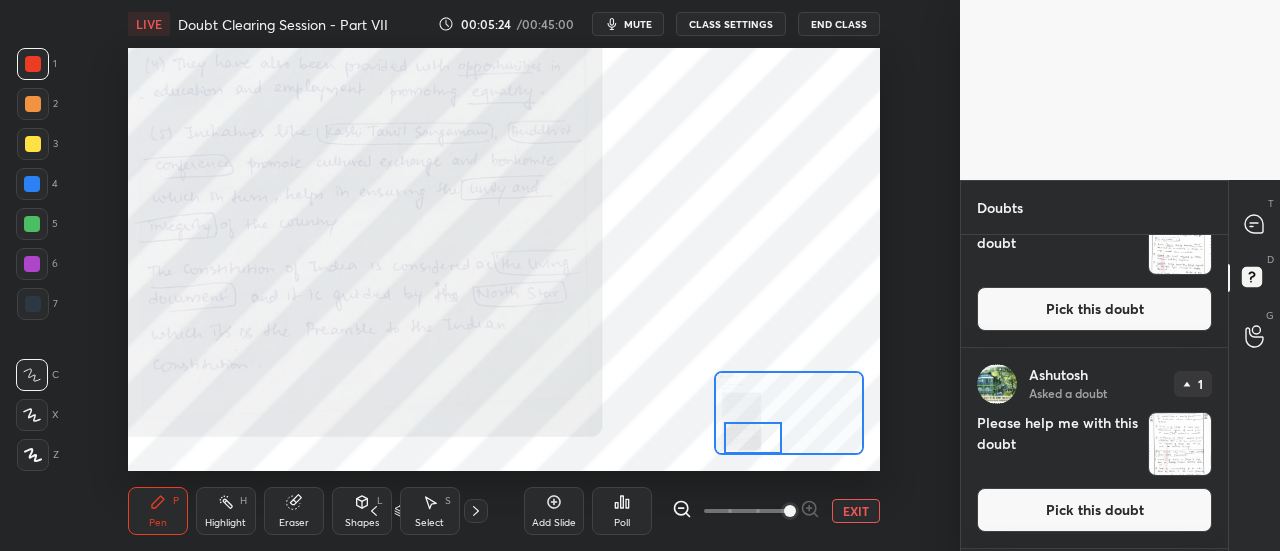 scroll, scrollTop: 688, scrollLeft: 0, axis: vertical 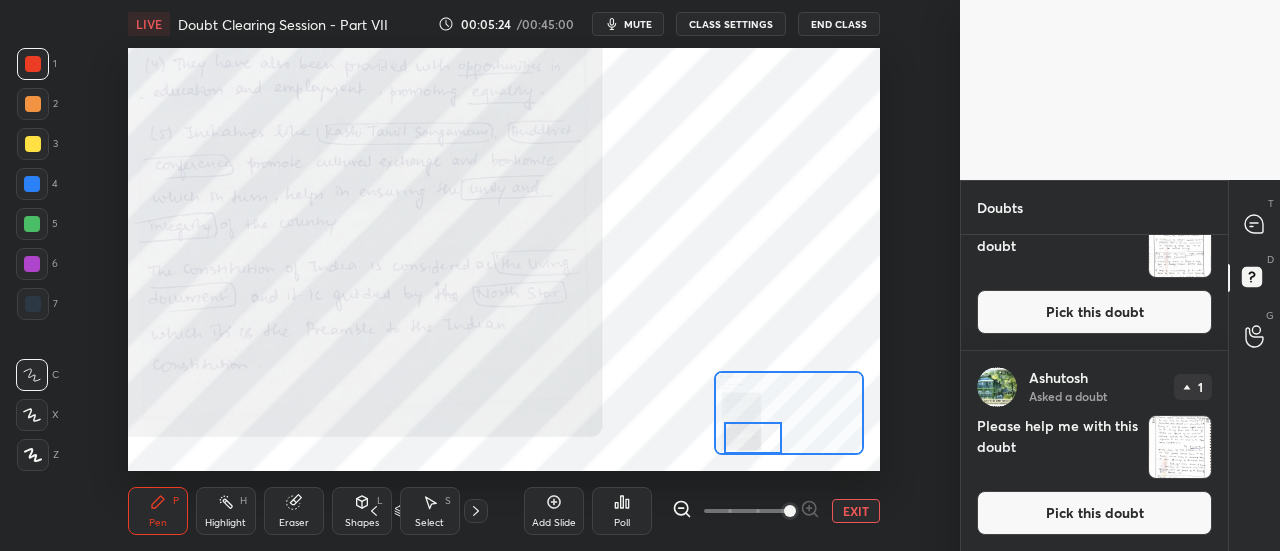 click at bounding box center (1180, 447) 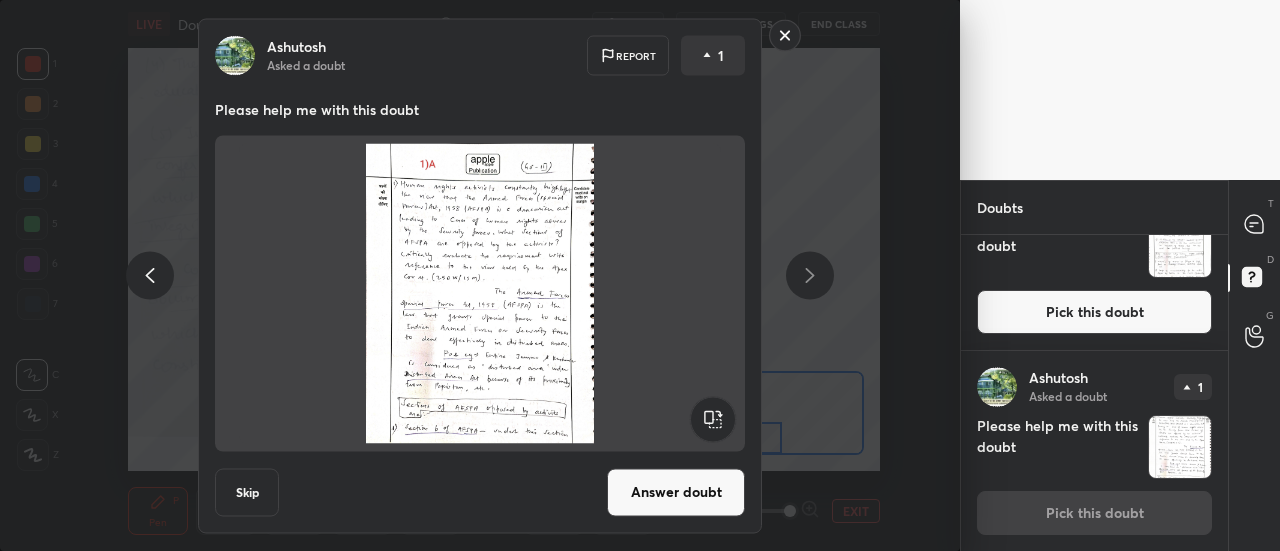 click on "Answer doubt" at bounding box center [676, 492] 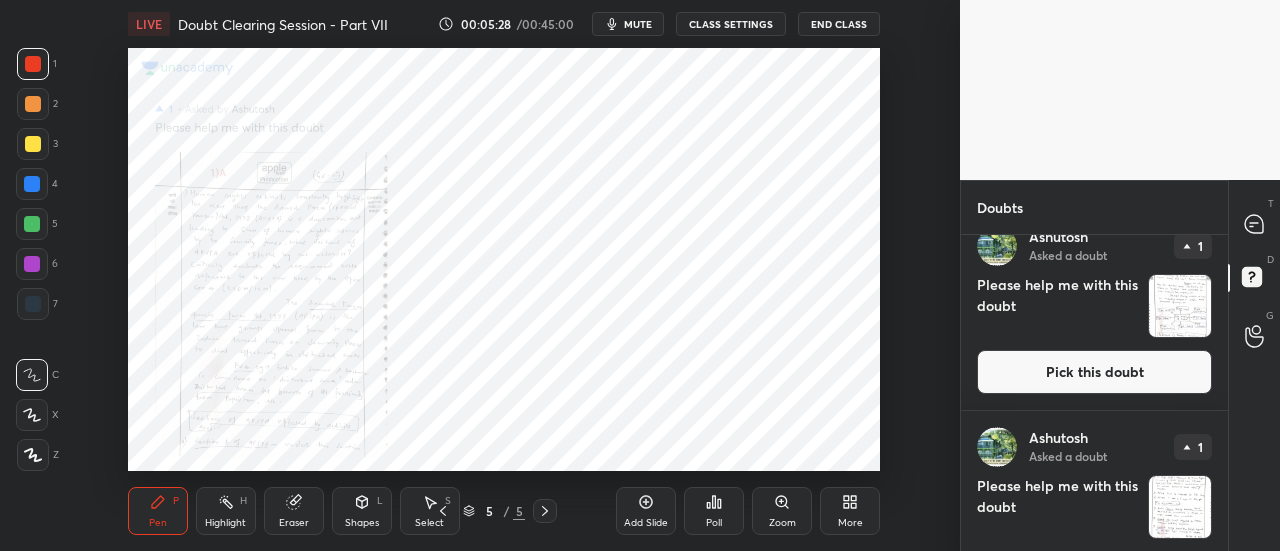 scroll, scrollTop: 486, scrollLeft: 0, axis: vertical 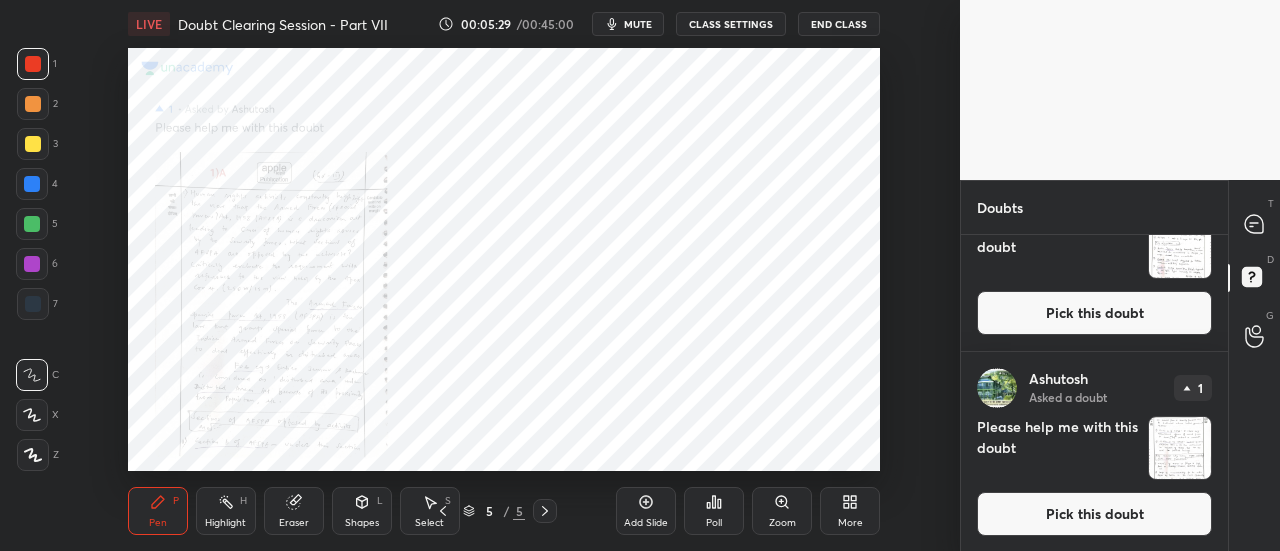 click on "Zoom" at bounding box center [782, 523] 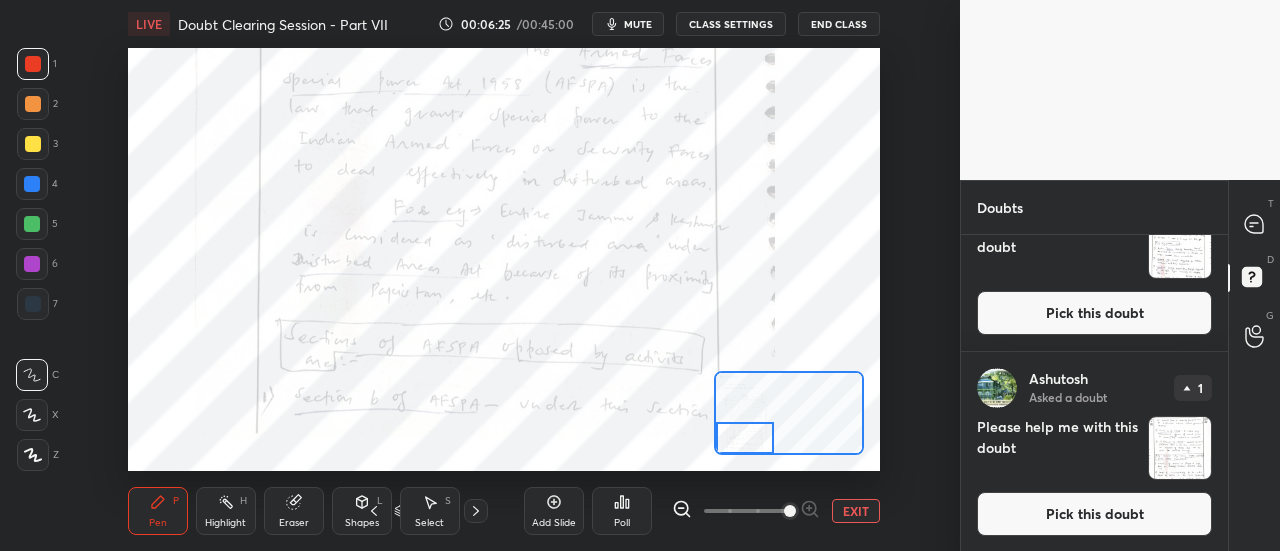 click at bounding box center [1180, 448] 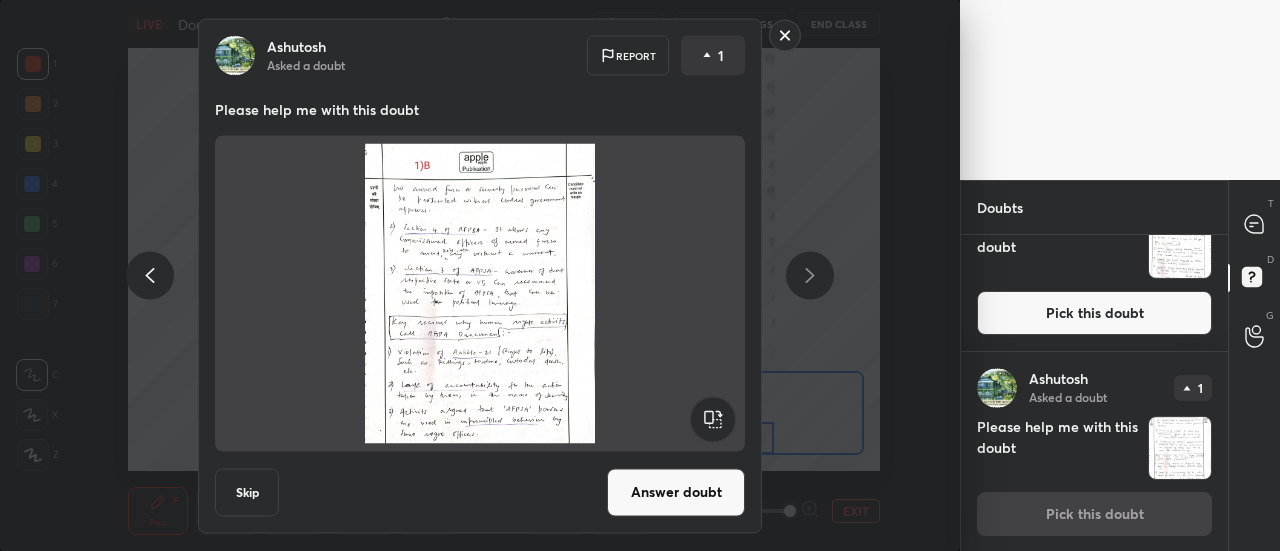 click on "Answer doubt" at bounding box center (676, 492) 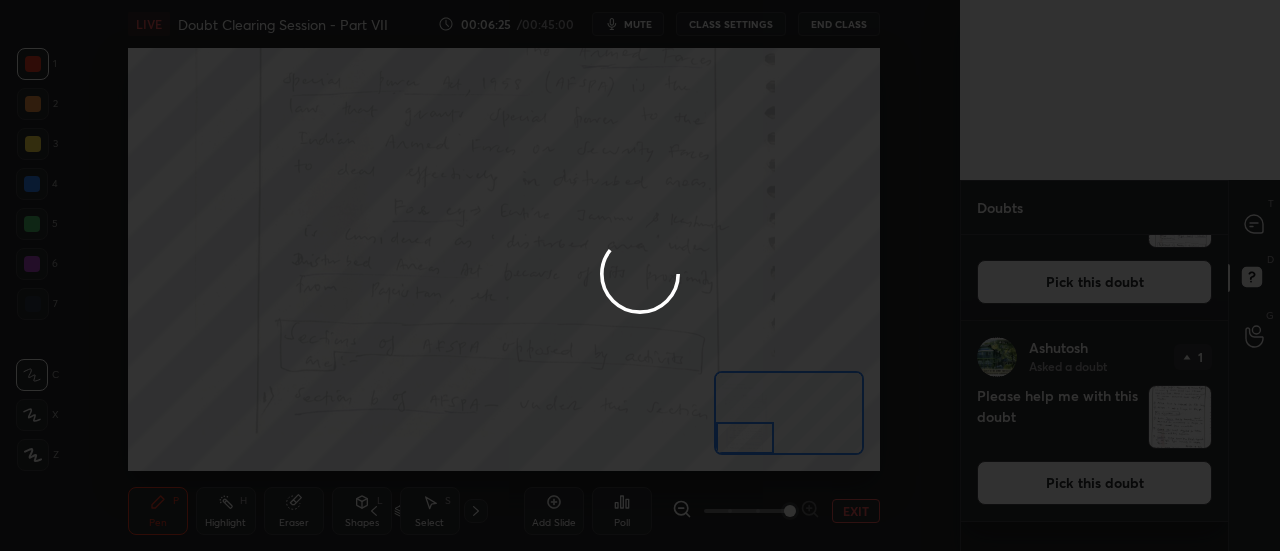 scroll, scrollTop: 0, scrollLeft: 0, axis: both 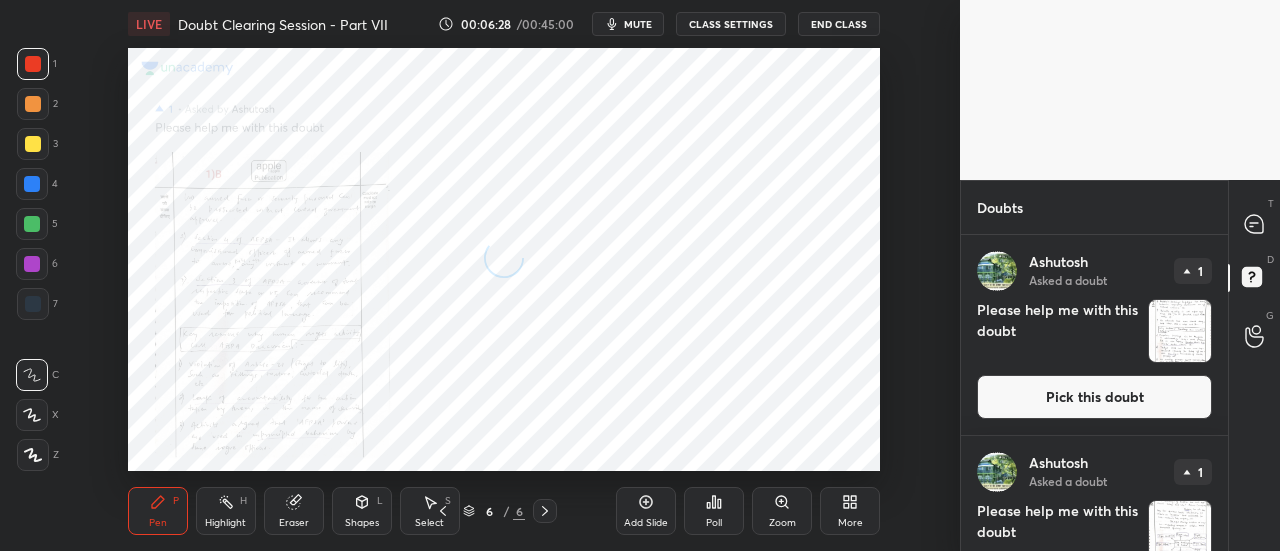 click on "Zoom" at bounding box center (782, 511) 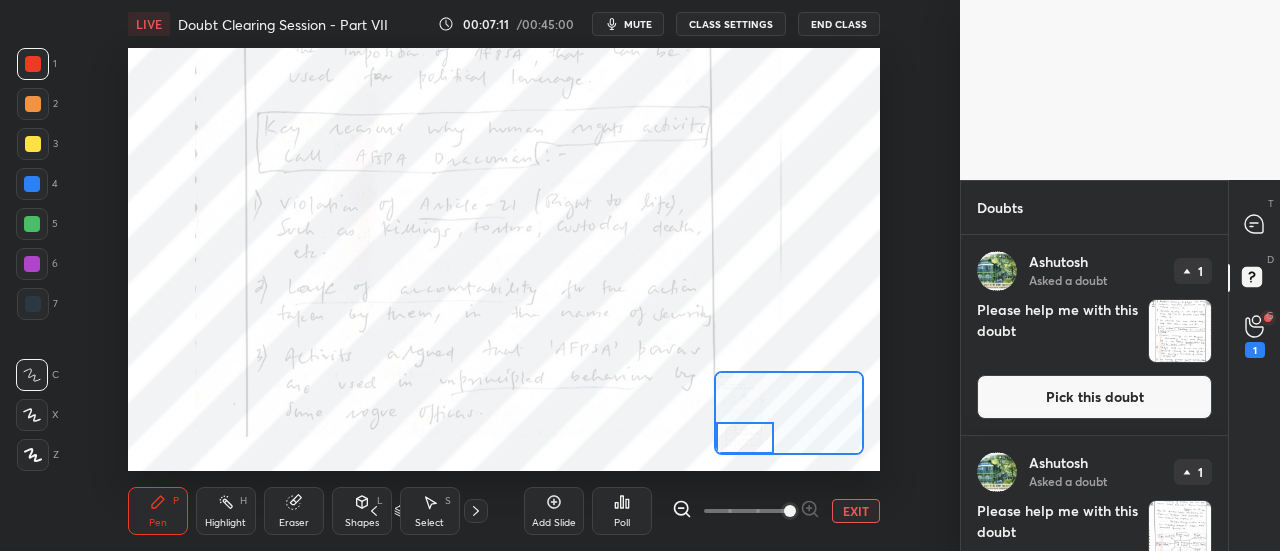 click on "G Raise Hand (G) 1" at bounding box center (1254, 336) 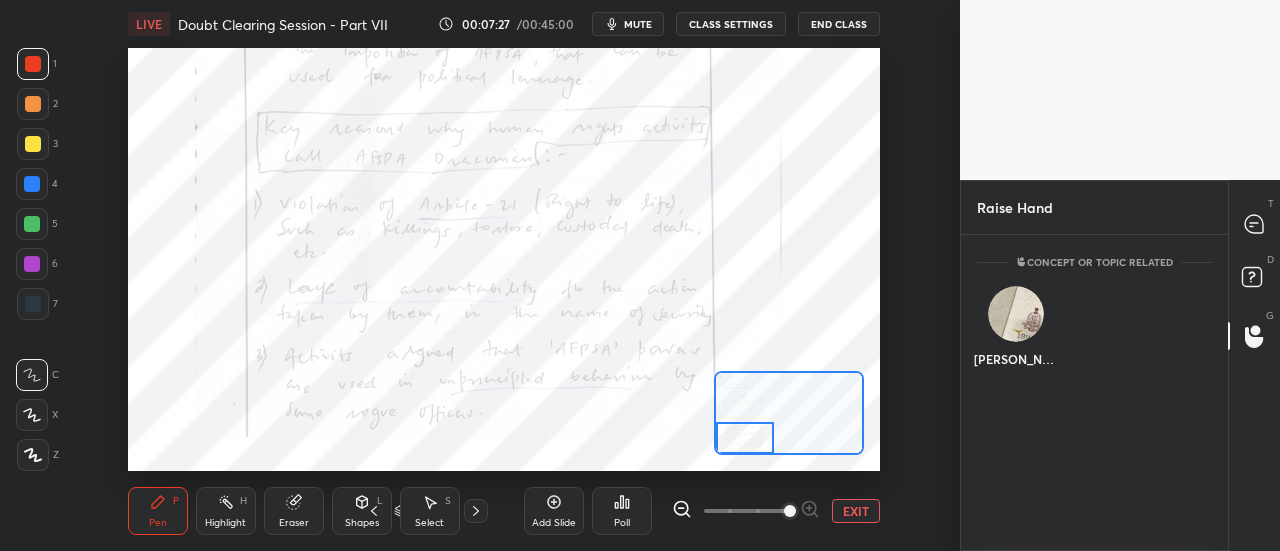 click on "D Doubts (D)" at bounding box center [1254, 280] 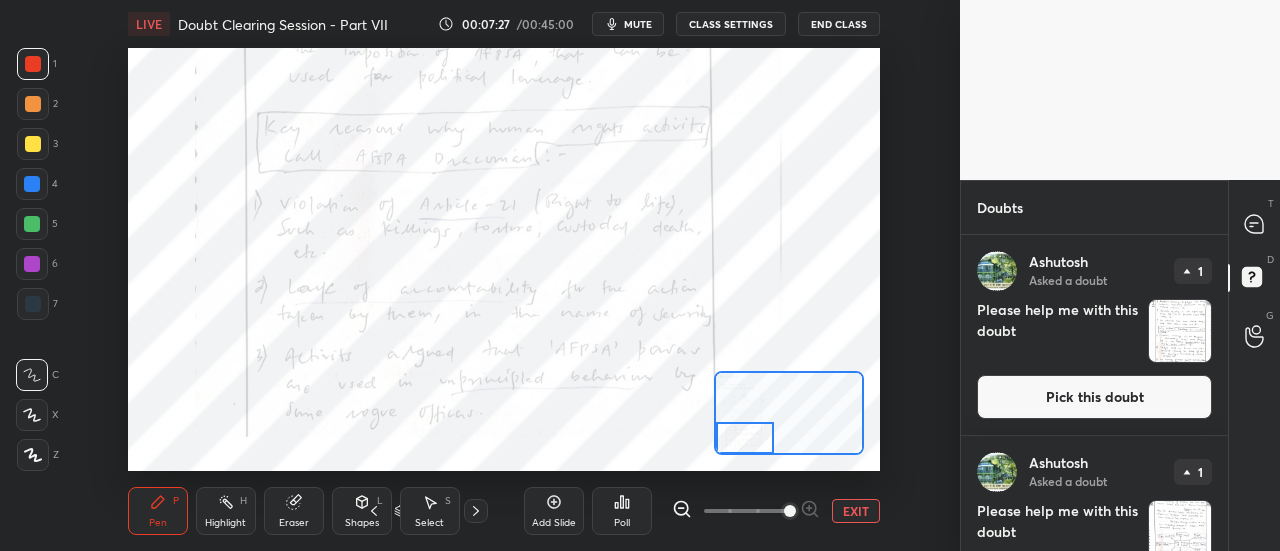 scroll, scrollTop: 286, scrollLeft: 0, axis: vertical 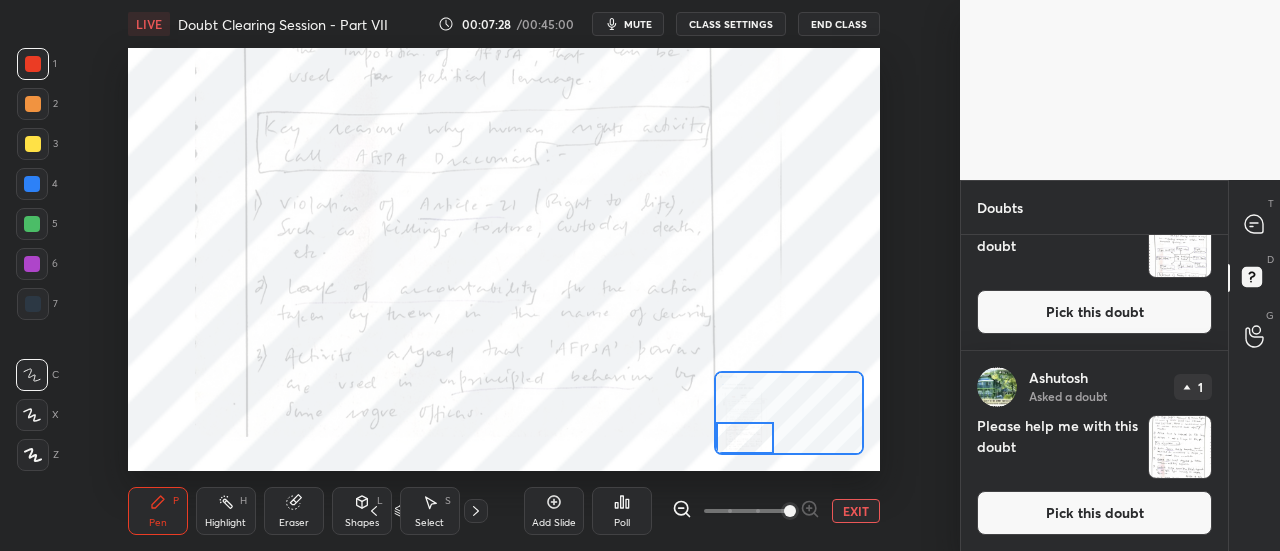 click at bounding box center (1180, 447) 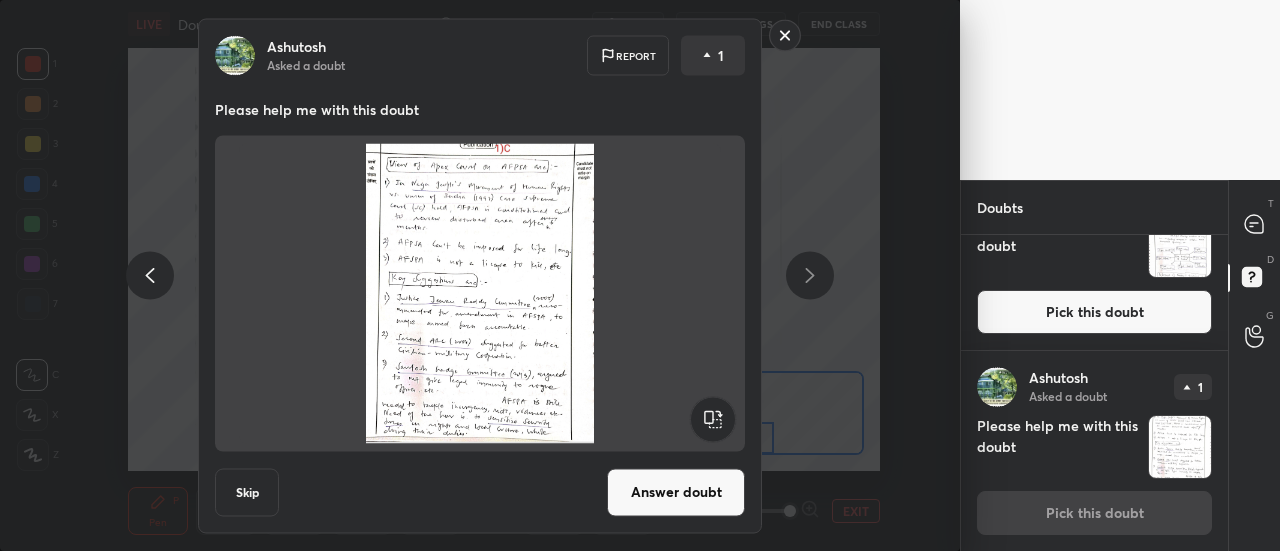click on "Answer doubt" at bounding box center [676, 492] 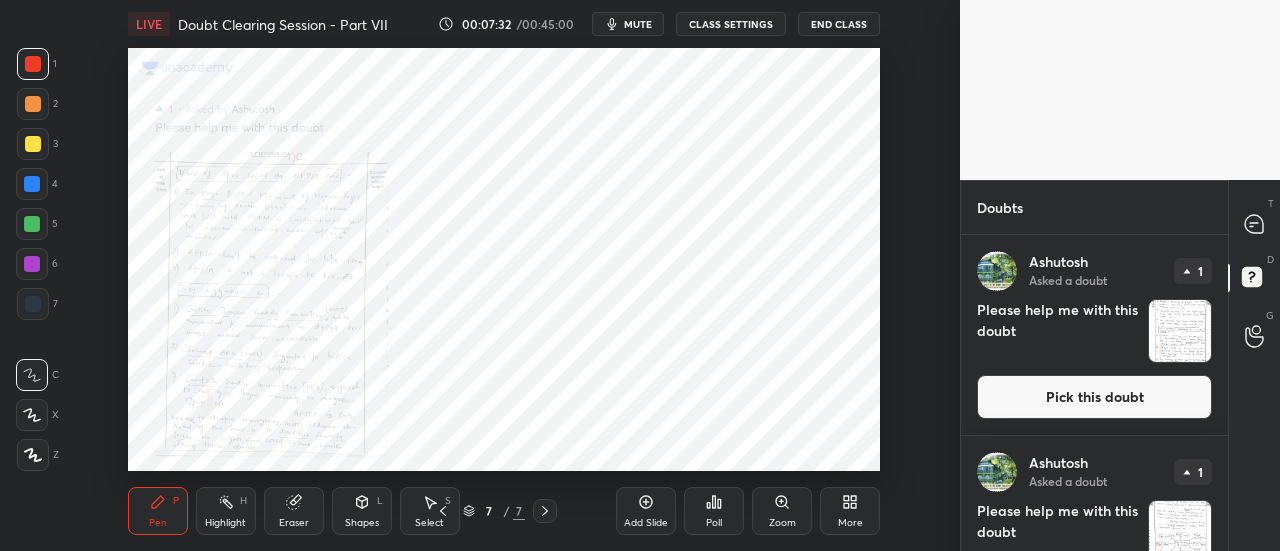 click on "Zoom" at bounding box center [782, 511] 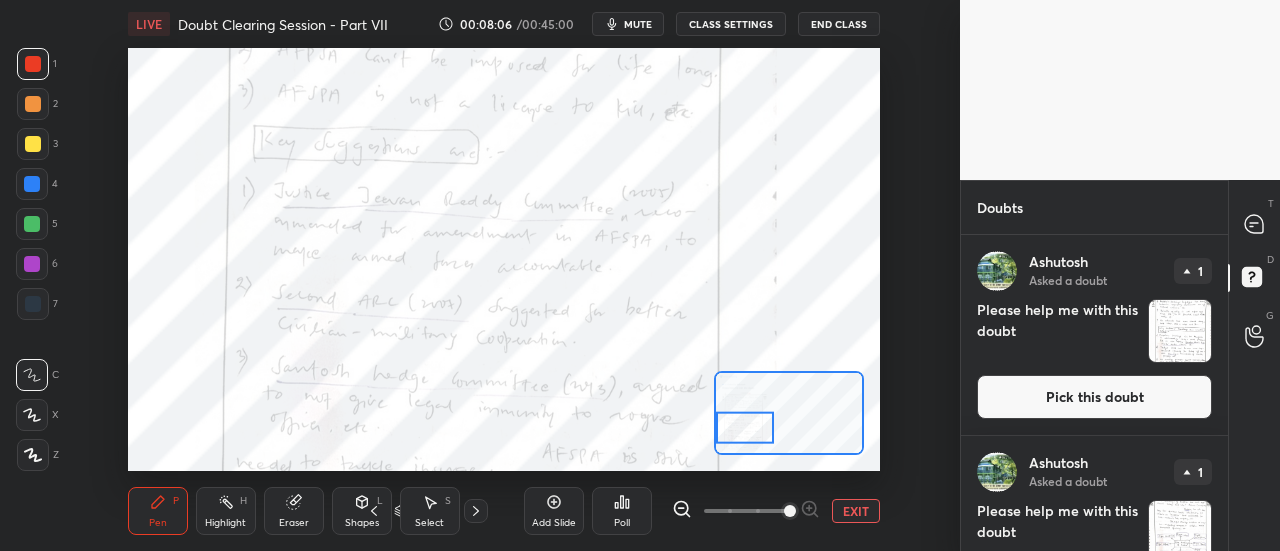 click on "Add Slide Poll EXIT" at bounding box center [702, 511] 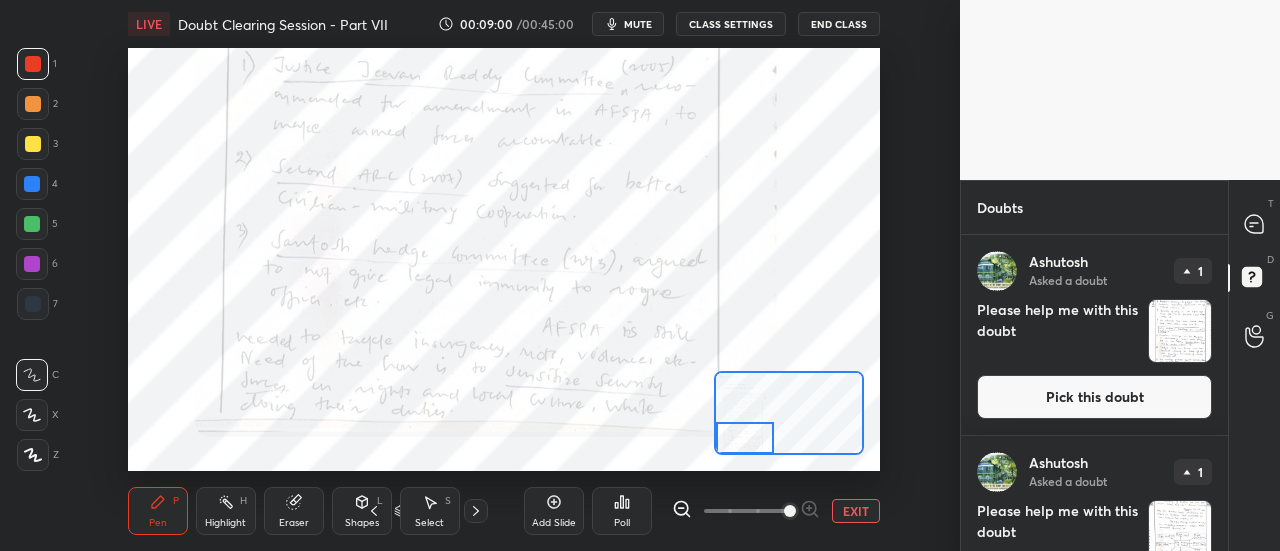 scroll, scrollTop: 84, scrollLeft: 0, axis: vertical 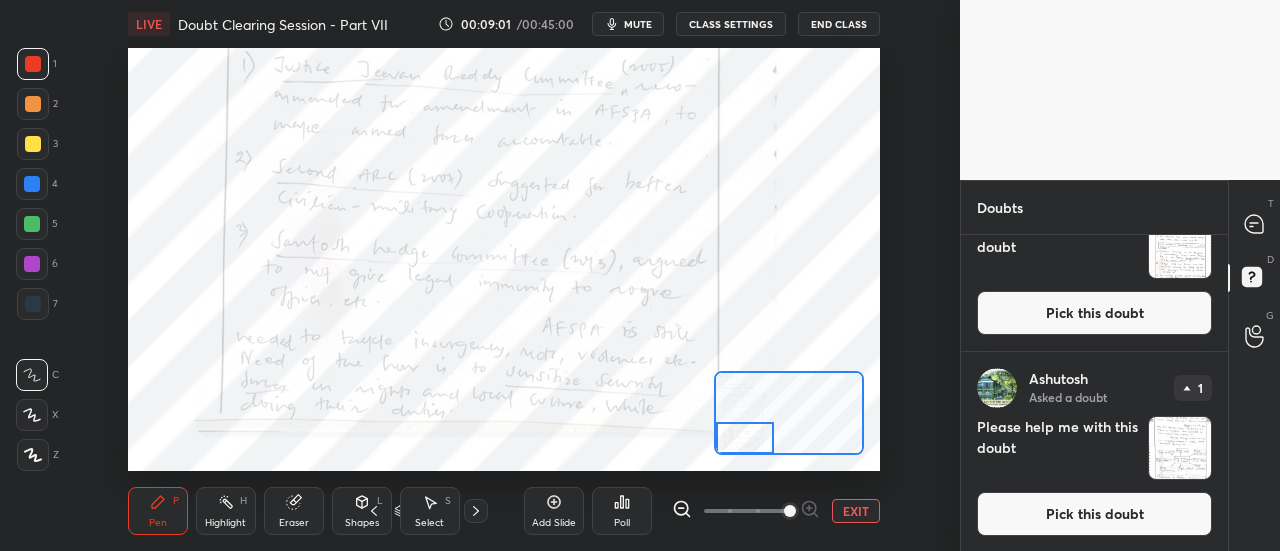 click at bounding box center (1180, 448) 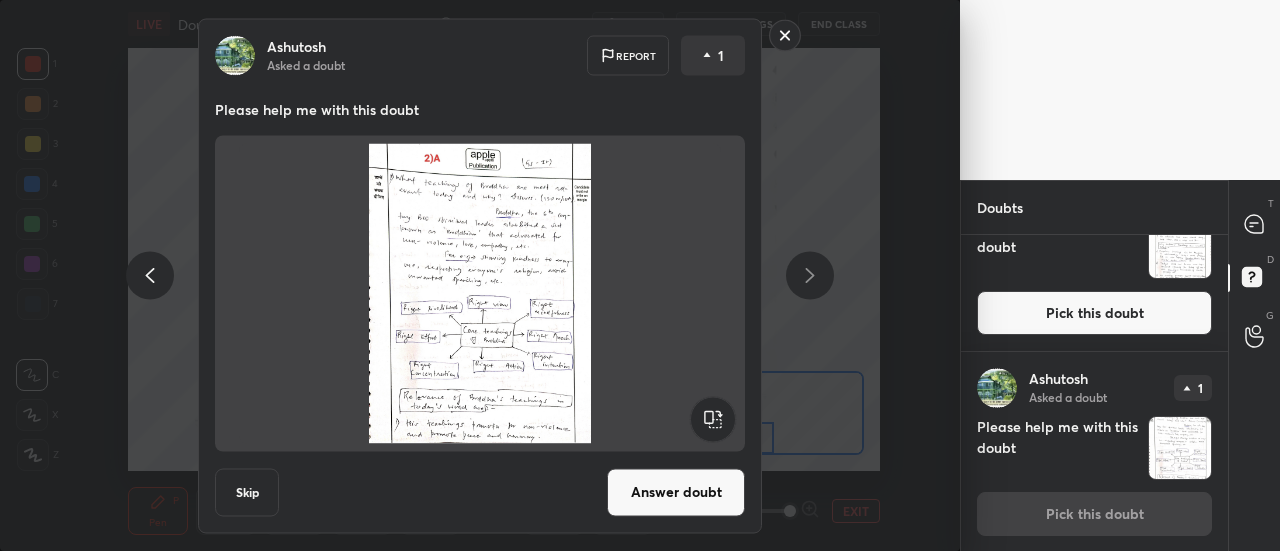 click on "Answer doubt" at bounding box center [676, 492] 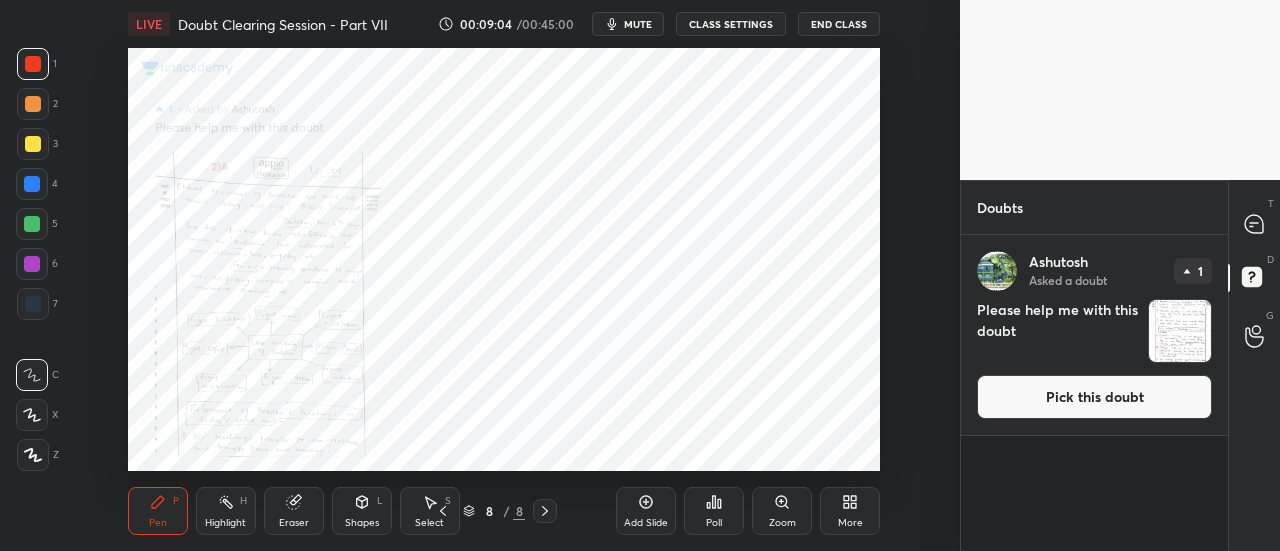 click on "Zoom" at bounding box center (782, 511) 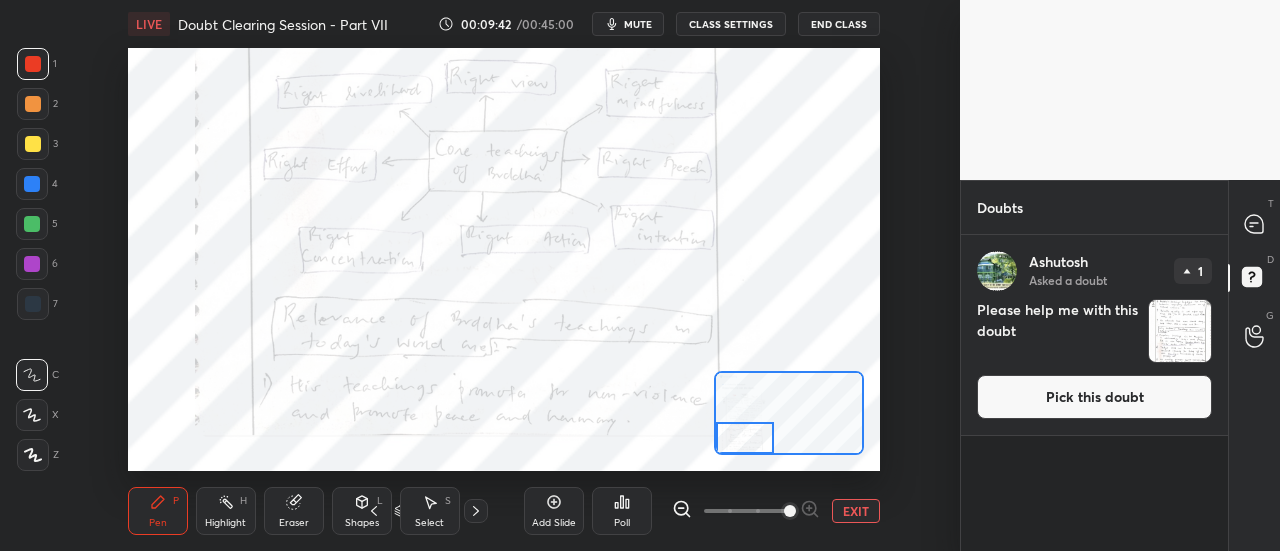click on "Pick this doubt" at bounding box center [1094, 397] 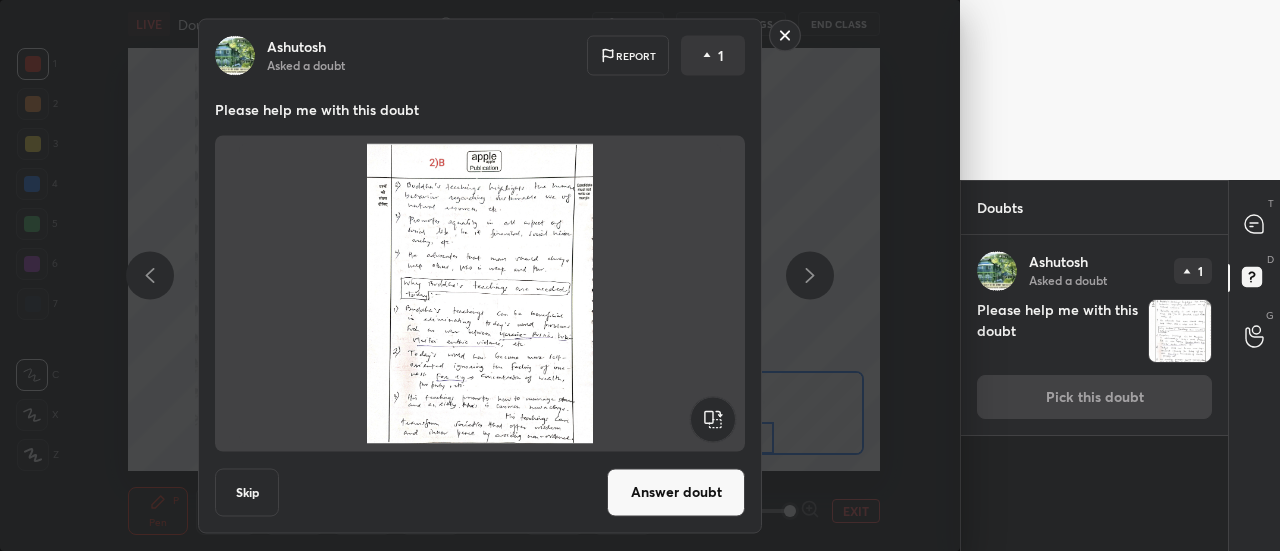click on "Answer doubt" at bounding box center (676, 492) 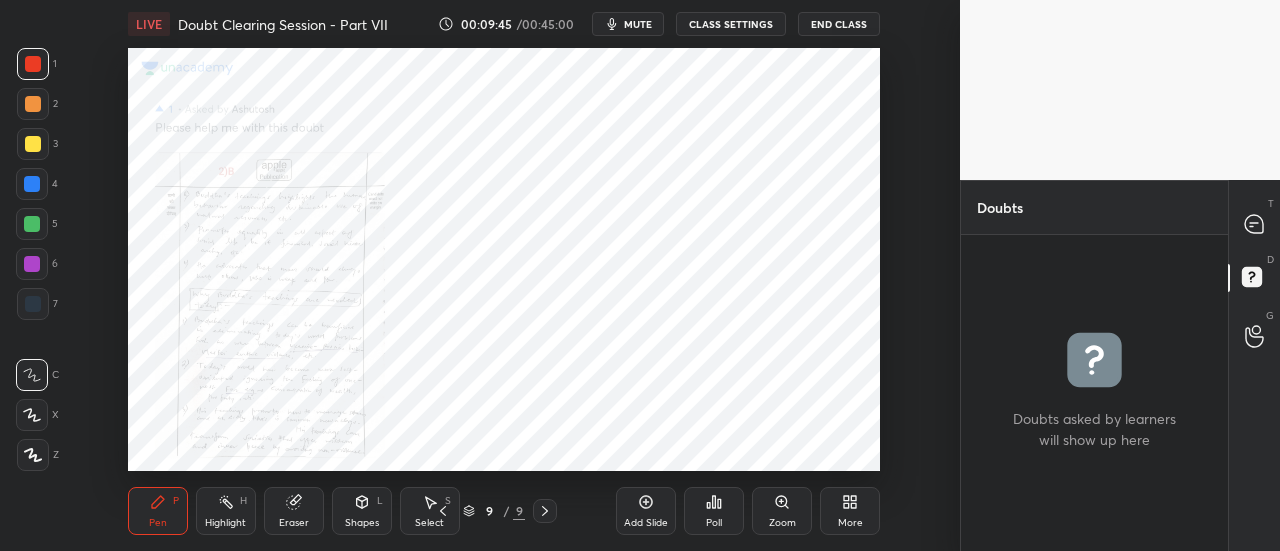 click on "Zoom" at bounding box center (782, 523) 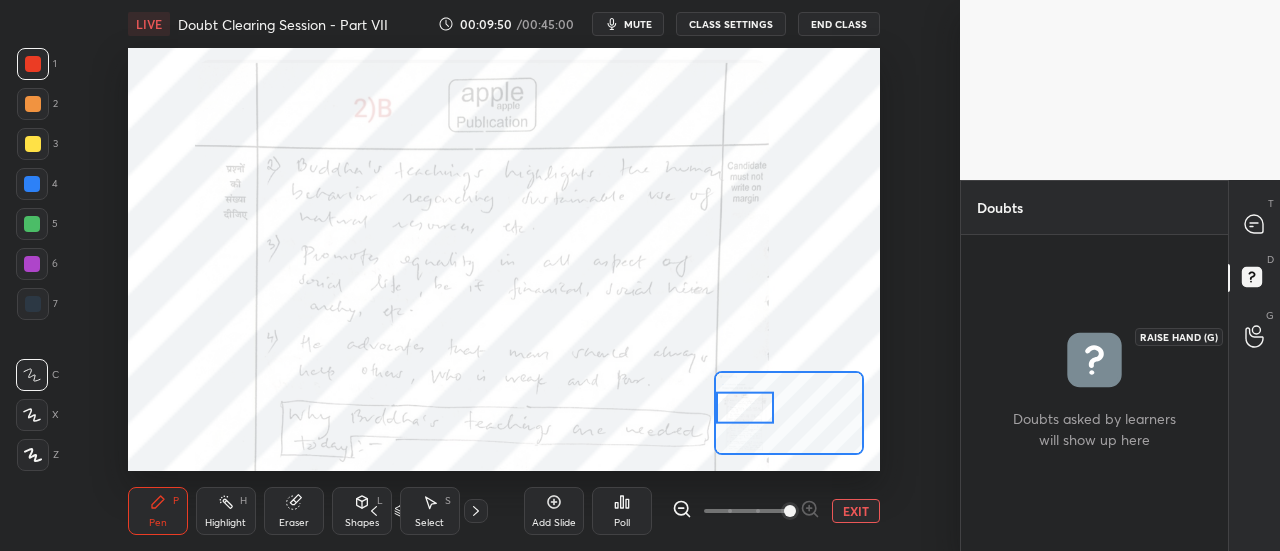 click at bounding box center [1255, 336] 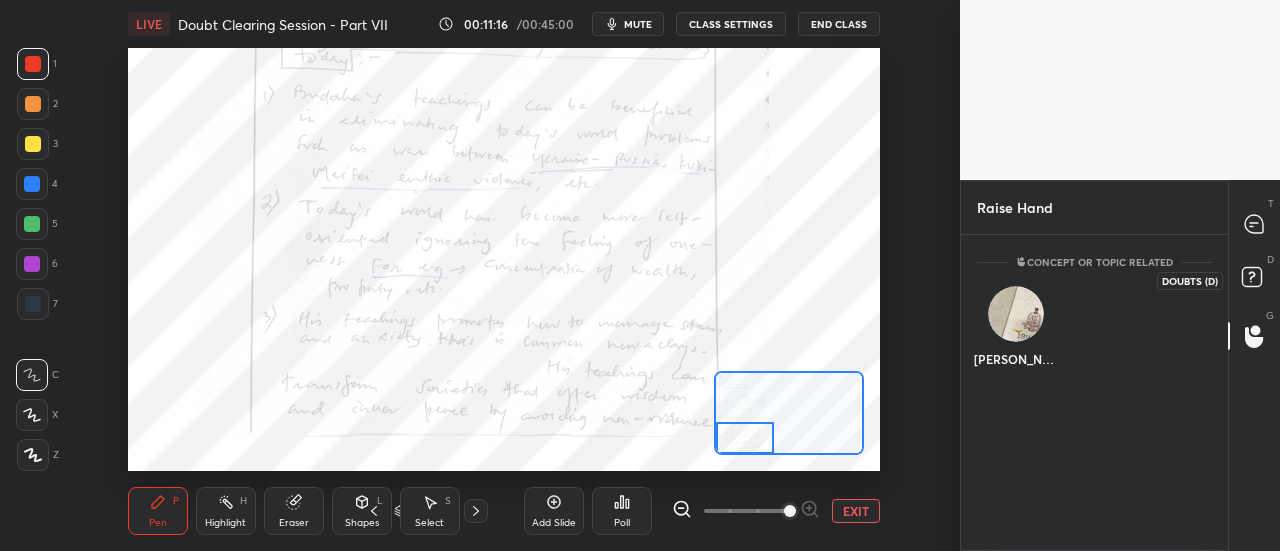 click 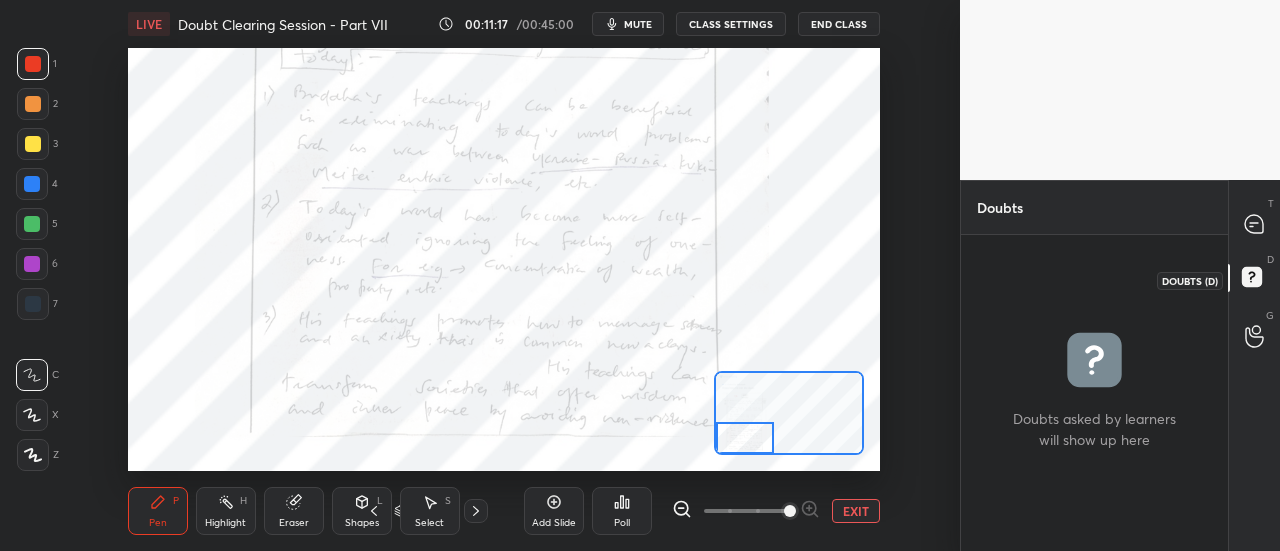 click 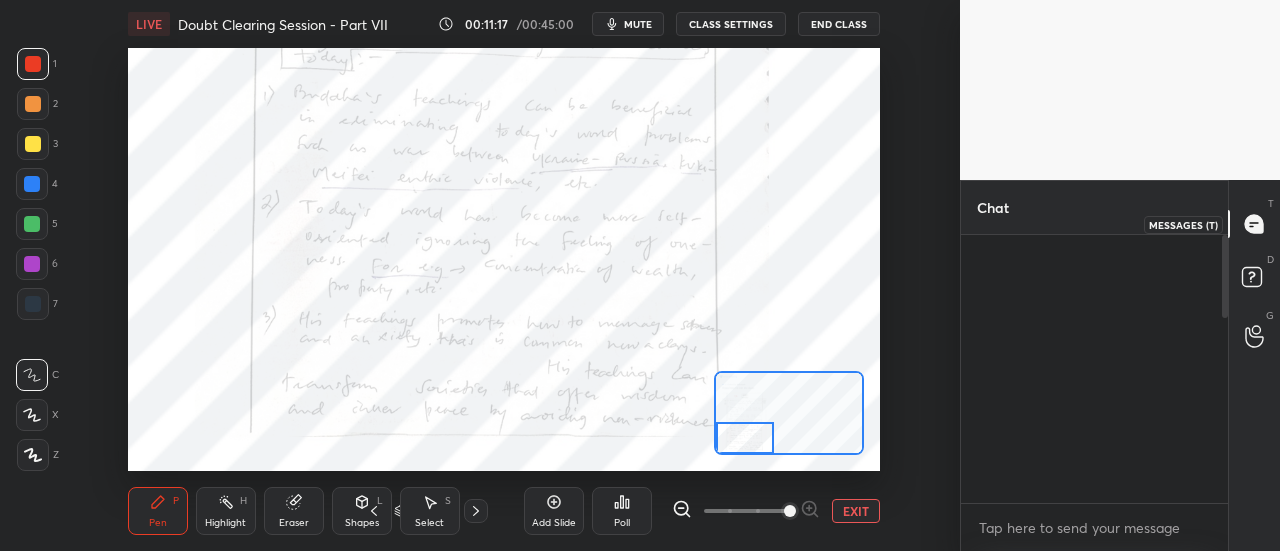scroll, scrollTop: 594, scrollLeft: 0, axis: vertical 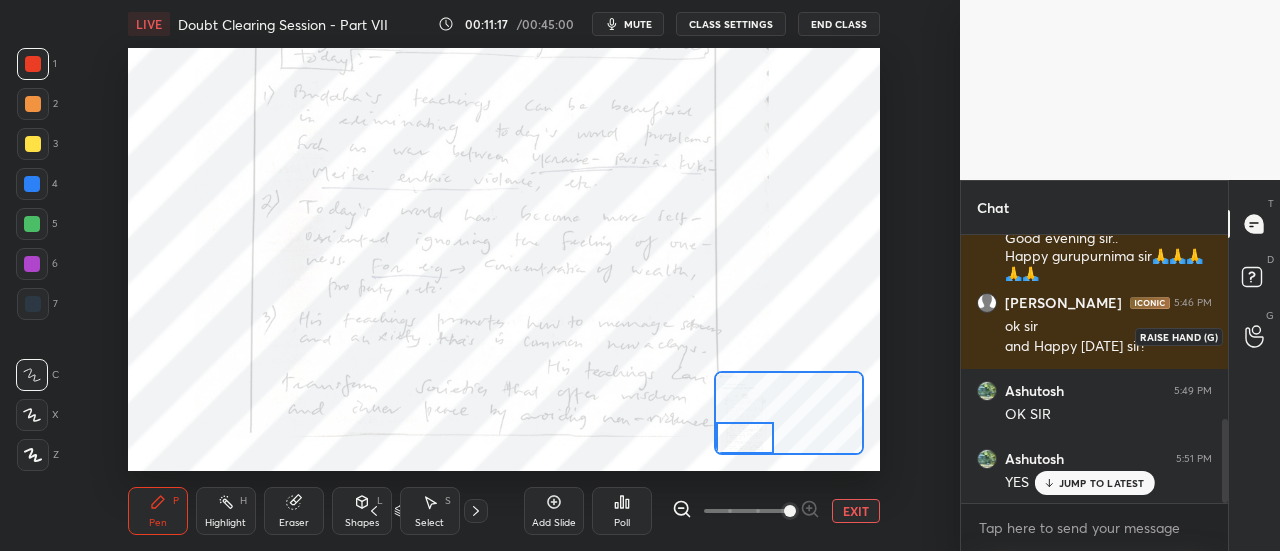 click at bounding box center (1255, 336) 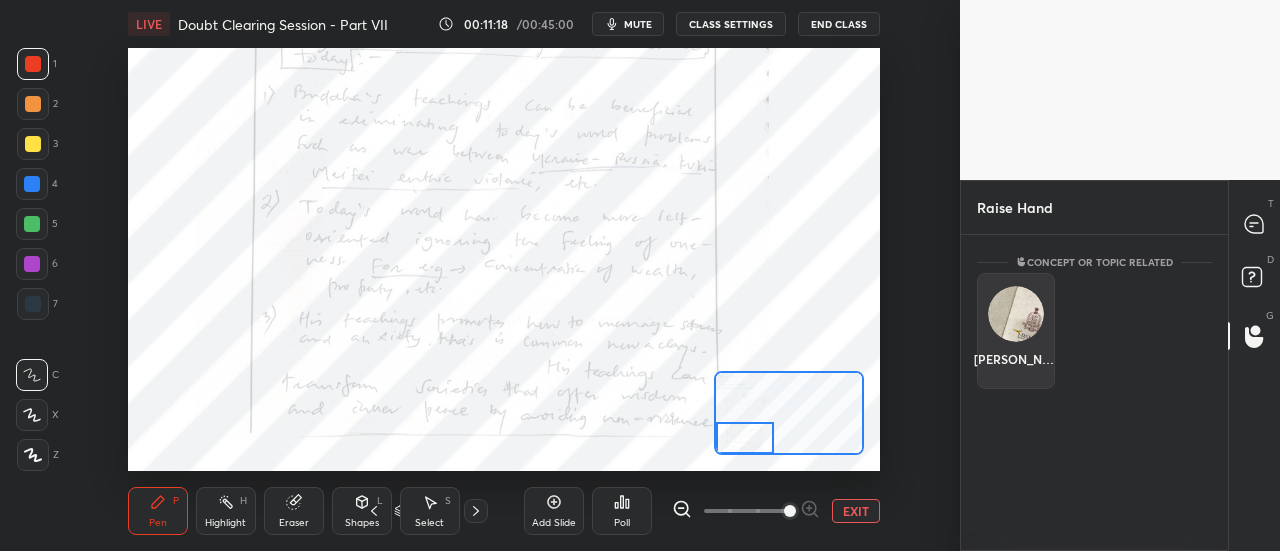 click on "[PERSON_NAME]" at bounding box center (1016, 331) 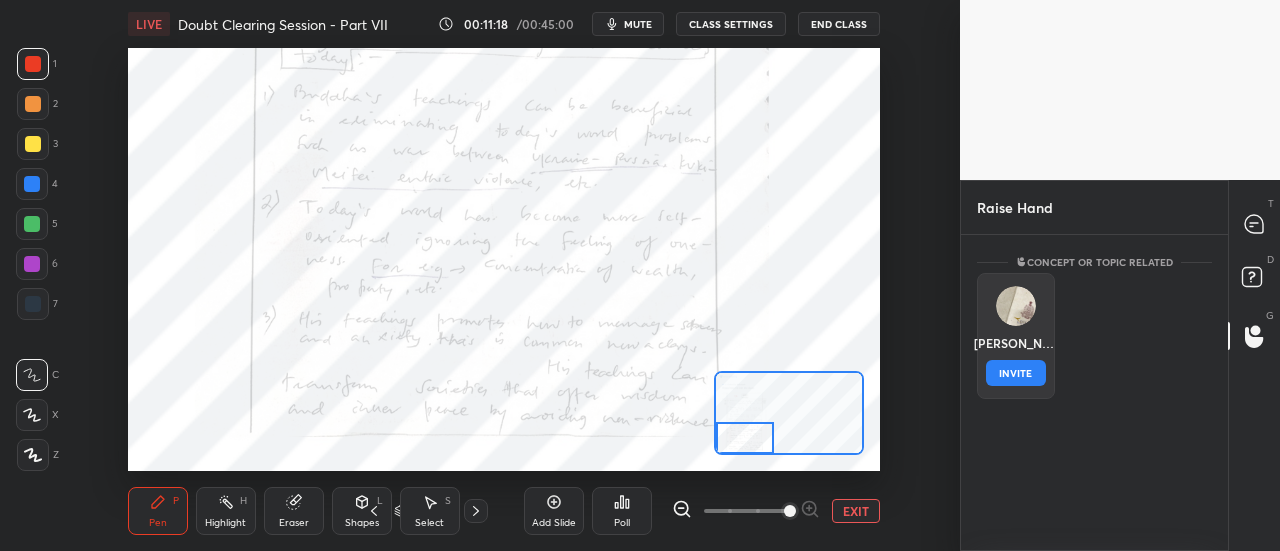 click on "INVITE" at bounding box center [1016, 373] 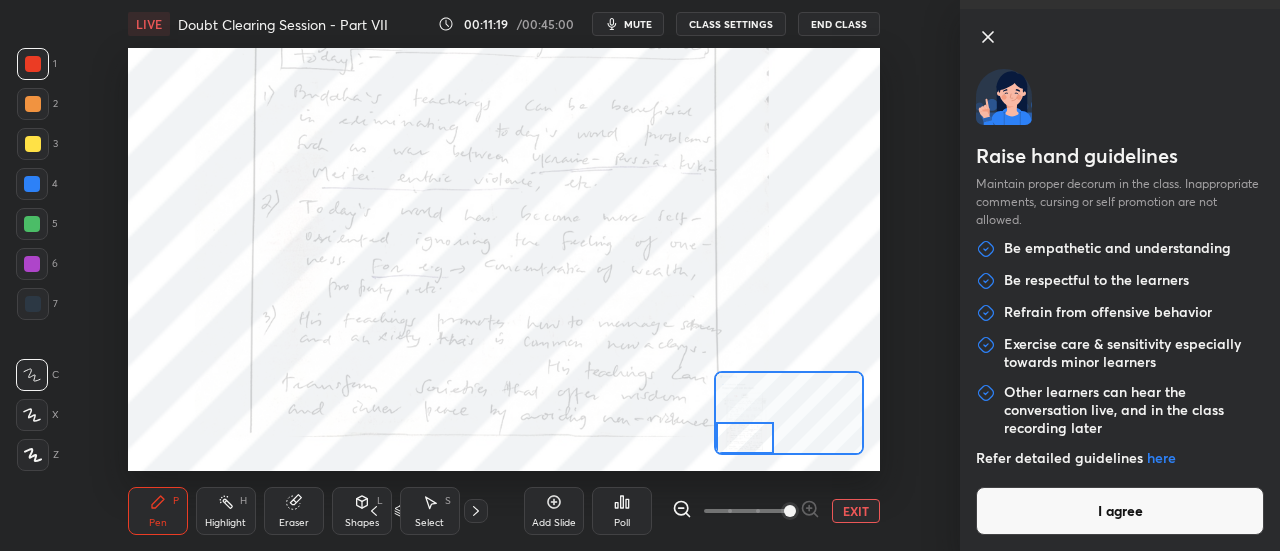 click on "I agree" at bounding box center (1120, 511) 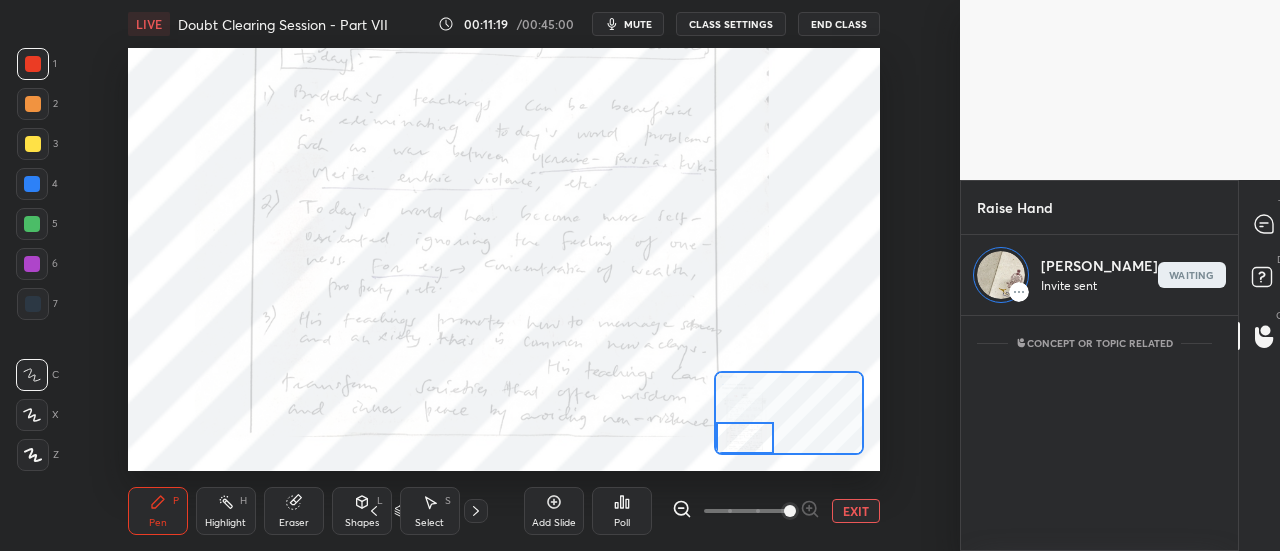scroll, scrollTop: 229, scrollLeft: 261, axis: both 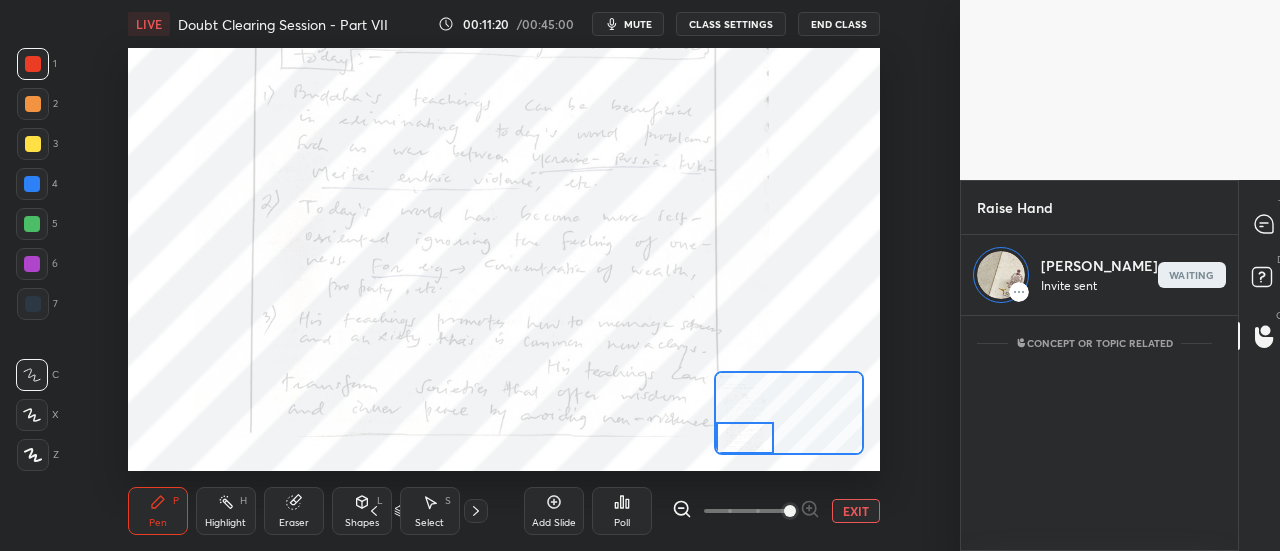 click on "D Doubts (D)" at bounding box center (1264, 280) 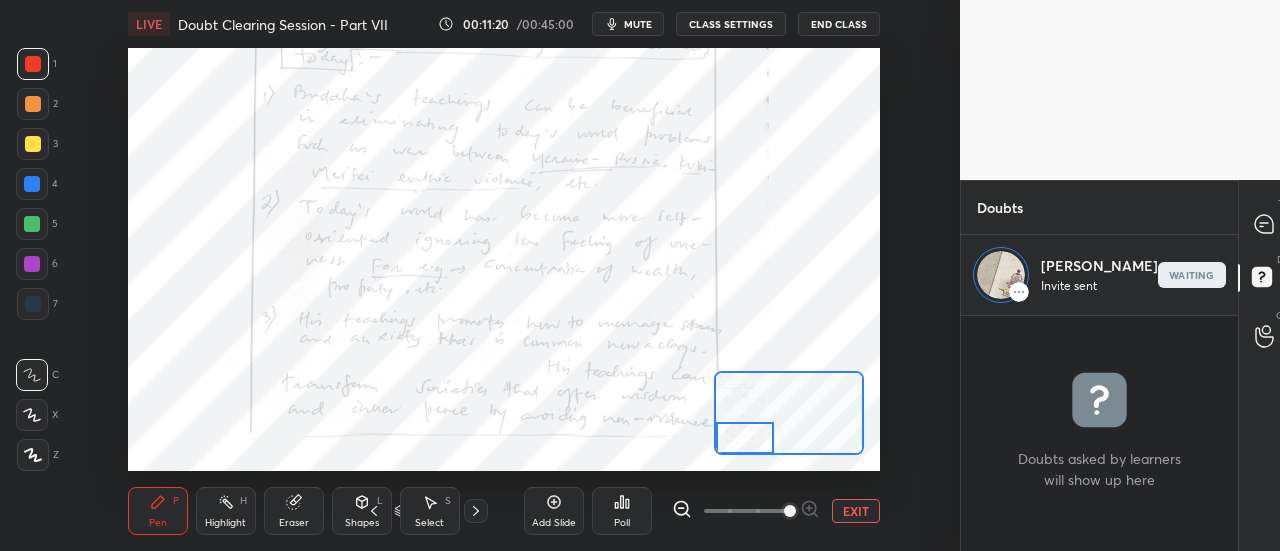 click 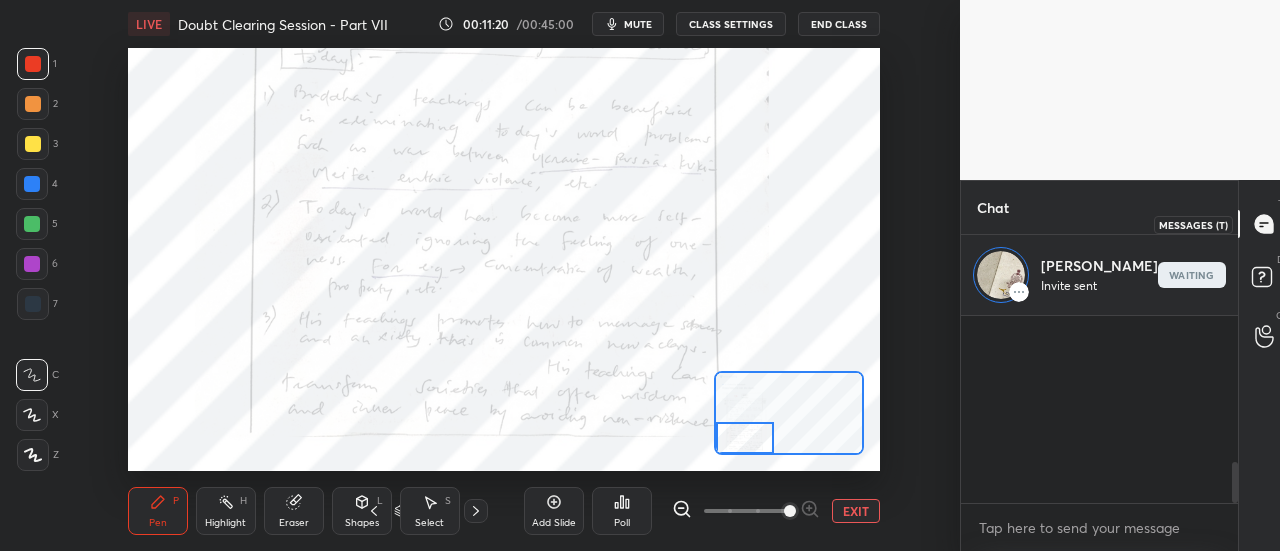 scroll, scrollTop: 676, scrollLeft: 0, axis: vertical 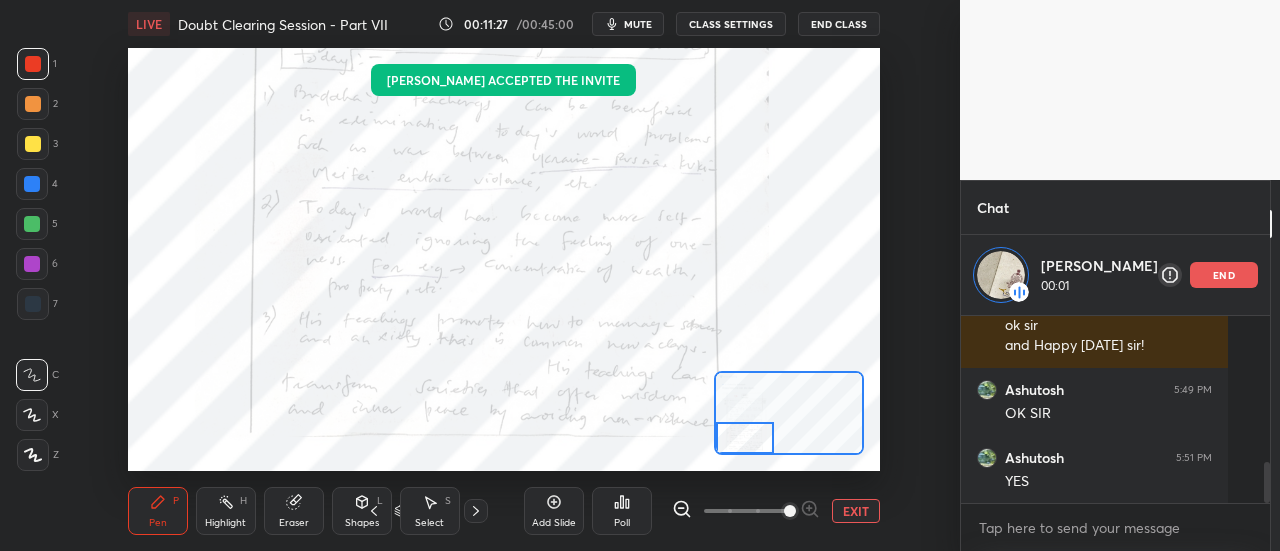 click on "EXIT" at bounding box center (776, 511) 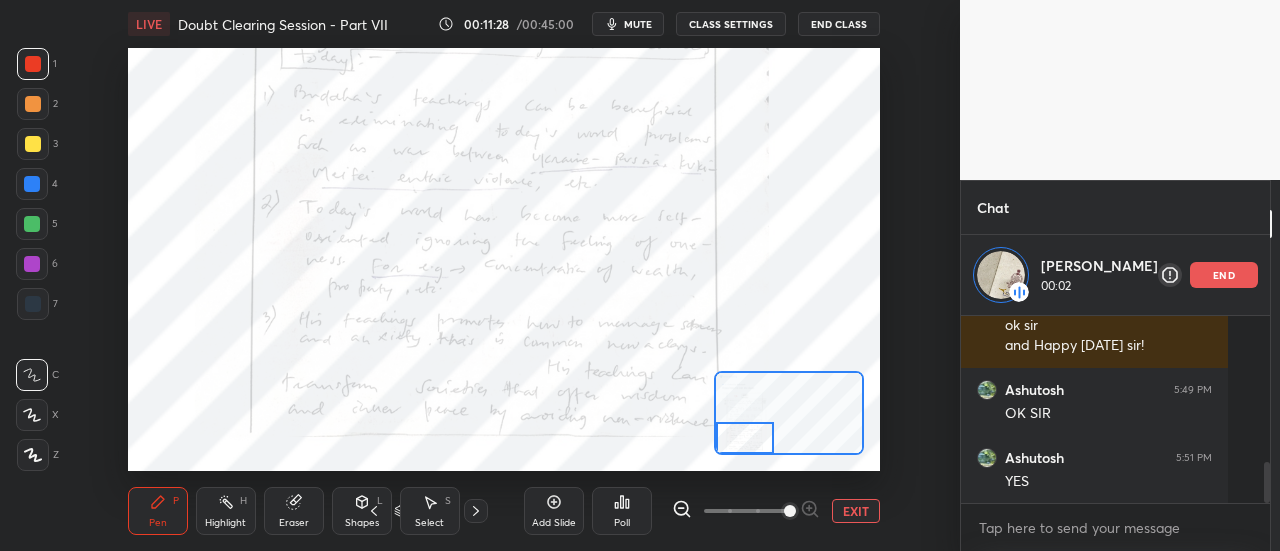 click on "EXIT" at bounding box center [856, 511] 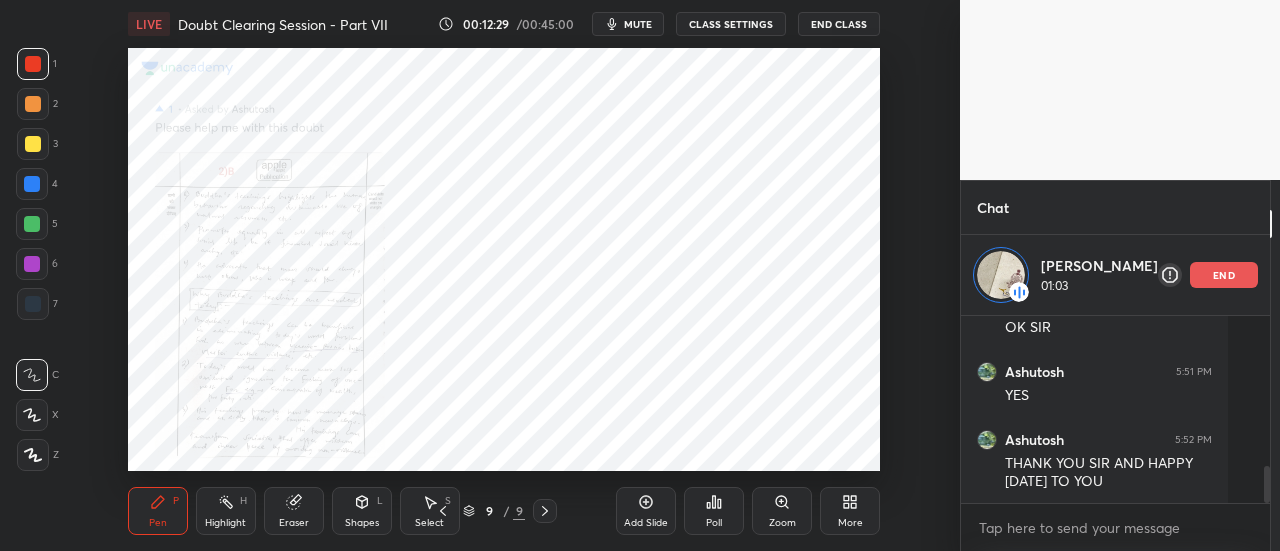 scroll, scrollTop: 848, scrollLeft: 0, axis: vertical 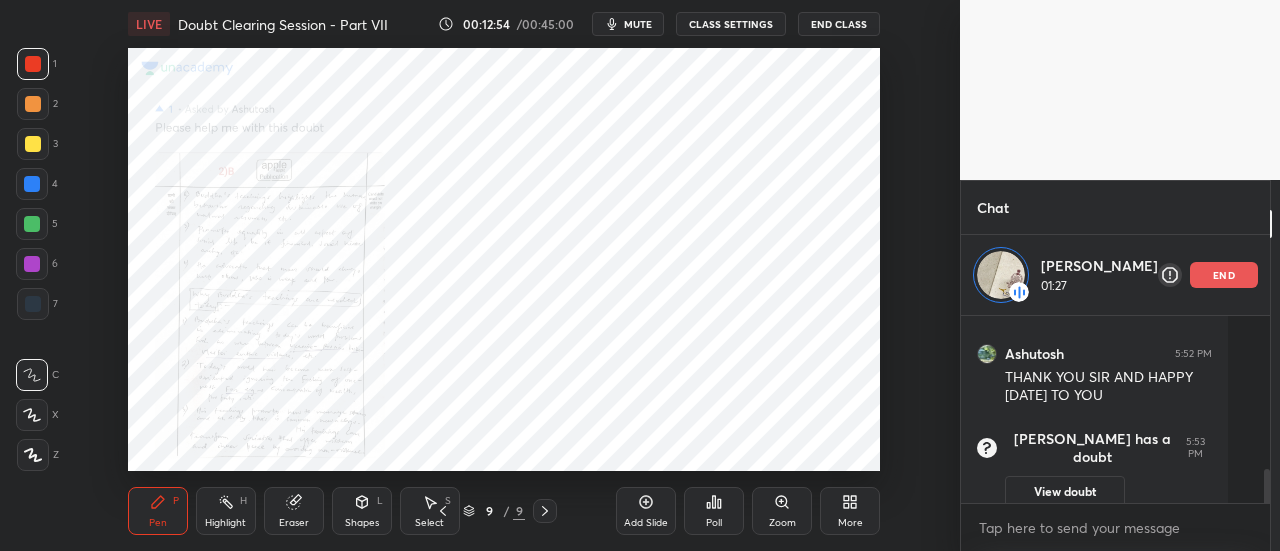 click 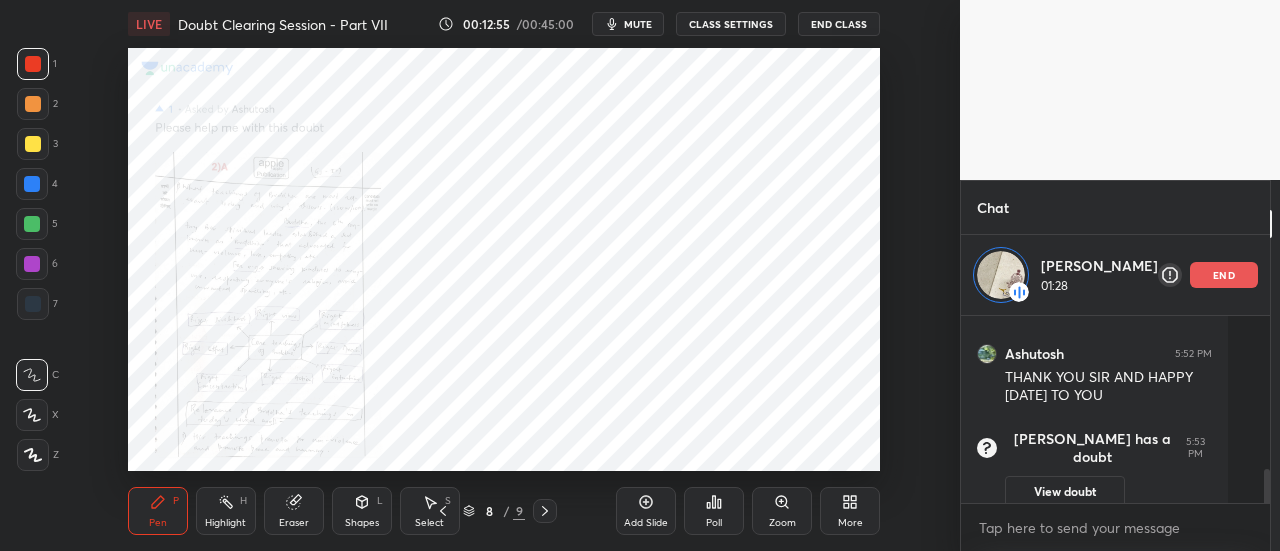 click on "Zoom" at bounding box center [782, 523] 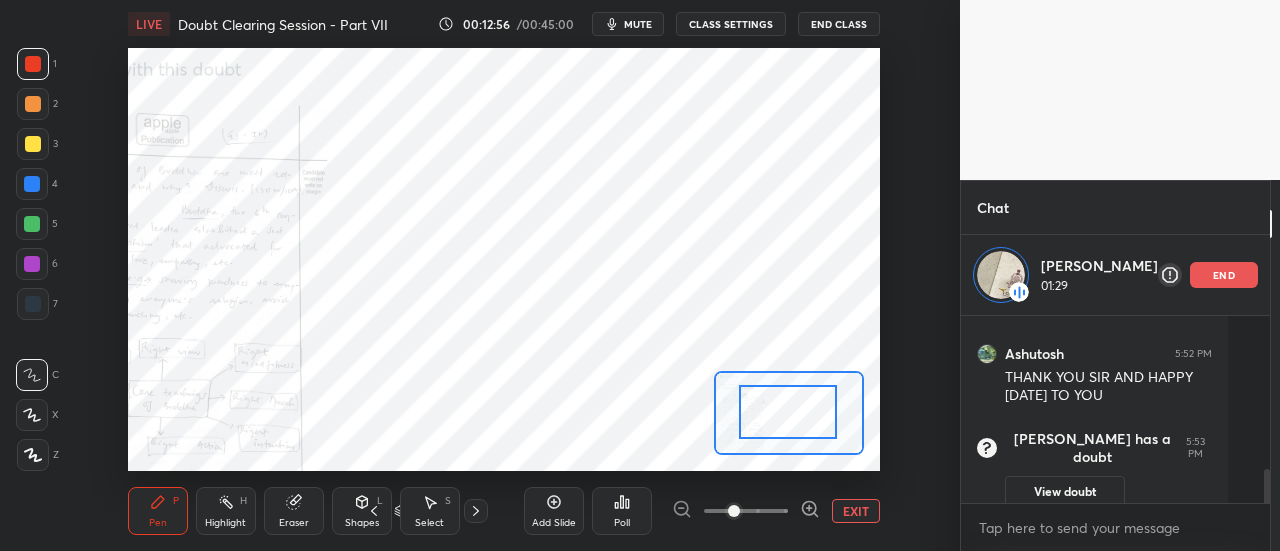 drag, startPoint x: 814, startPoint y: 512, endPoint x: 940, endPoint y: 516, distance: 126.06348 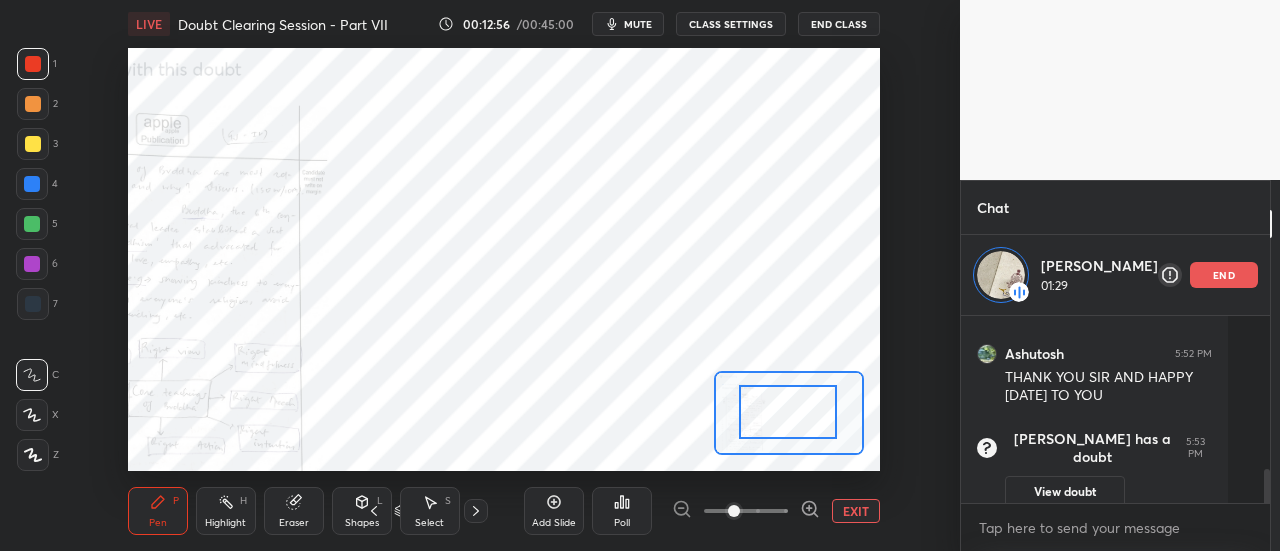 click on "LIVE Doubt Clearing Session - Part VII 00:12:56 /  00:45:00 mute CLASS SETTINGS End Class Setting up your live class Poll for   secs No correct answer Start poll Back Doubt Clearing Session - Part VII • L4 of Doubt Clearing Course for History and Economy - UPSC CSE [PERSON_NAME] Pen P Highlight H Eraser Shapes L Select S 8 / 9 Add Slide Poll EXIT" at bounding box center [504, 275] 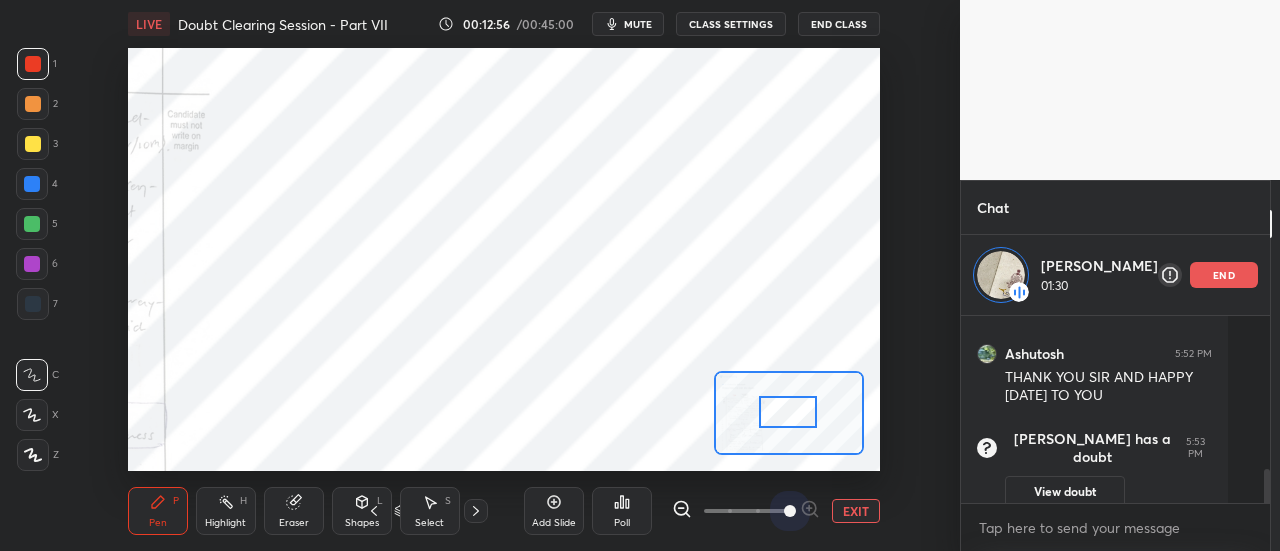drag, startPoint x: 771, startPoint y: 521, endPoint x: 890, endPoint y: 528, distance: 119.2057 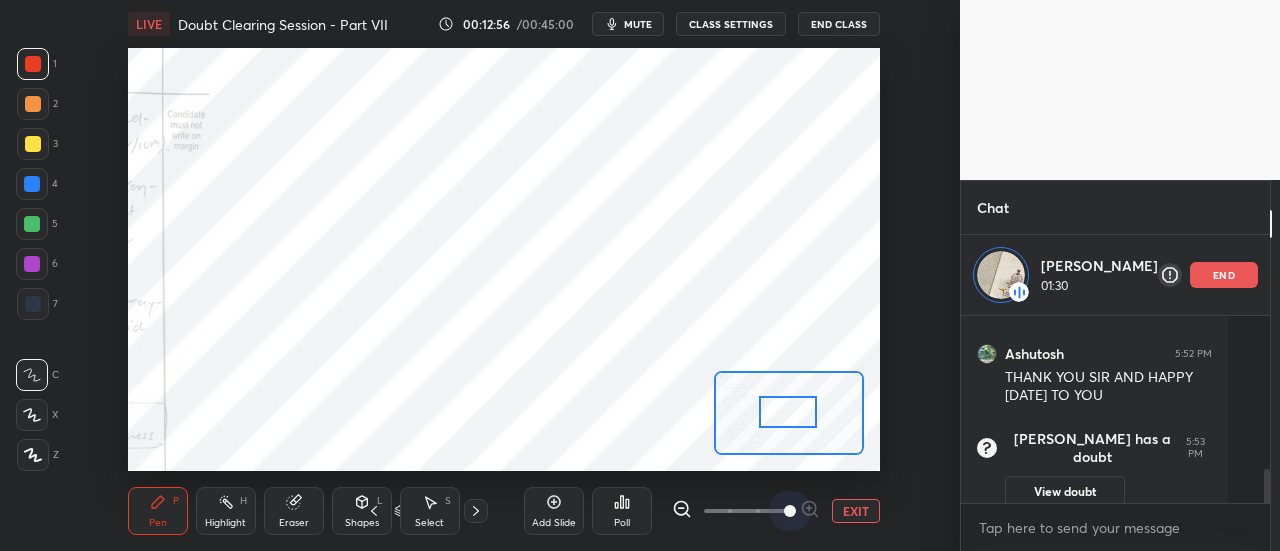 click on "LIVE Doubt Clearing Session - Part VII 00:12:56 /  00:45:00 mute CLASS SETTINGS End Class Setting up your live class Poll for   secs No correct answer Start poll Back Doubt Clearing Session - Part VII • L4 of Doubt Clearing Course for History and Economy - UPSC CSE [PERSON_NAME] Pen P Highlight H Eraser Shapes L Select S 8 / 9 Add Slide Poll EXIT" at bounding box center [504, 275] 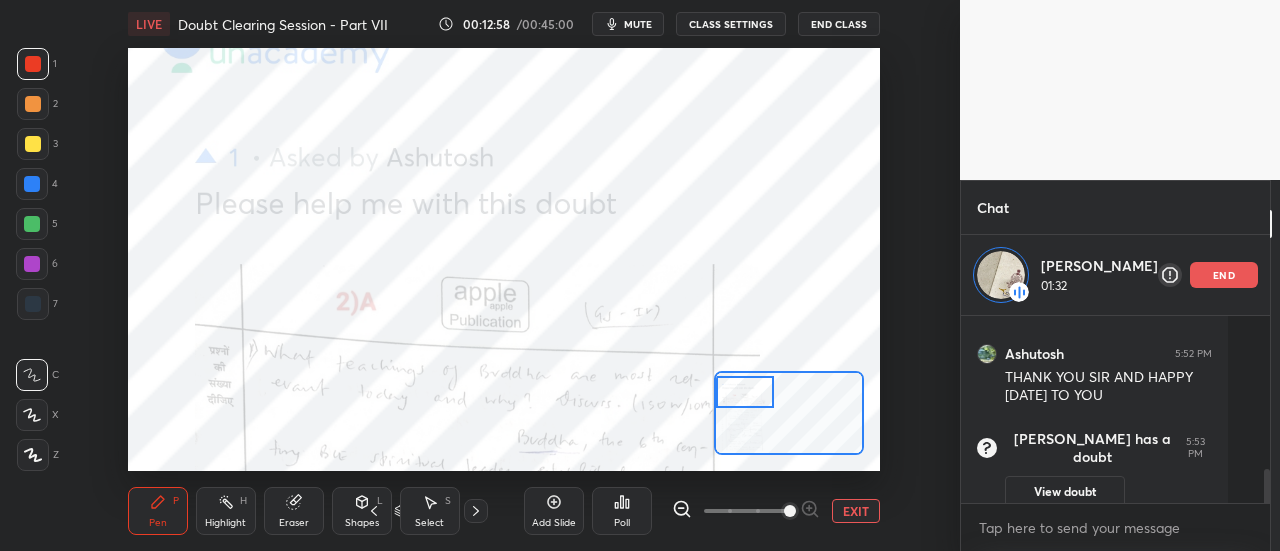 click on "Setting up your live class Poll for   secs No correct answer Start poll" at bounding box center [504, 259] 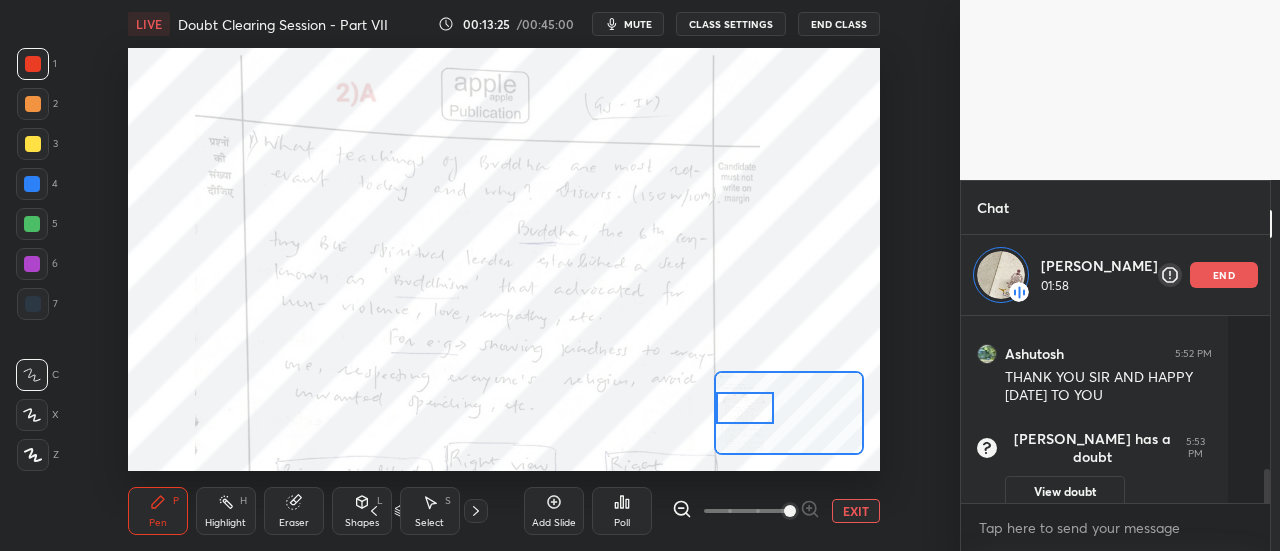 drag, startPoint x: 742, startPoint y: 388, endPoint x: 739, endPoint y: 402, distance: 14.3178215 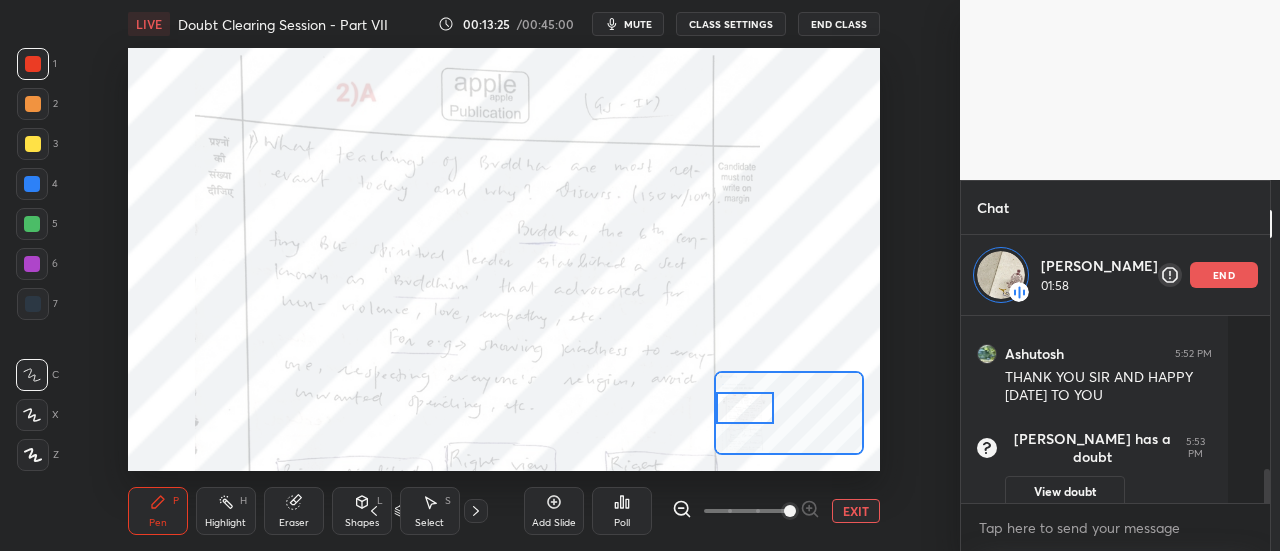 click at bounding box center (745, 408) 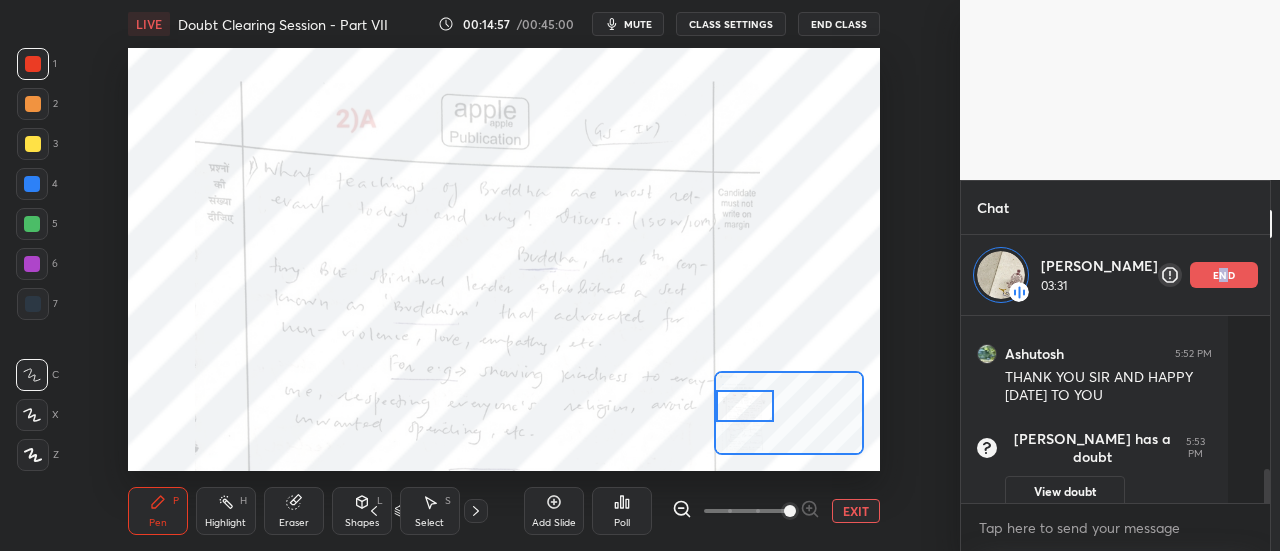drag, startPoint x: 1188, startPoint y: 276, endPoint x: 1180, endPoint y: 268, distance: 11.313708 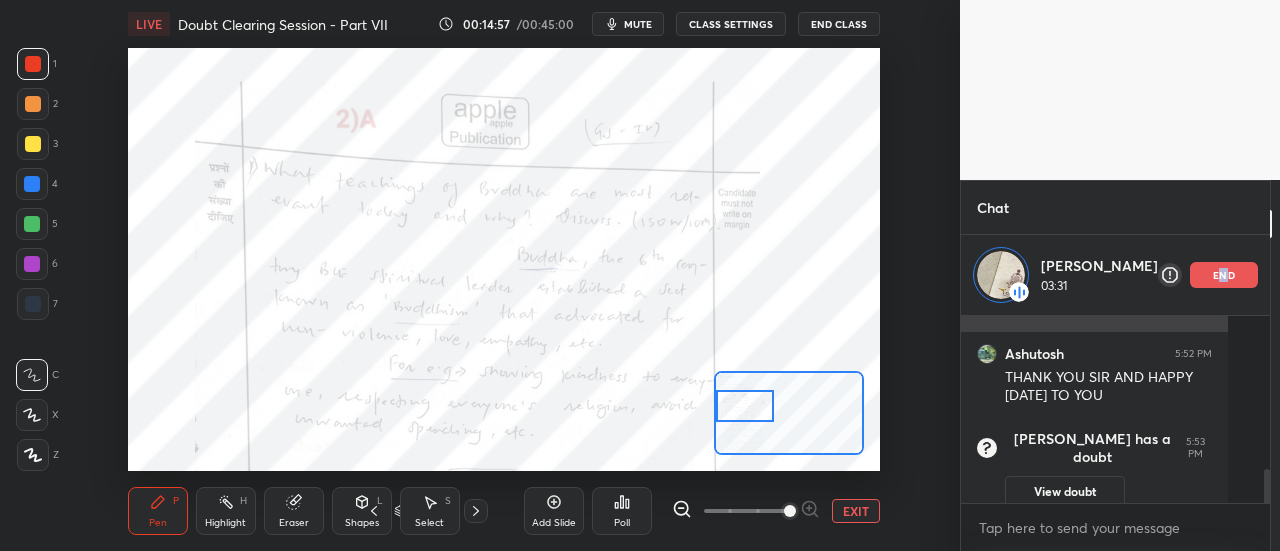 scroll, scrollTop: 7, scrollLeft: 6, axis: both 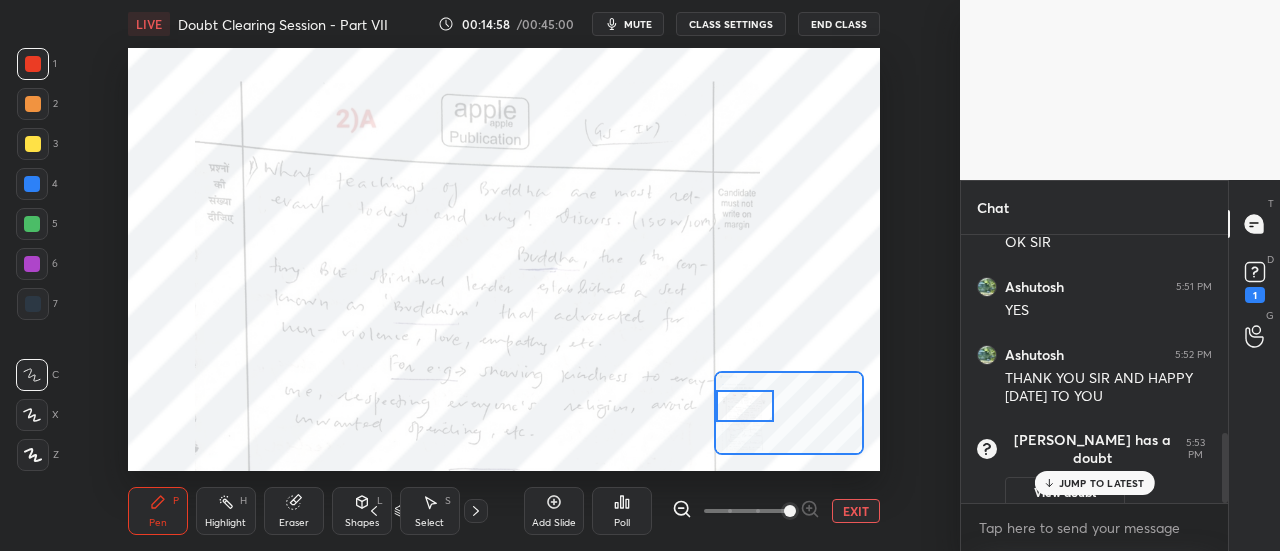 click on "D Doubts (D) 1" at bounding box center (1254, 280) 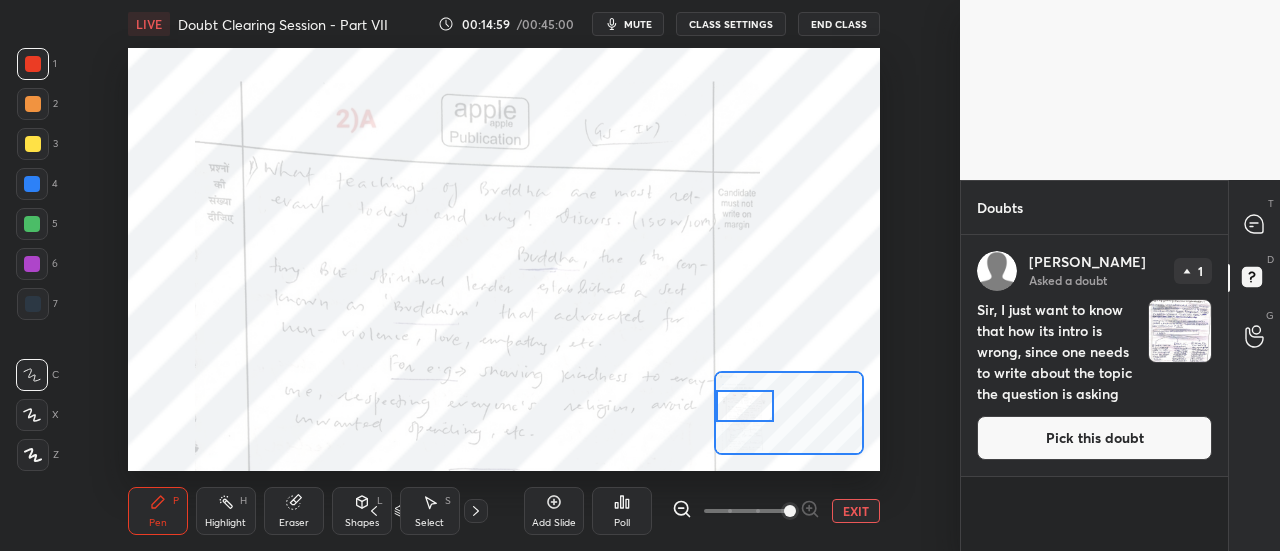 click at bounding box center [1180, 331] 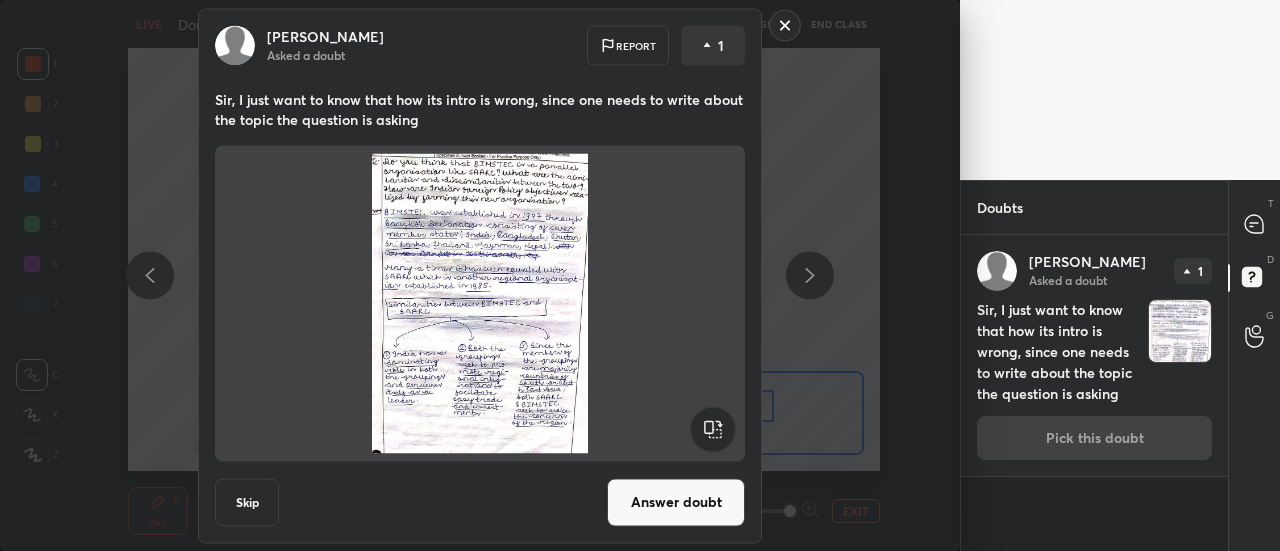click on "Answer doubt" at bounding box center [676, 502] 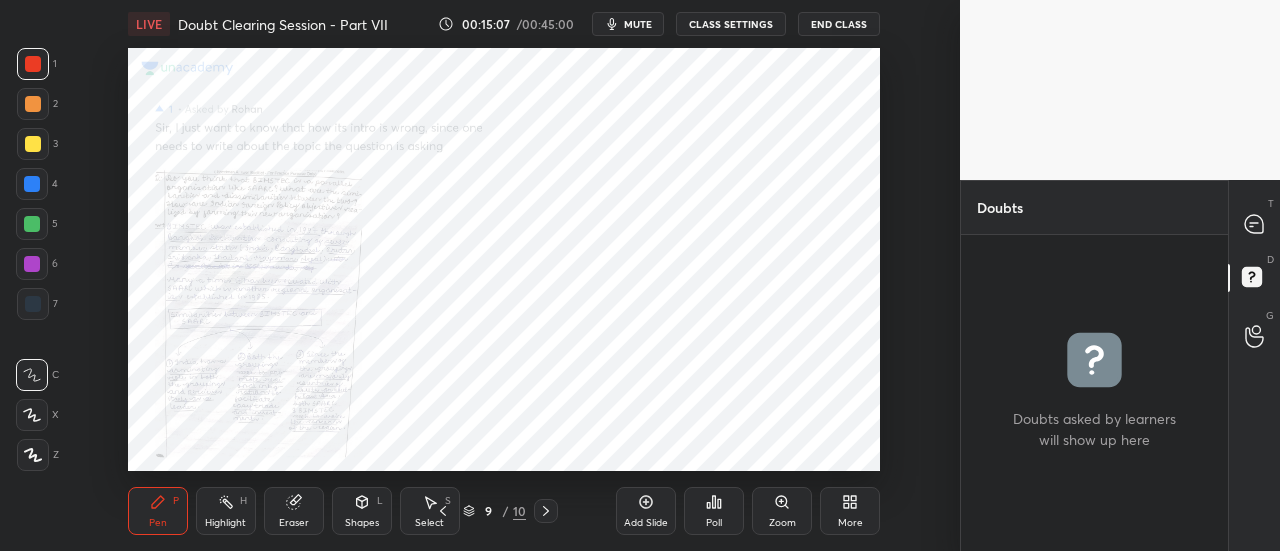 click 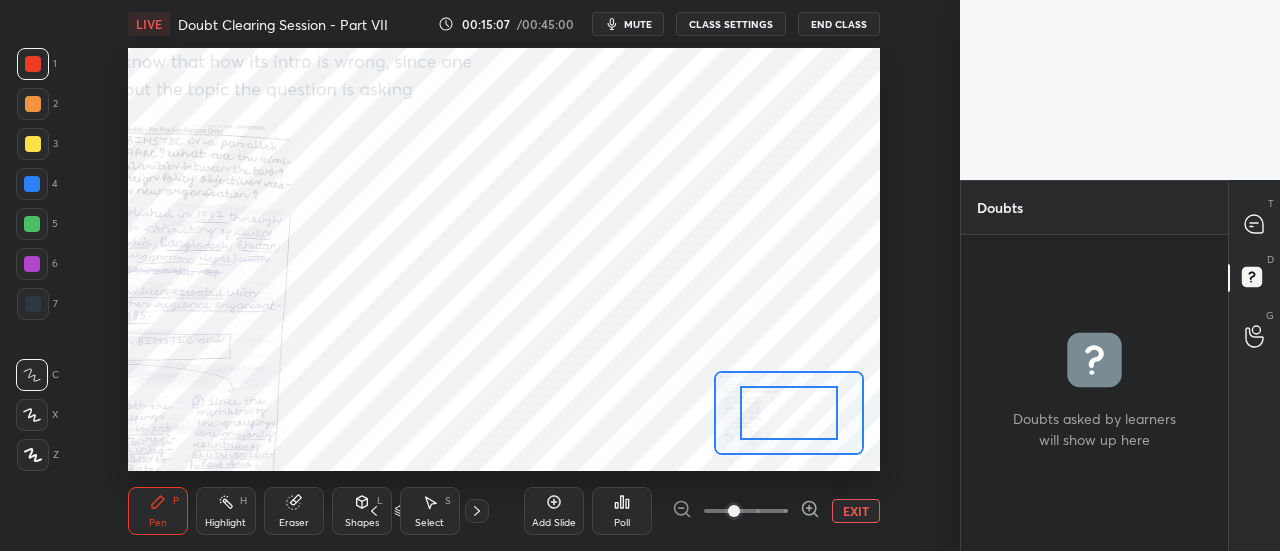 click on "Setting up your live class Poll for   secs No correct answer Start poll" at bounding box center (504, 259) 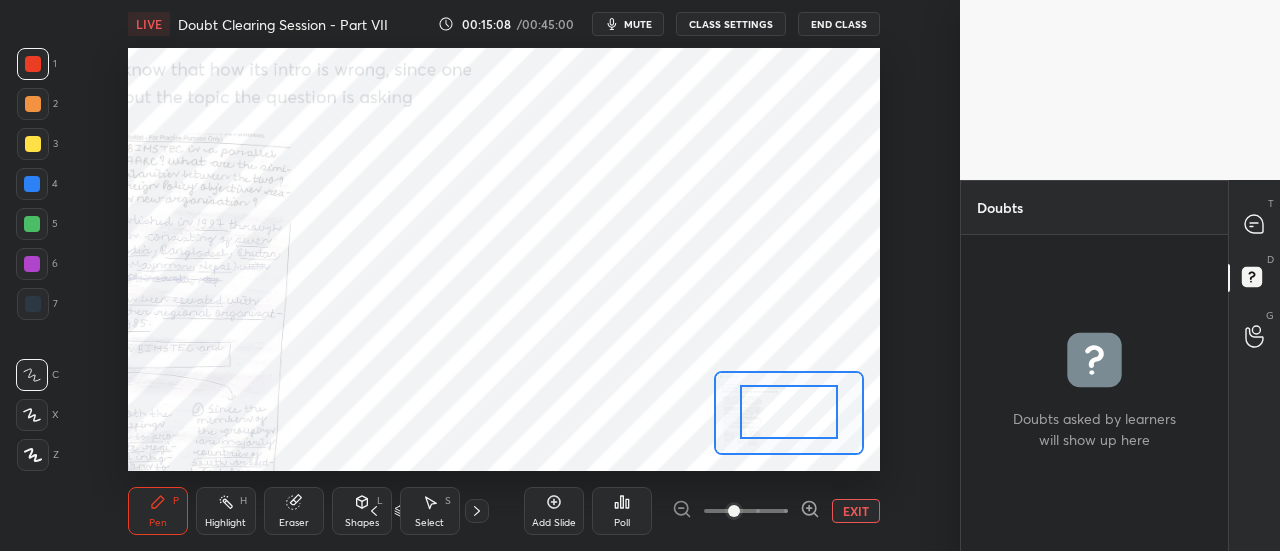 drag, startPoint x: 762, startPoint y: 390, endPoint x: 726, endPoint y: 505, distance: 120.50311 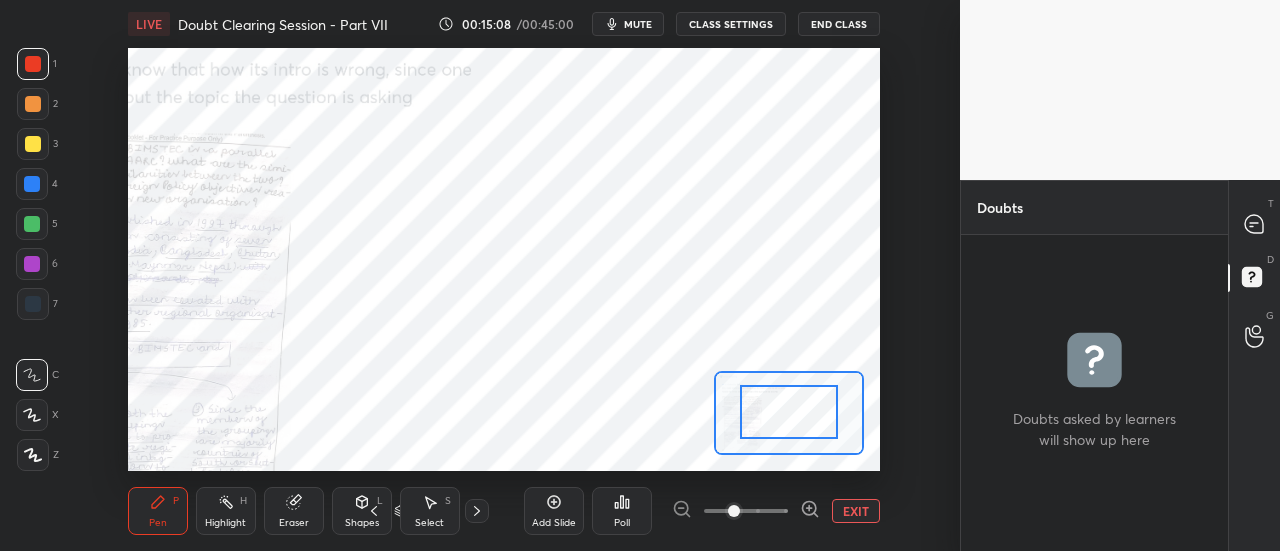 drag, startPoint x: 760, startPoint y: 543, endPoint x: 899, endPoint y: 538, distance: 139.0899 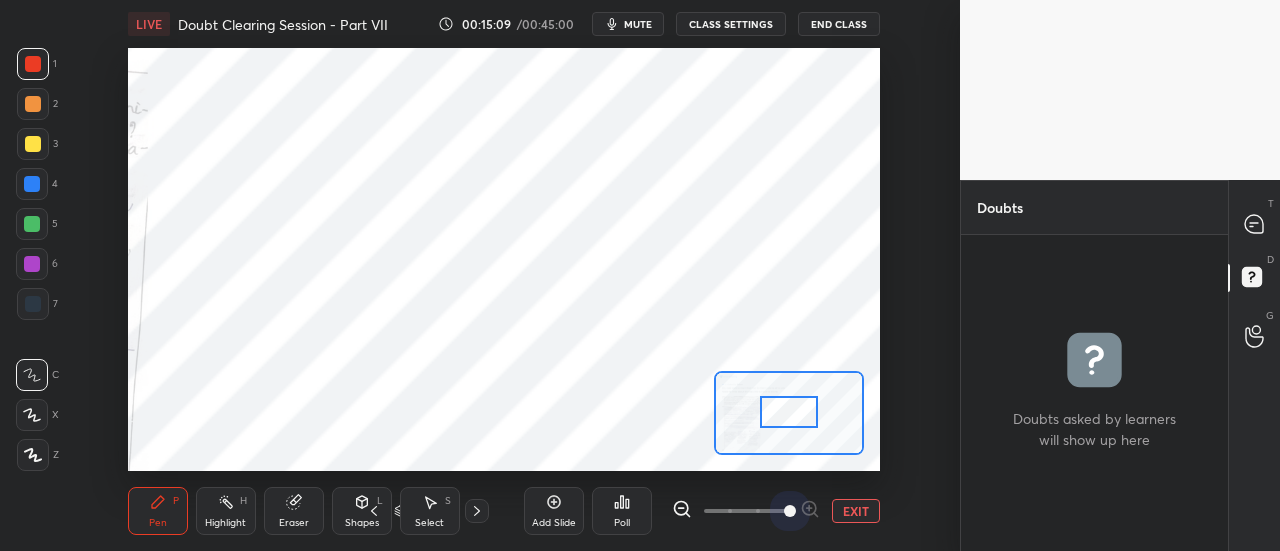 drag, startPoint x: 775, startPoint y: 517, endPoint x: 907, endPoint y: 509, distance: 132.2422 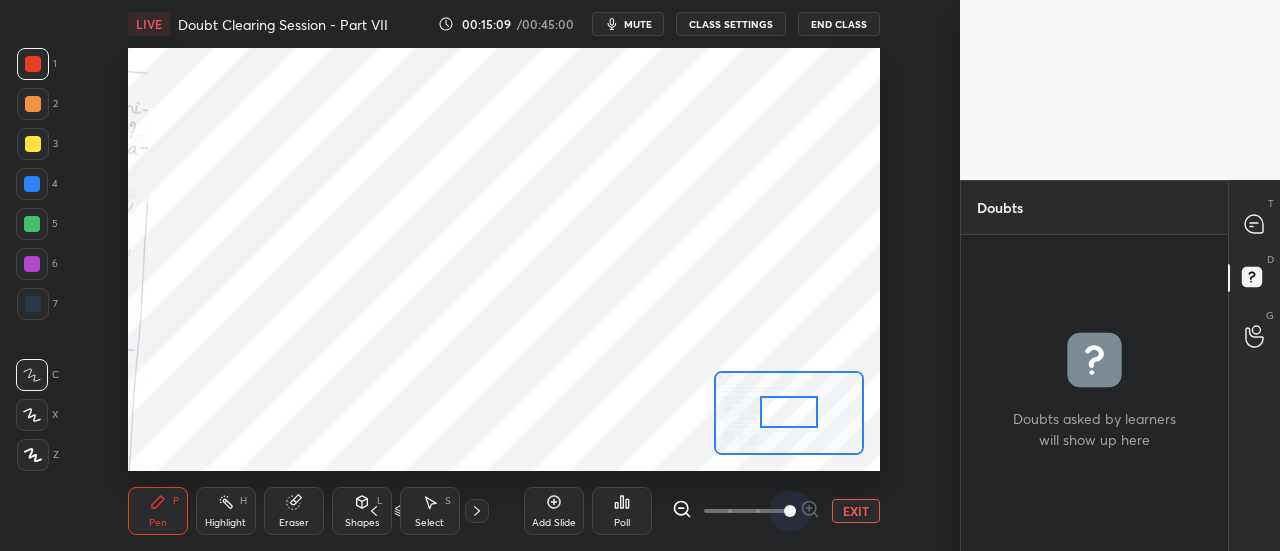 click on "LIVE Doubt Clearing Session - Part VII 00:15:09 /  00:45:00 mute CLASS SETTINGS End Class Setting up your live class Poll for   secs No correct answer Start poll Back Doubt Clearing Session - Part VII • L4 of Doubt Clearing Course for History and Economy - UPSC CSE [PERSON_NAME] Pen P Highlight H Eraser Shapes L Select S 9 / 10 Add Slide Poll EXIT" at bounding box center [504, 275] 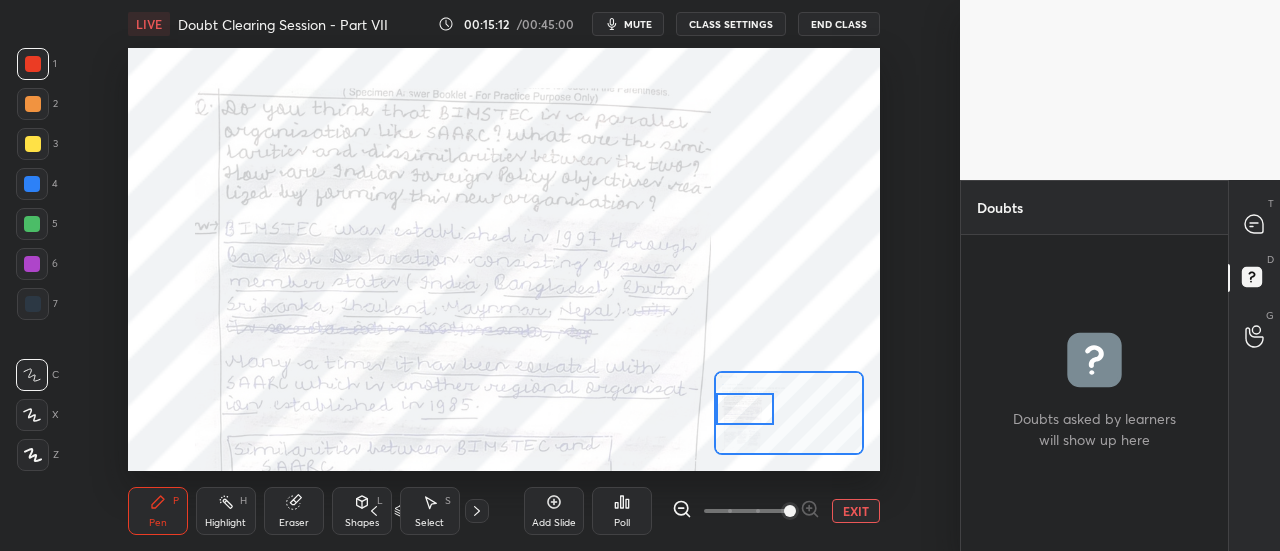 click on "Setting up your live class Poll for   secs No correct answer Start poll" at bounding box center [504, 259] 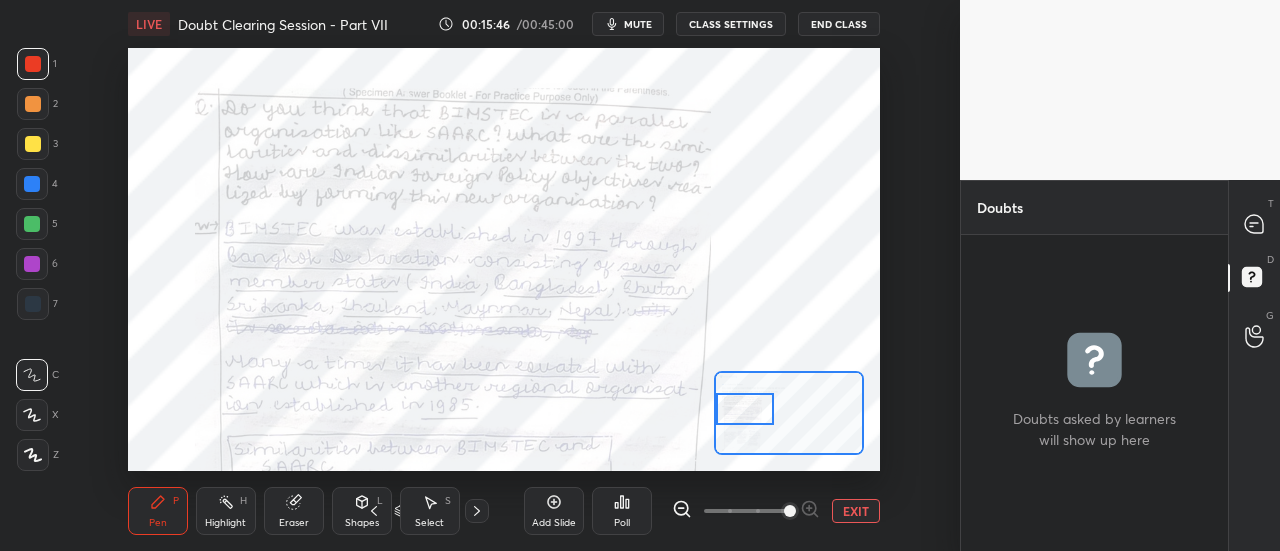 click on "G Raise Hand (G)" at bounding box center [1254, 336] 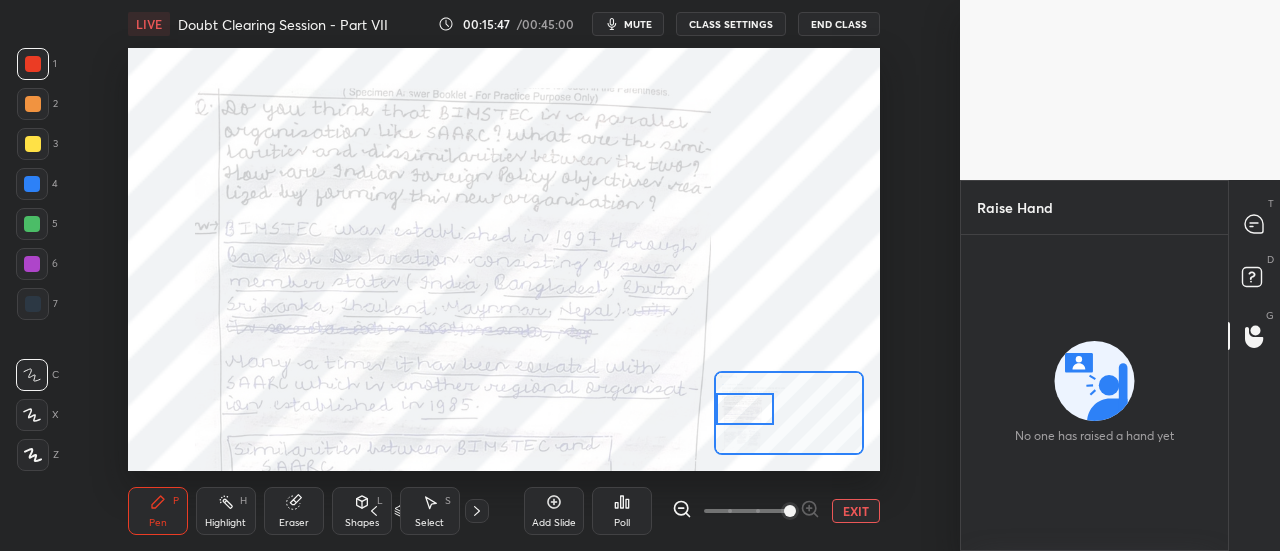 click on "T Messages (T)" at bounding box center (1254, 224) 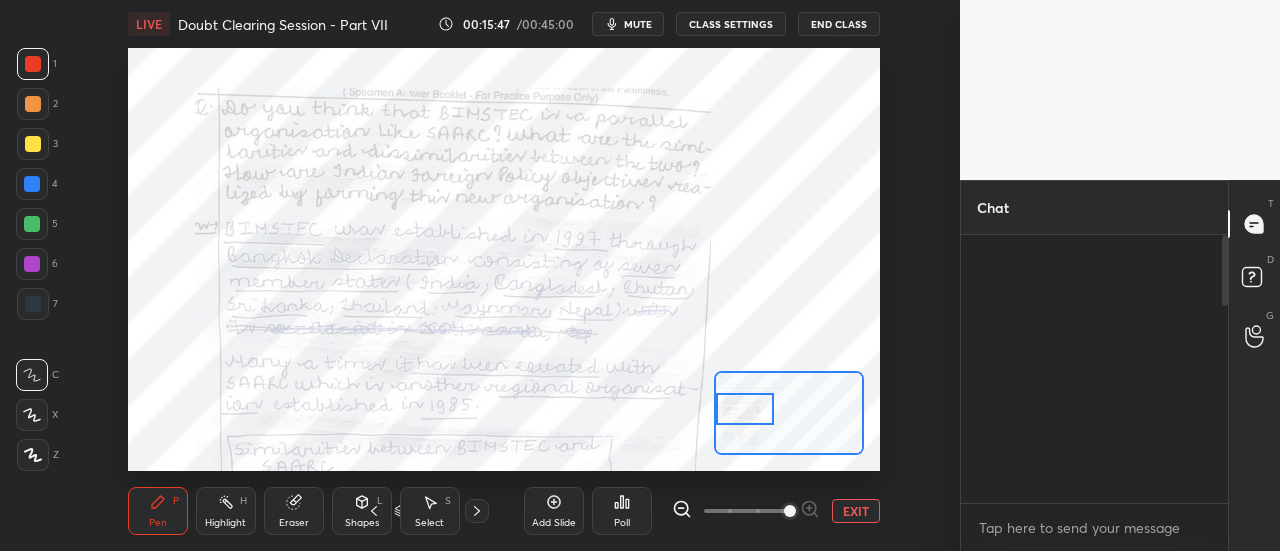 scroll, scrollTop: 748, scrollLeft: 0, axis: vertical 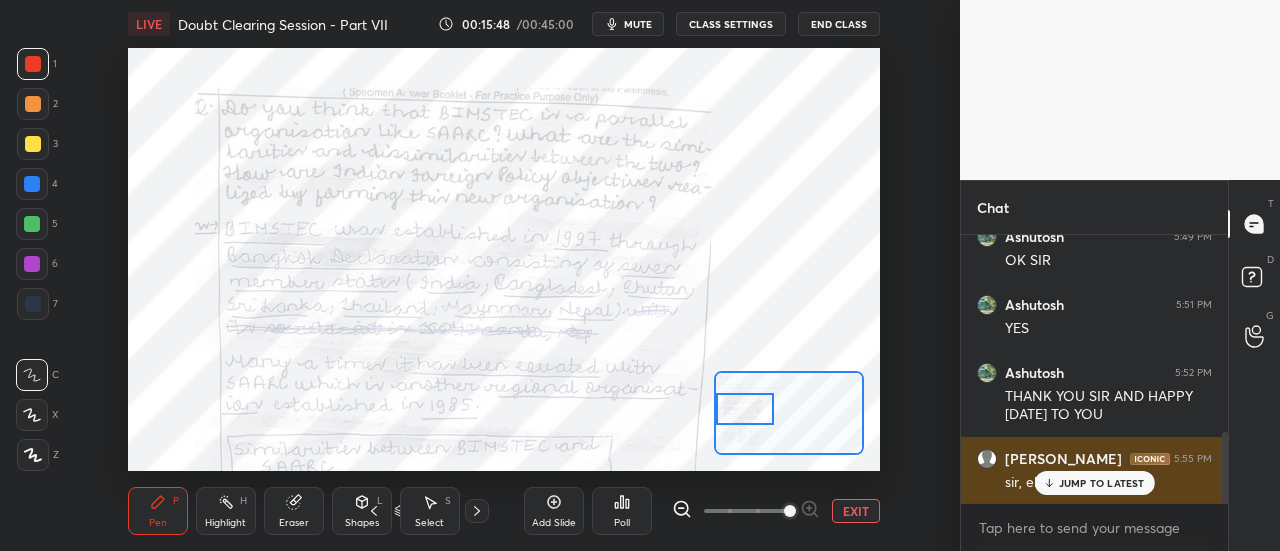 drag, startPoint x: 1078, startPoint y: 487, endPoint x: 1060, endPoint y: 496, distance: 20.12461 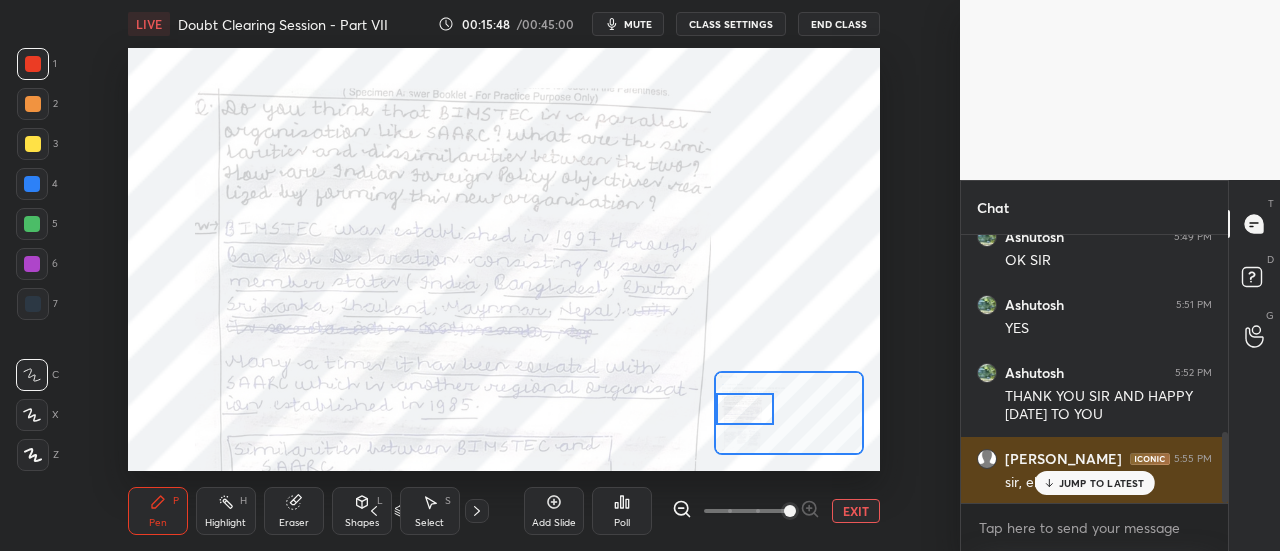 click on "JUMP TO LATEST" at bounding box center [1102, 483] 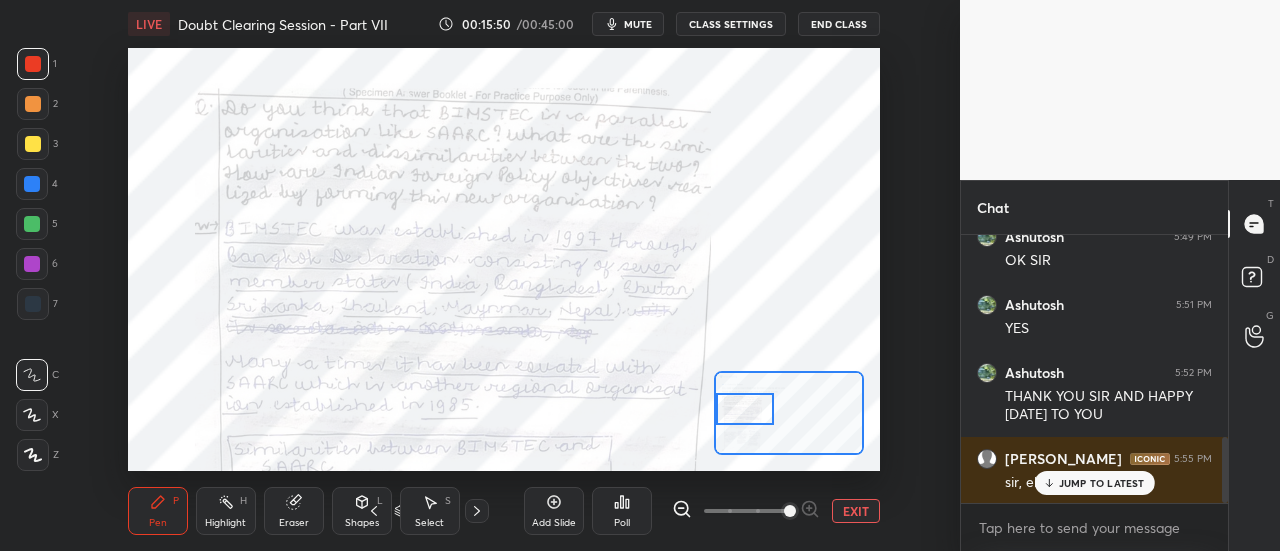 scroll, scrollTop: 816, scrollLeft: 0, axis: vertical 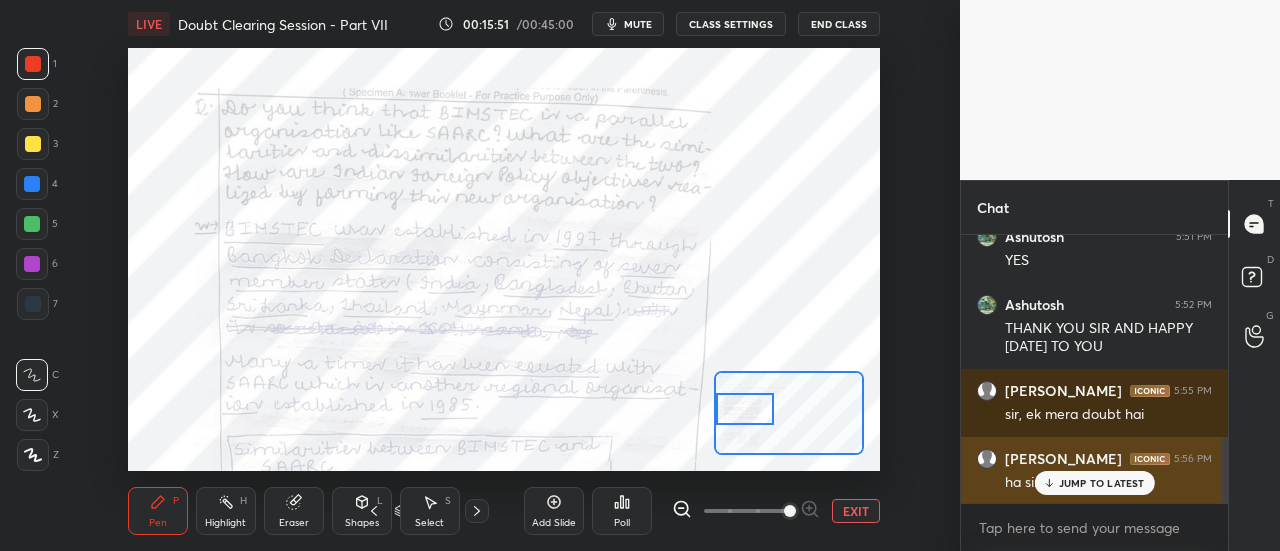 click on "JUMP TO LATEST" at bounding box center (1102, 483) 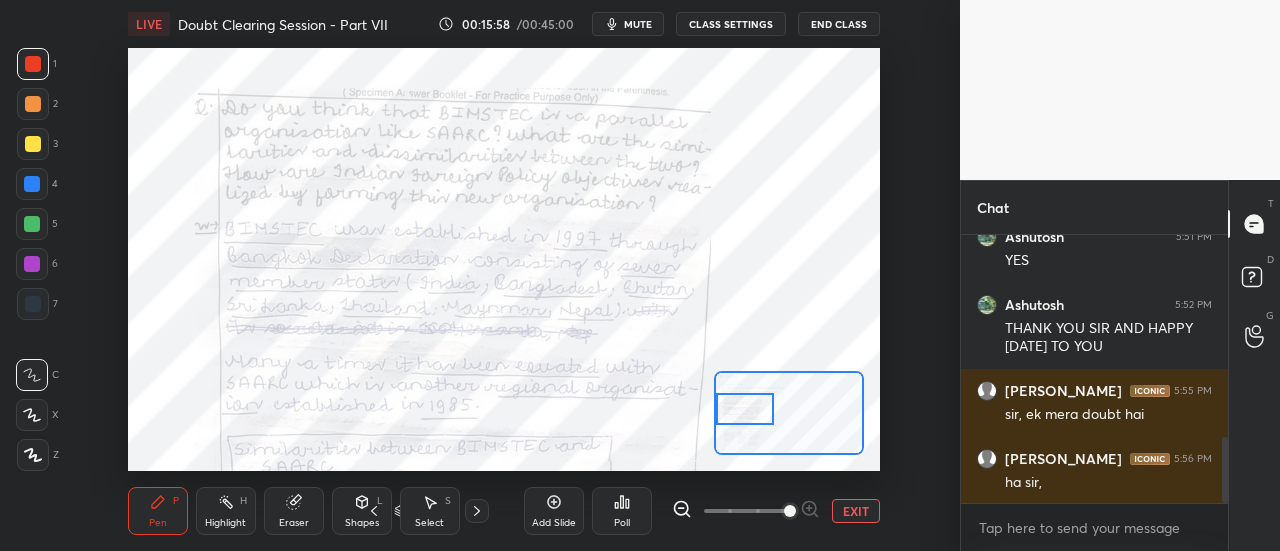 click on "EXIT" at bounding box center (856, 511) 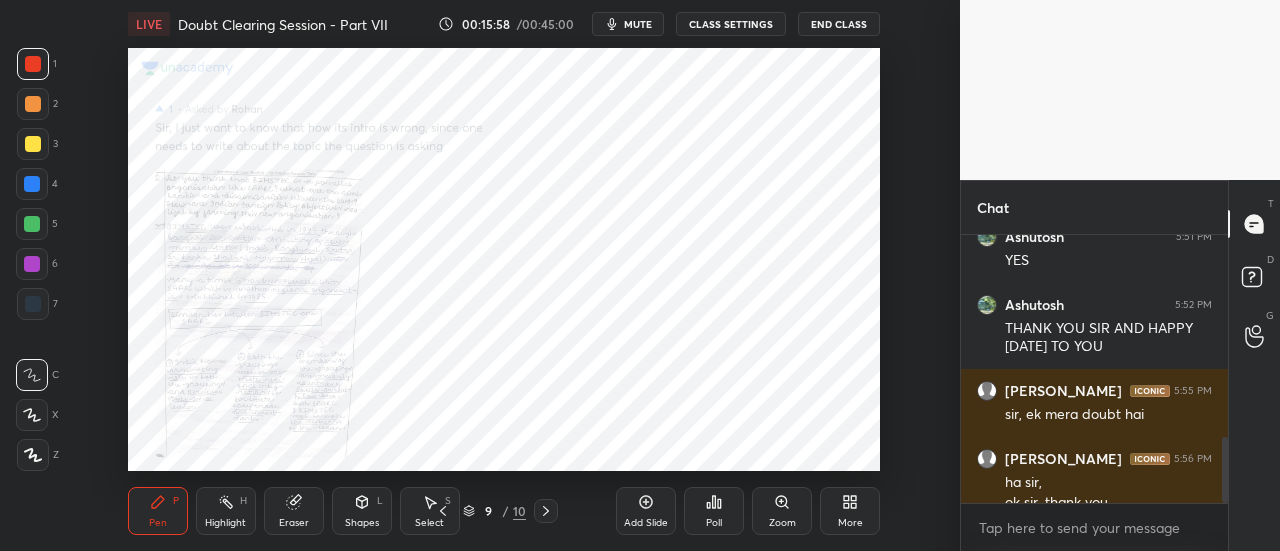 scroll, scrollTop: 836, scrollLeft: 0, axis: vertical 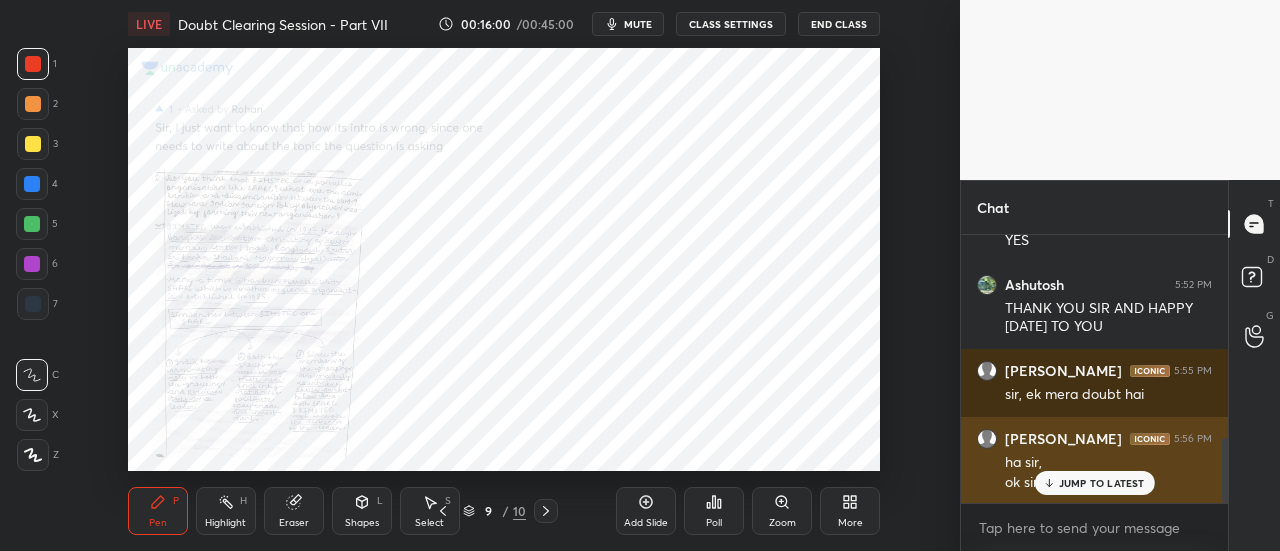 click on "JUMP TO LATEST" at bounding box center [1094, 483] 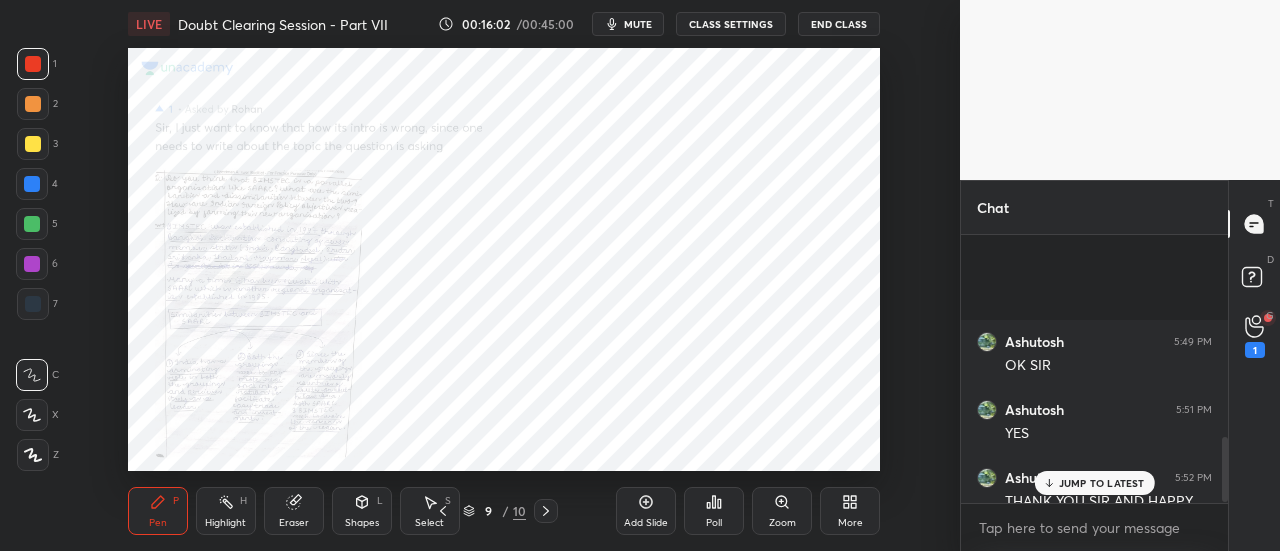 scroll, scrollTop: 833, scrollLeft: 0, axis: vertical 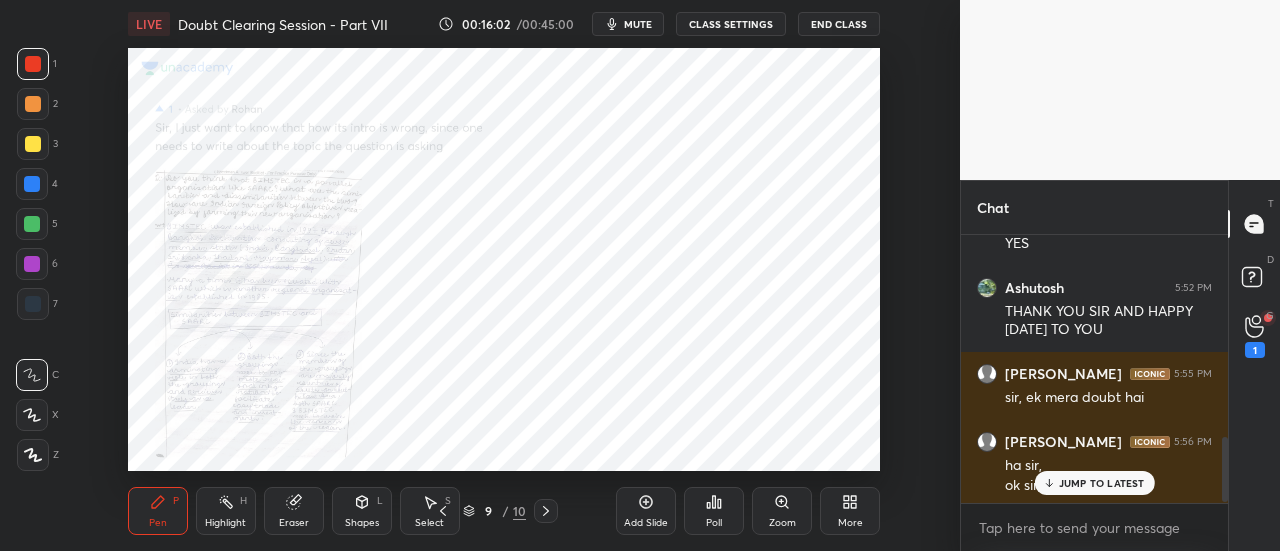 click on "G" at bounding box center [1270, 315] 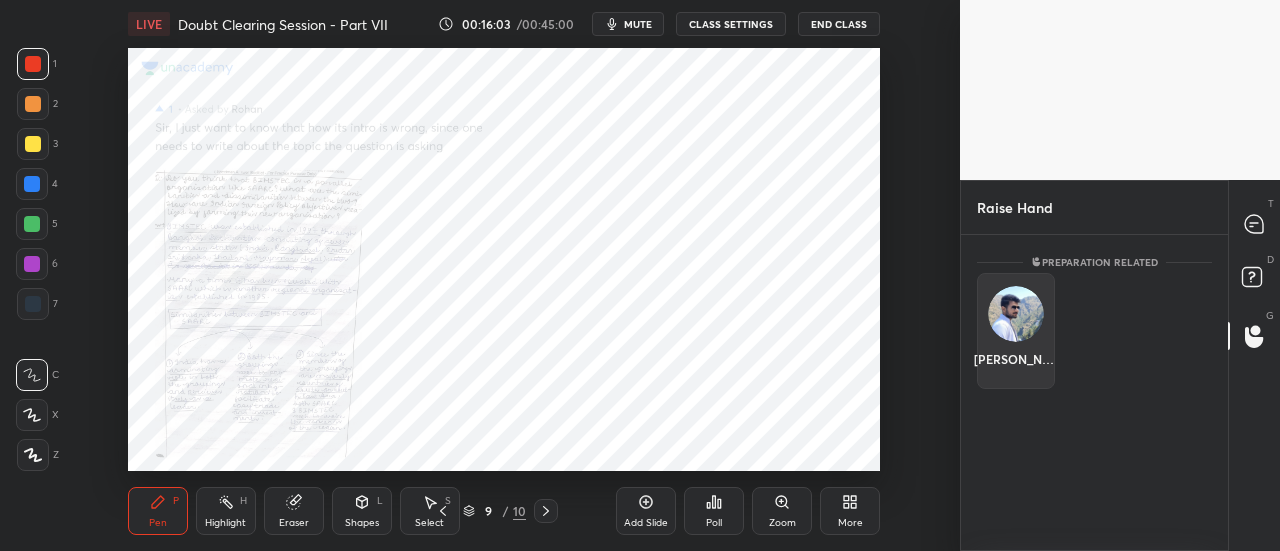 click on "[PERSON_NAME]" at bounding box center [1016, 331] 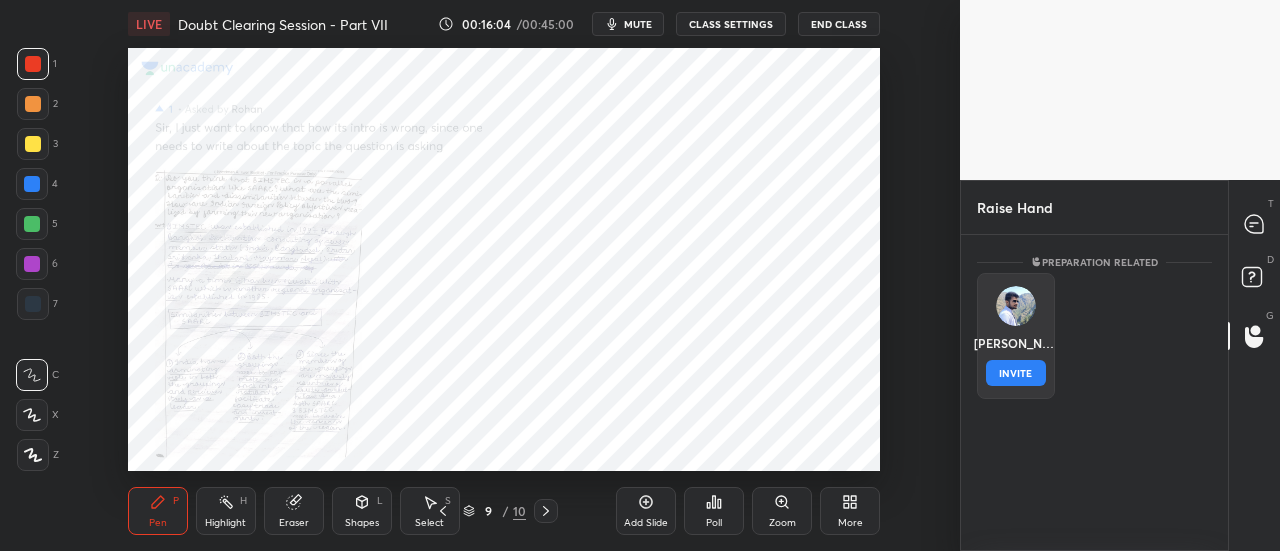 click on "INVITE" at bounding box center [1016, 373] 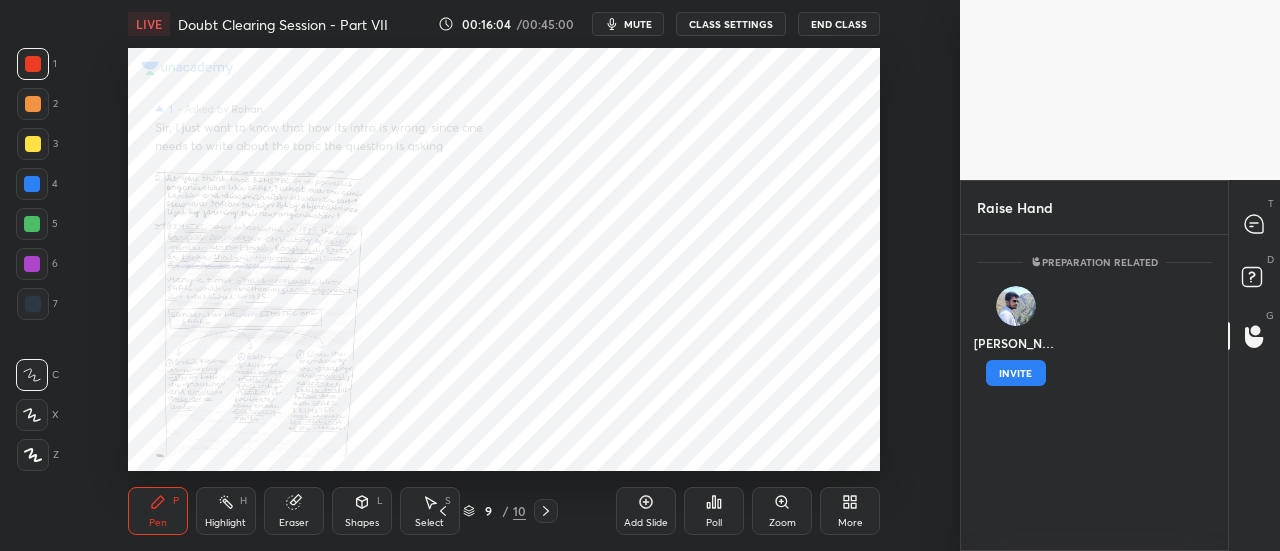 scroll, scrollTop: 229, scrollLeft: 261, axis: both 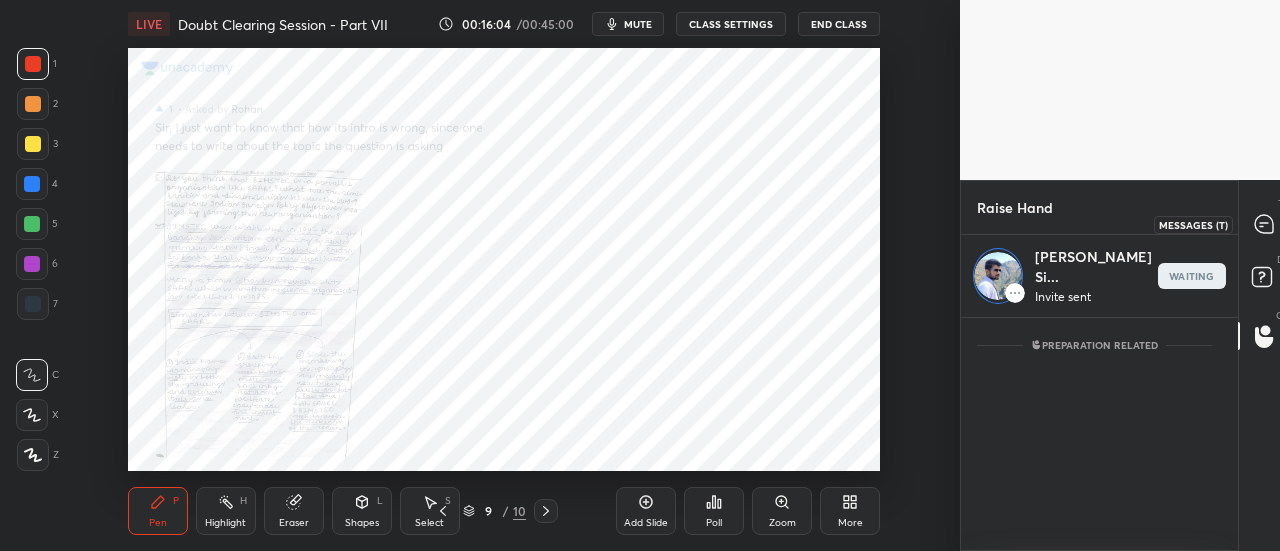 click at bounding box center [1265, 224] 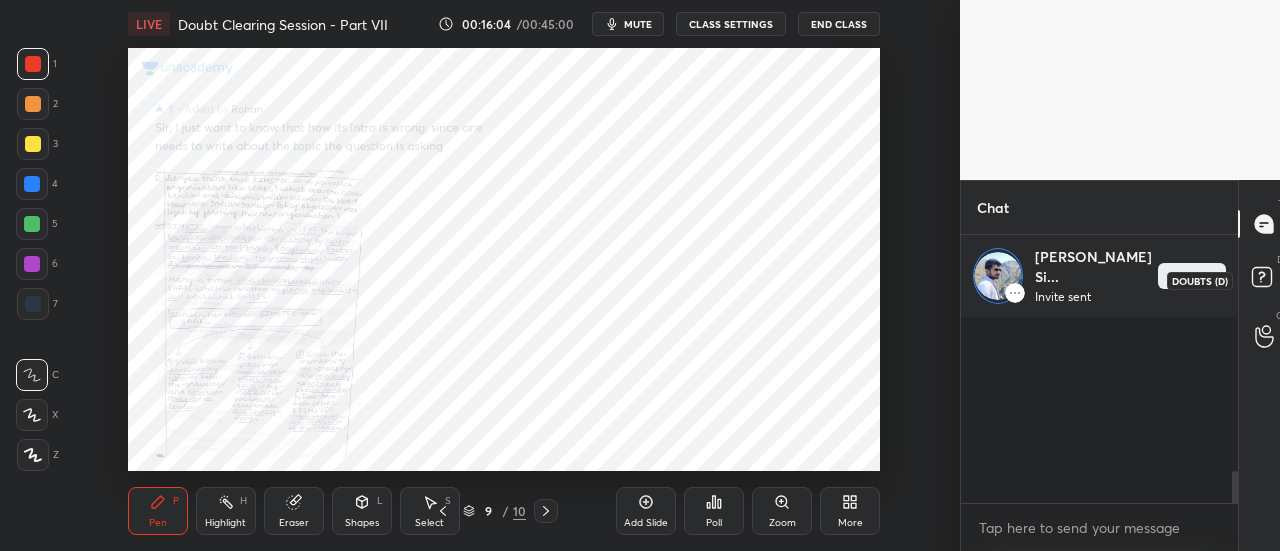 scroll, scrollTop: 918, scrollLeft: 0, axis: vertical 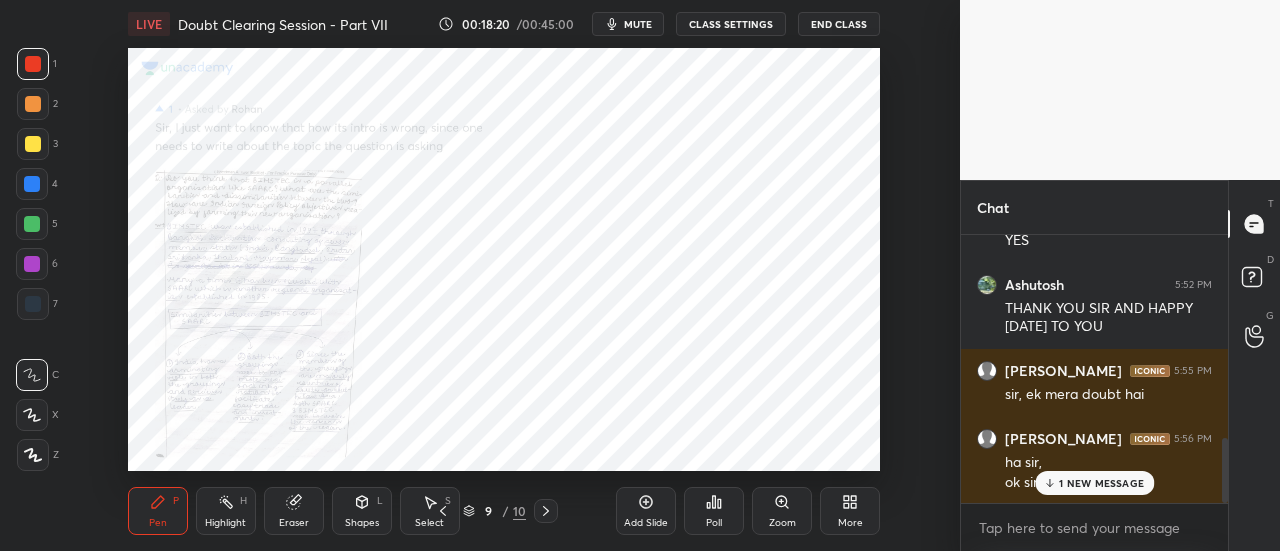 click on "1 NEW MESSAGE" at bounding box center (1101, 483) 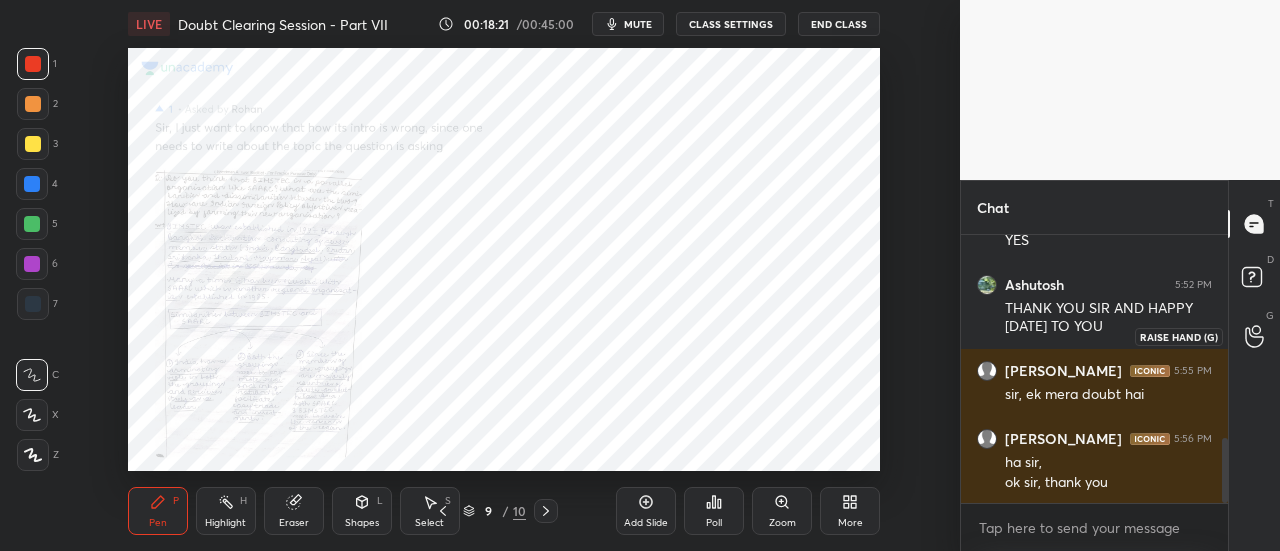 click at bounding box center [1255, 336] 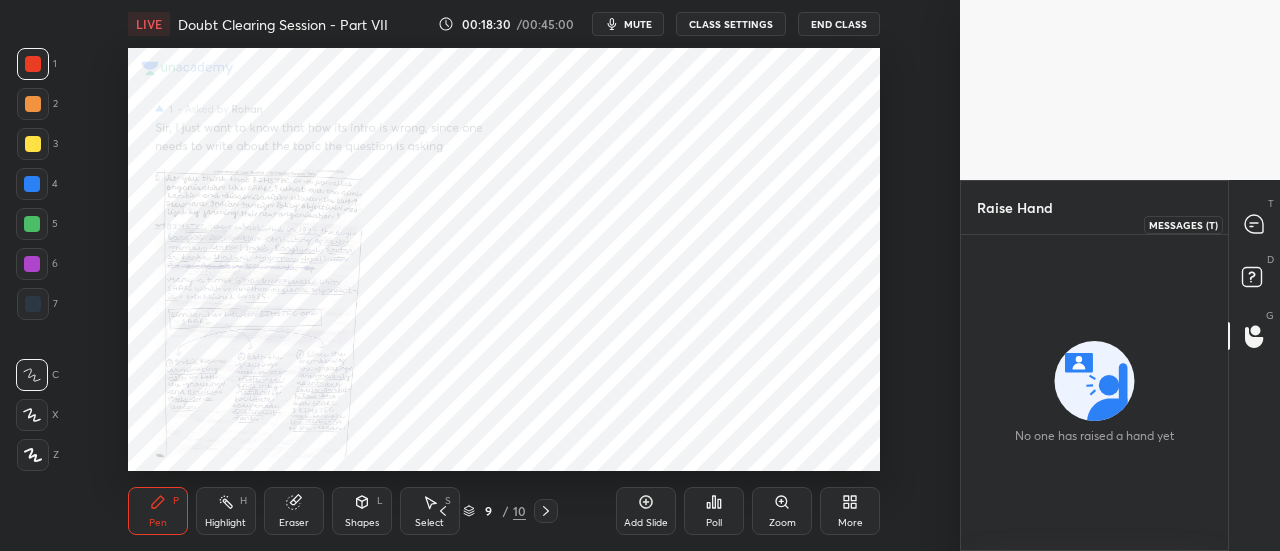 click at bounding box center (1255, 224) 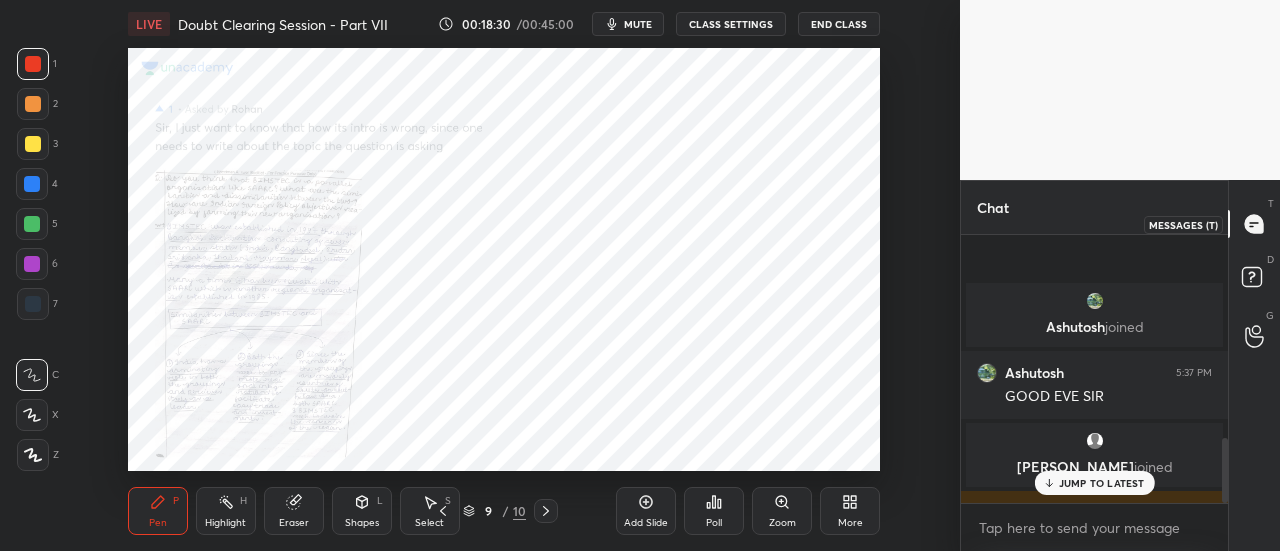 scroll, scrollTop: 836, scrollLeft: 0, axis: vertical 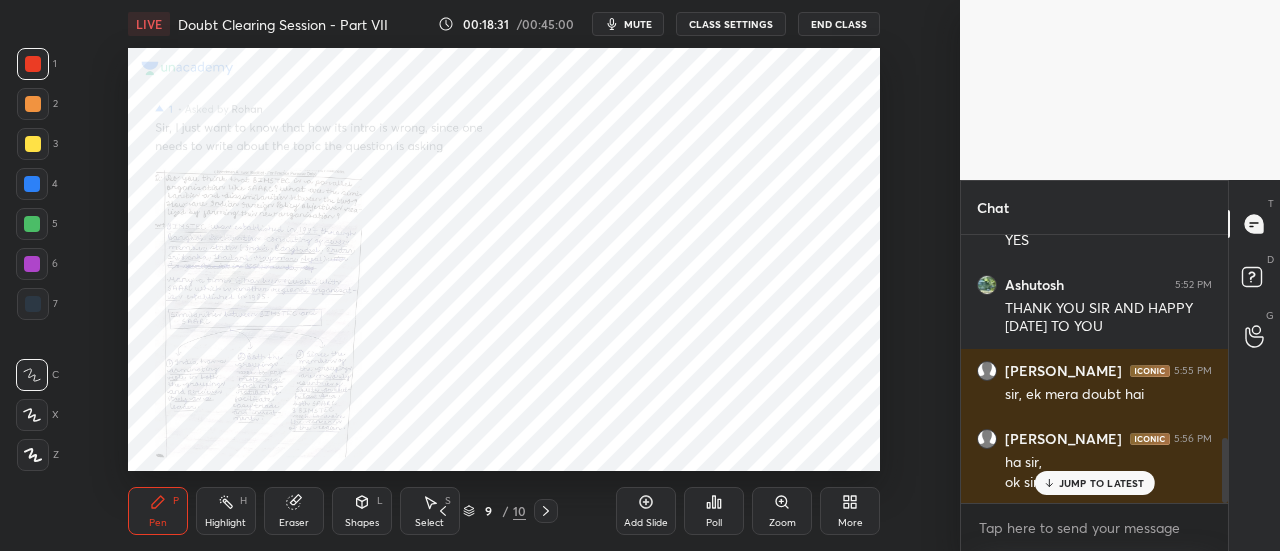 click on "JUMP TO LATEST" at bounding box center (1102, 483) 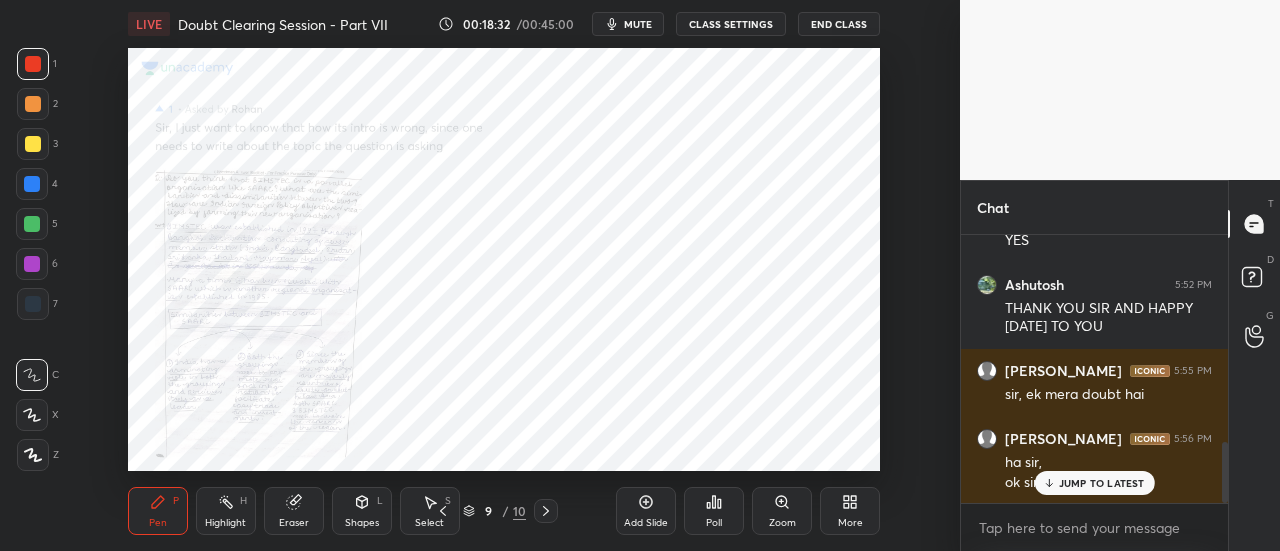 scroll, scrollTop: 904, scrollLeft: 0, axis: vertical 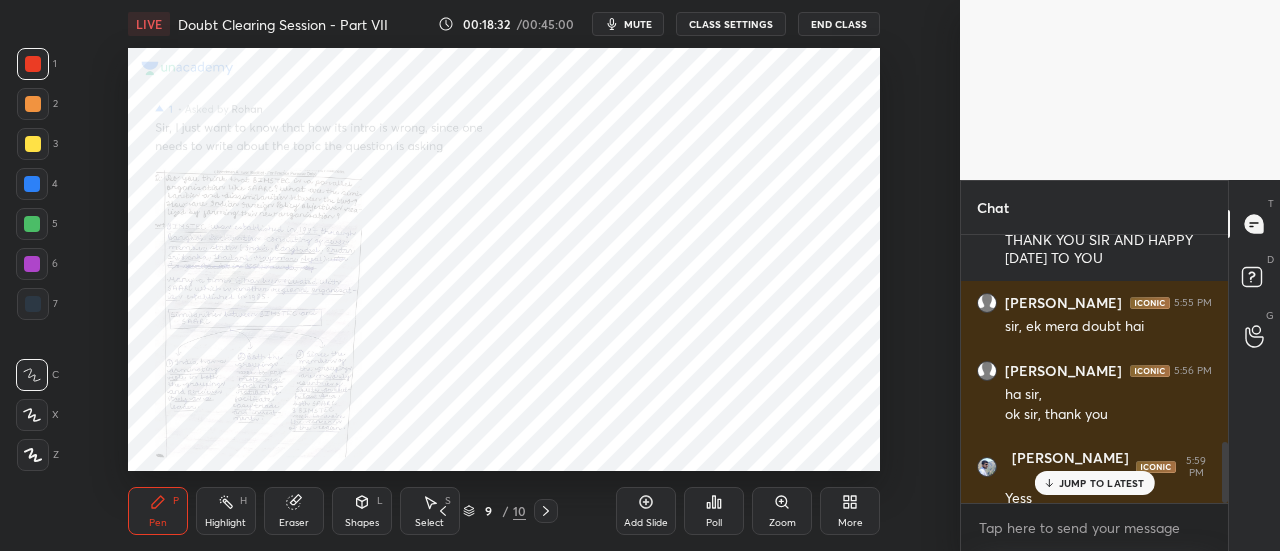 click on "D Doubts (D)" at bounding box center (1254, 280) 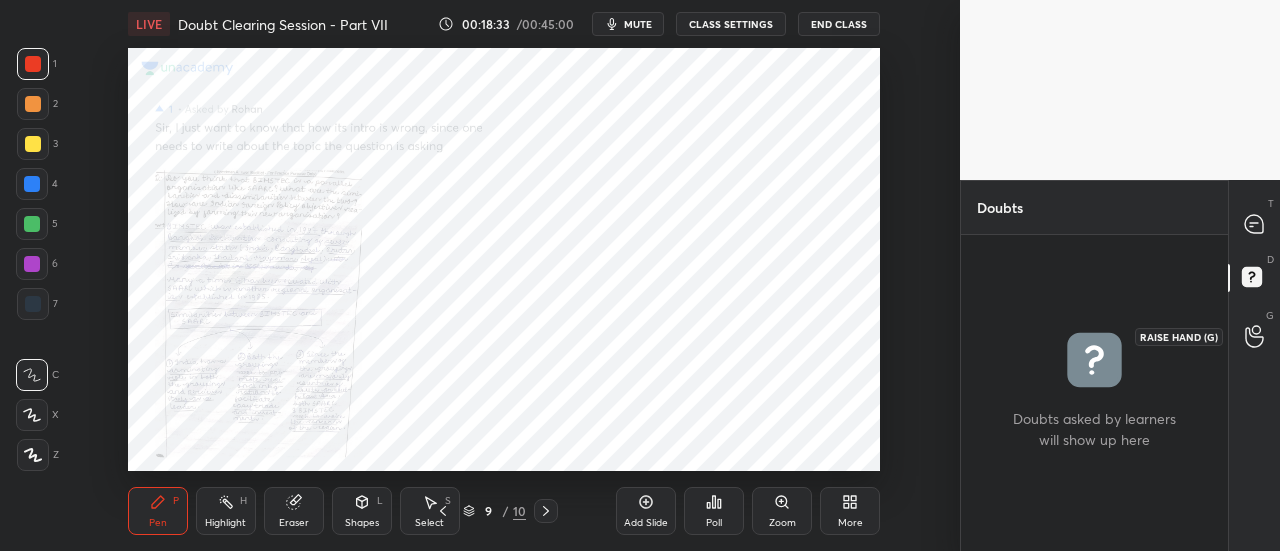 click at bounding box center (1255, 336) 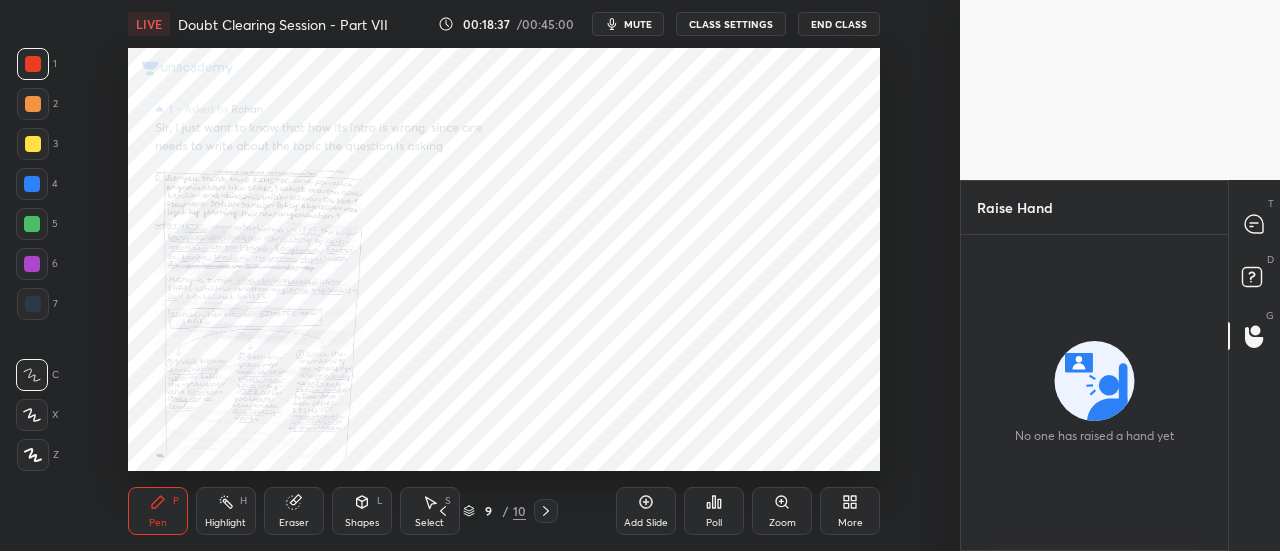drag, startPoint x: 1277, startPoint y: 225, endPoint x: 1264, endPoint y: 228, distance: 13.341664 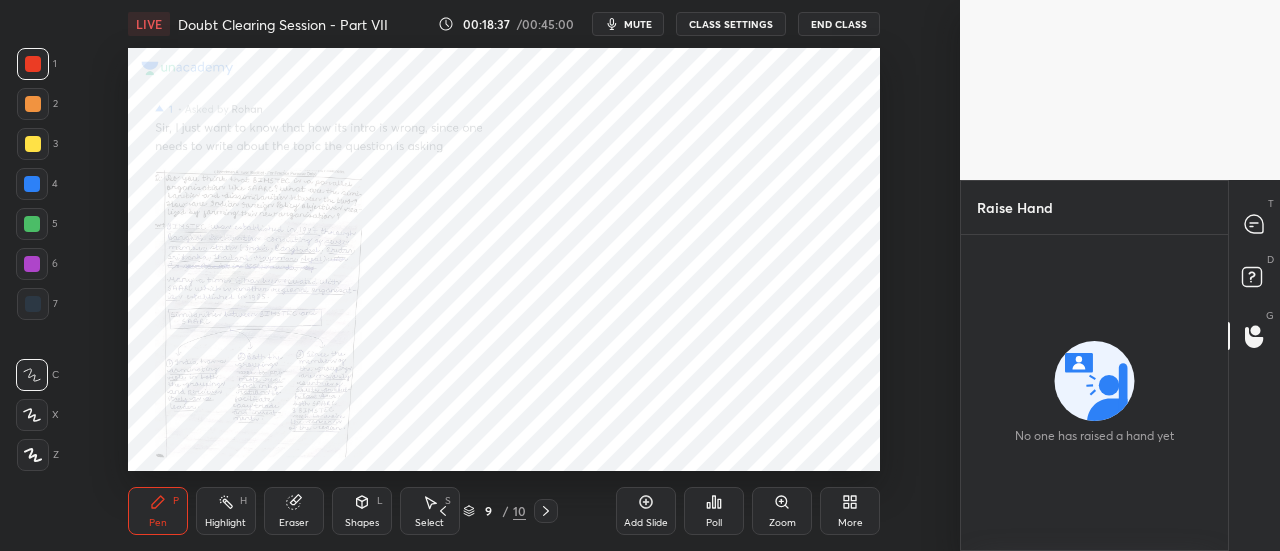 click on "T Messages (T)" at bounding box center [1254, 224] 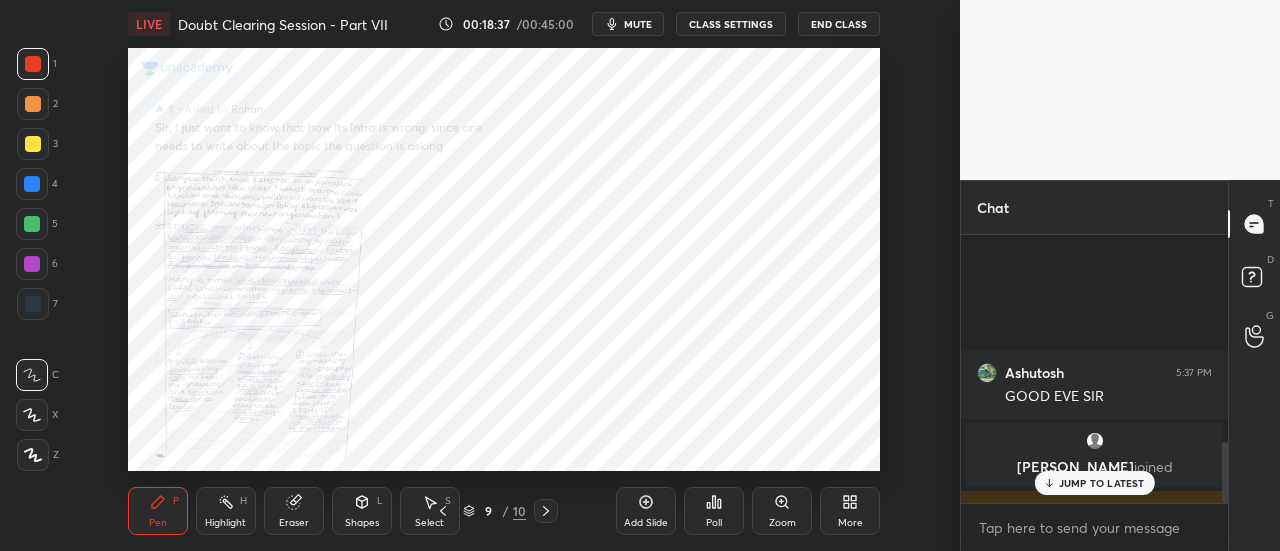 scroll, scrollTop: 904, scrollLeft: 0, axis: vertical 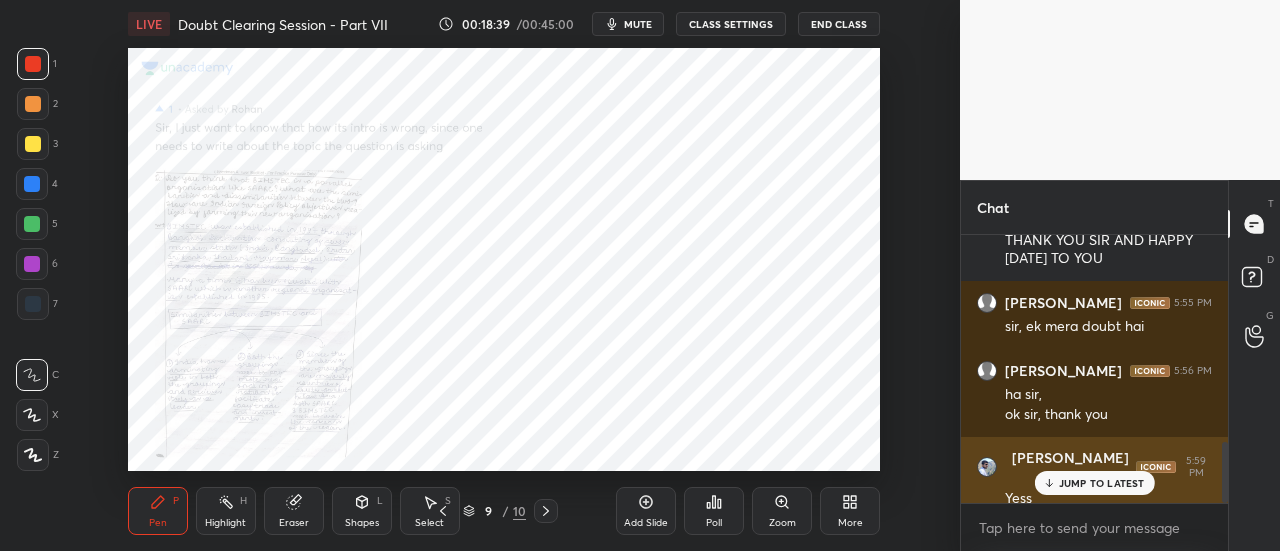click on "JUMP TO LATEST" at bounding box center [1102, 483] 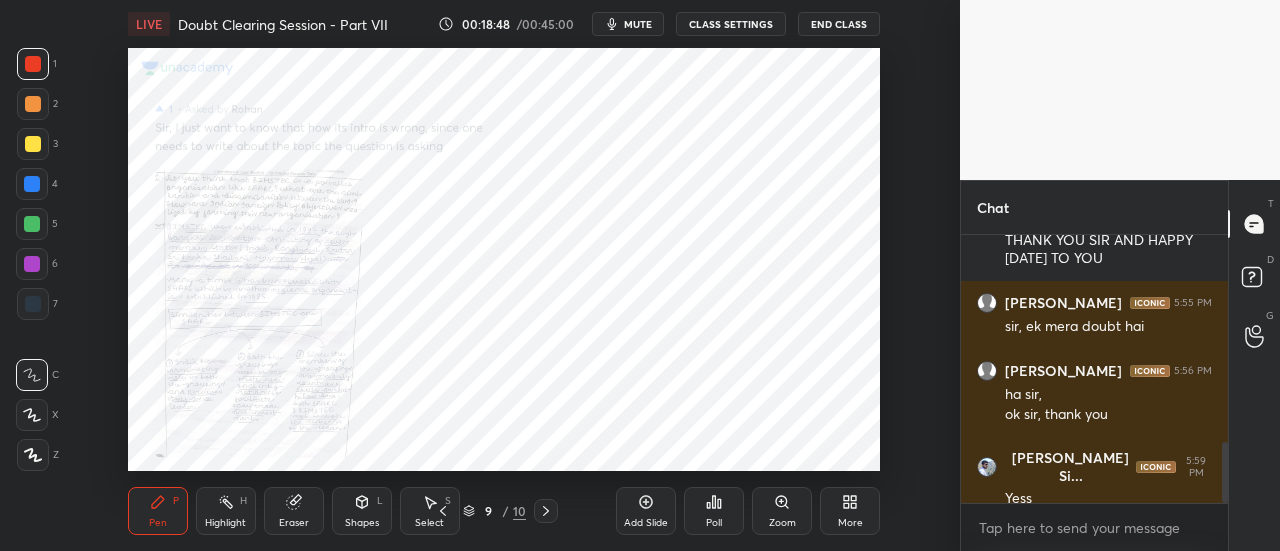 scroll, scrollTop: 942, scrollLeft: 0, axis: vertical 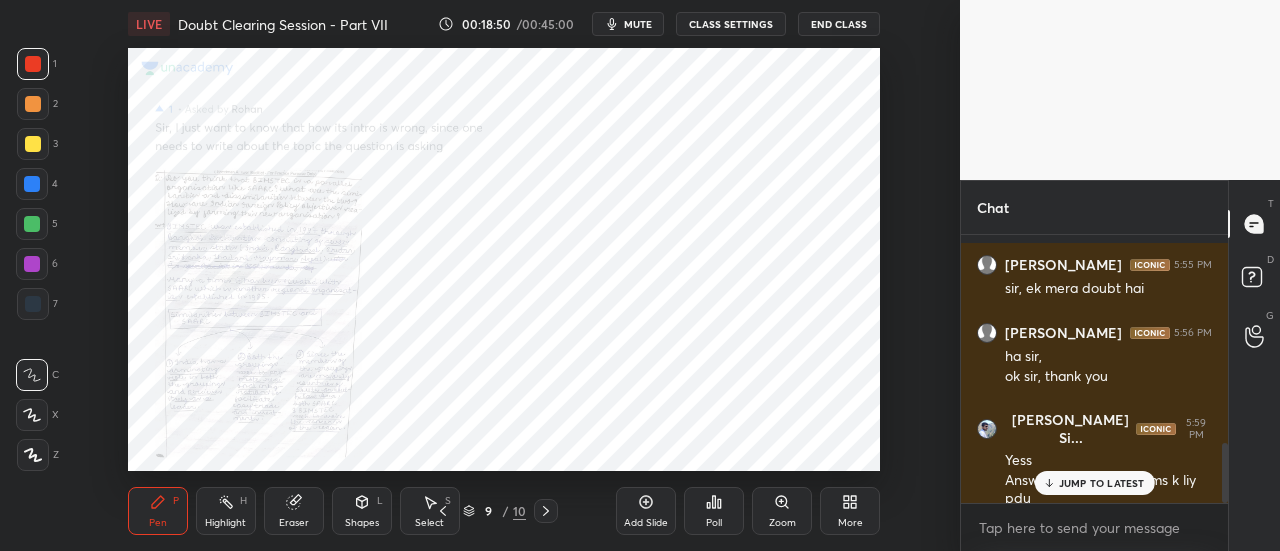click on "JUMP TO LATEST" at bounding box center [1102, 483] 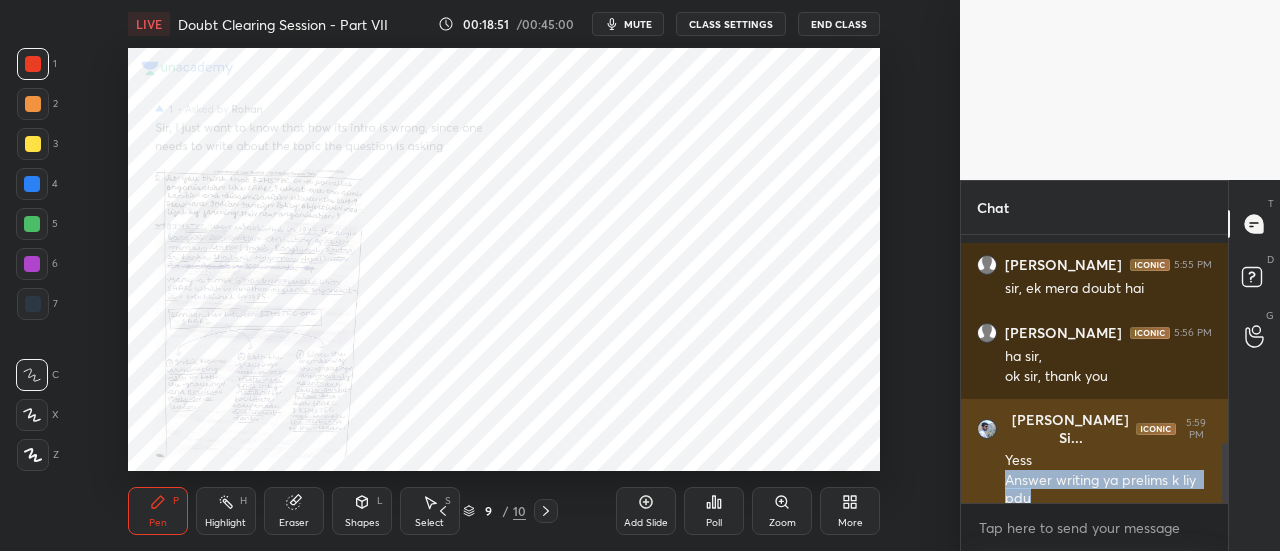 drag, startPoint x: 1003, startPoint y: 466, endPoint x: 1081, endPoint y: 499, distance: 84.693565 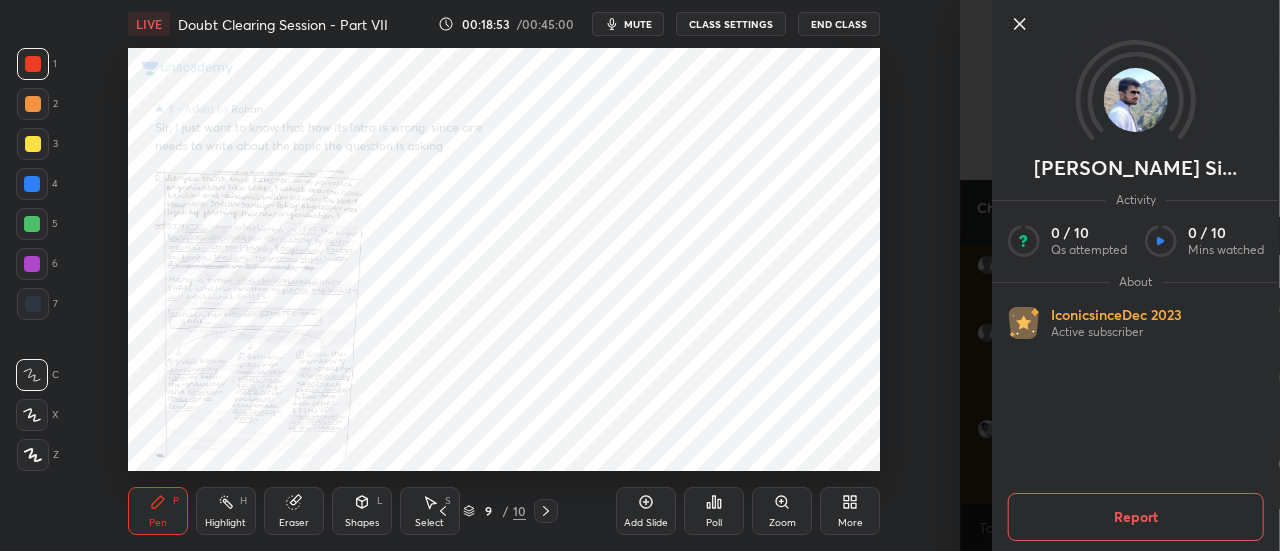 click 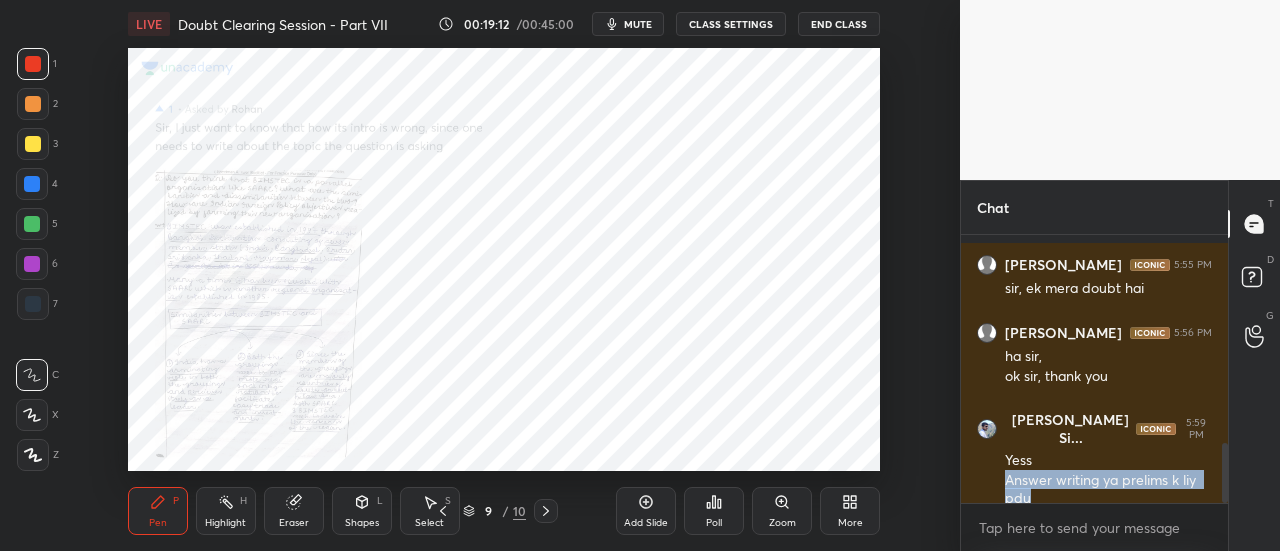 scroll, scrollTop: 1010, scrollLeft: 0, axis: vertical 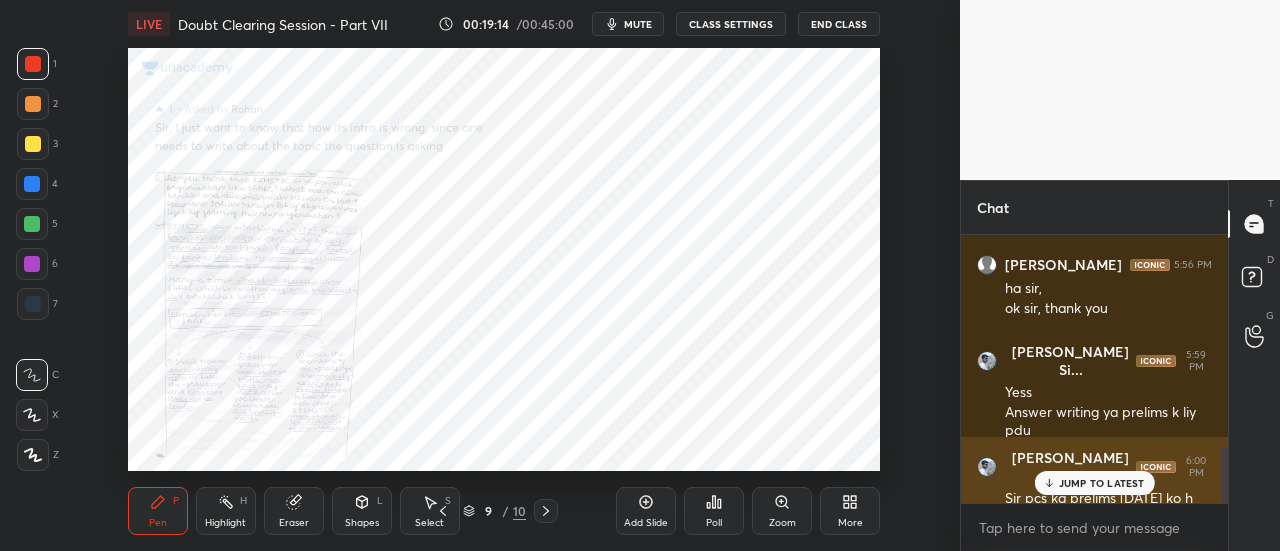 click on "JUMP TO LATEST" at bounding box center [1102, 483] 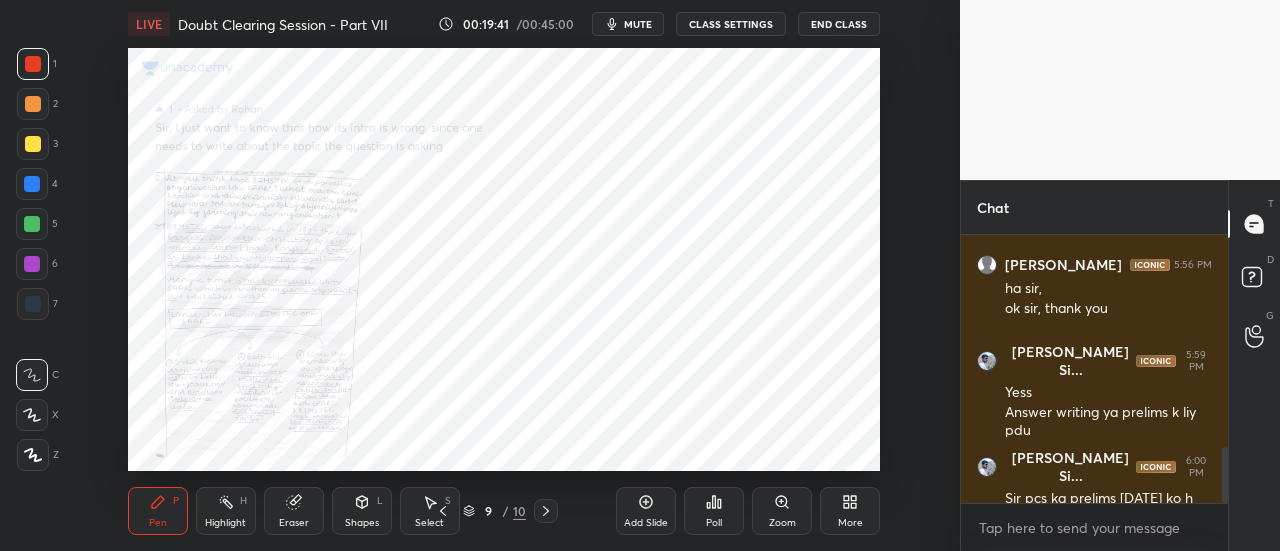 scroll, scrollTop: 1030, scrollLeft: 0, axis: vertical 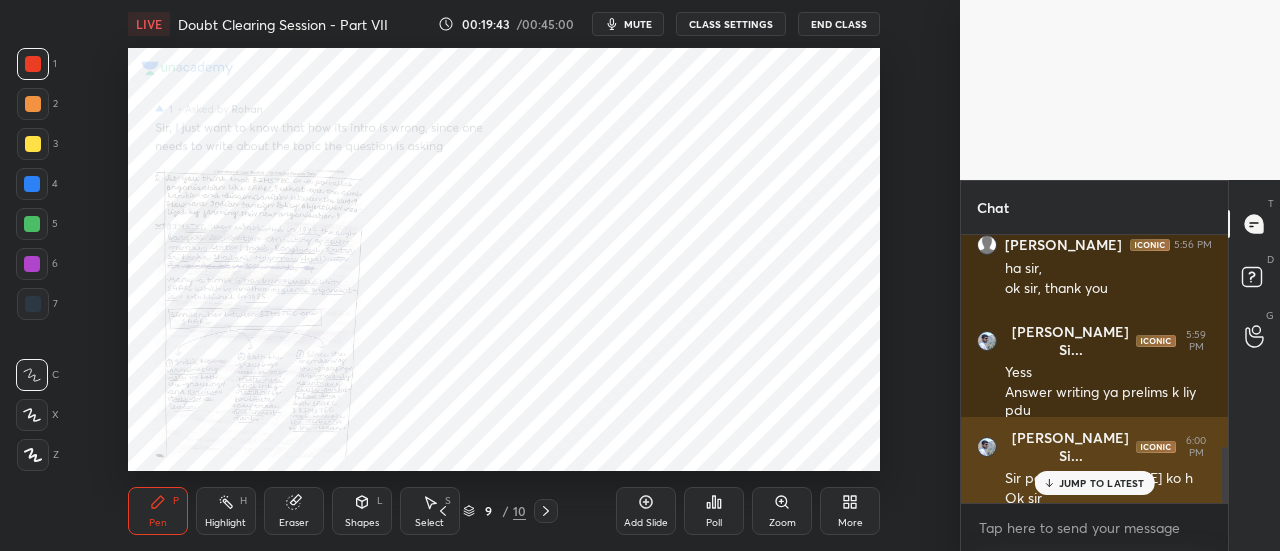 click on "JUMP TO LATEST" at bounding box center (1102, 483) 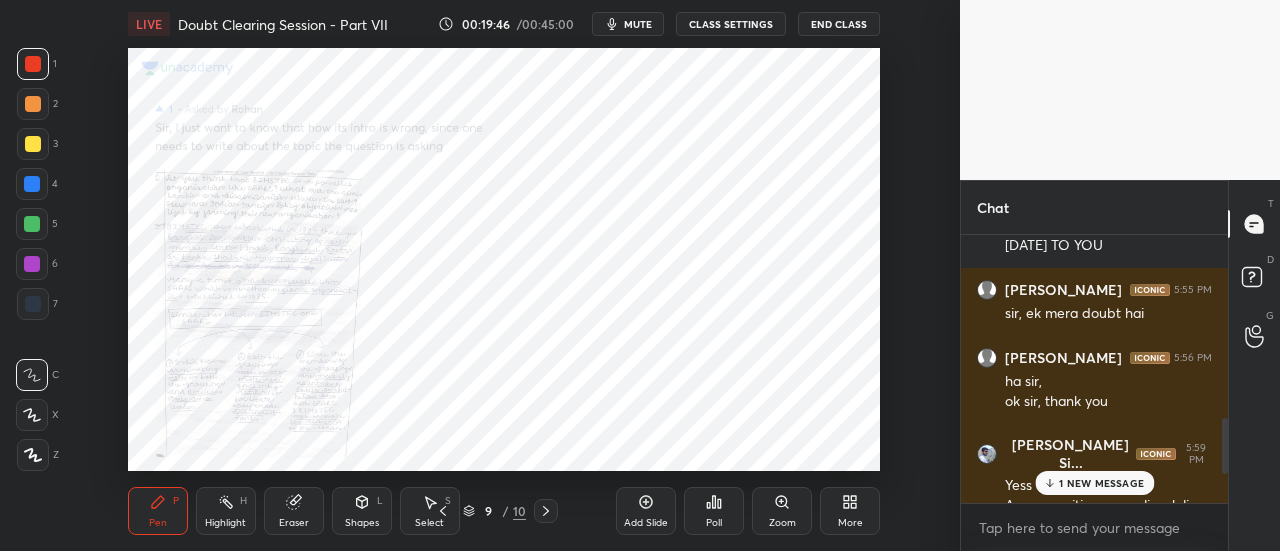 scroll, scrollTop: 1030, scrollLeft: 0, axis: vertical 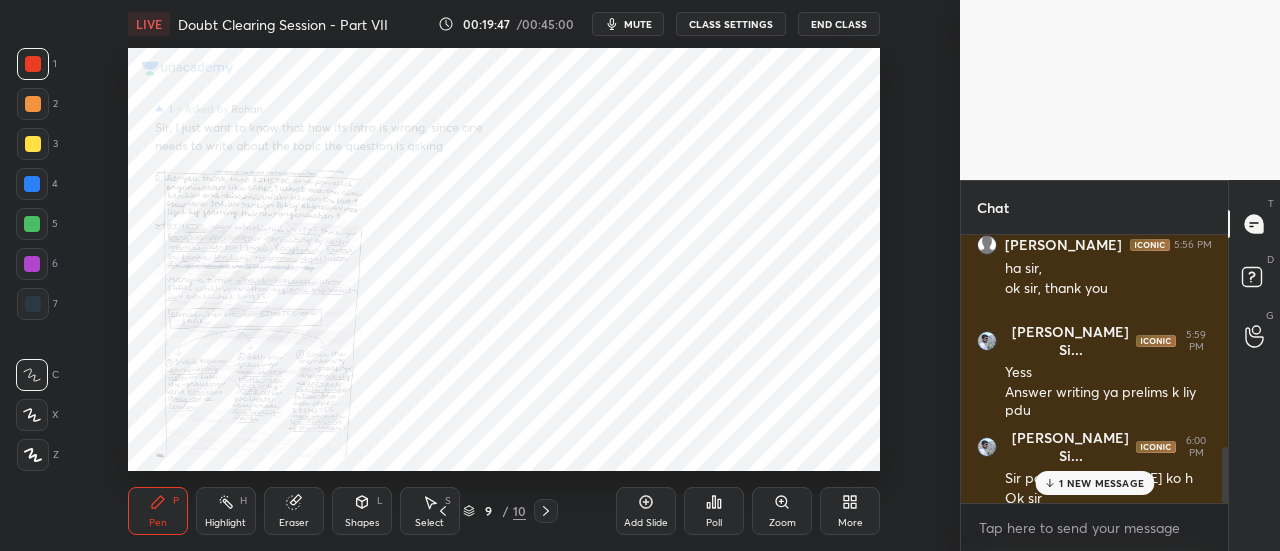click on "1 NEW MESSAGE" at bounding box center (1101, 483) 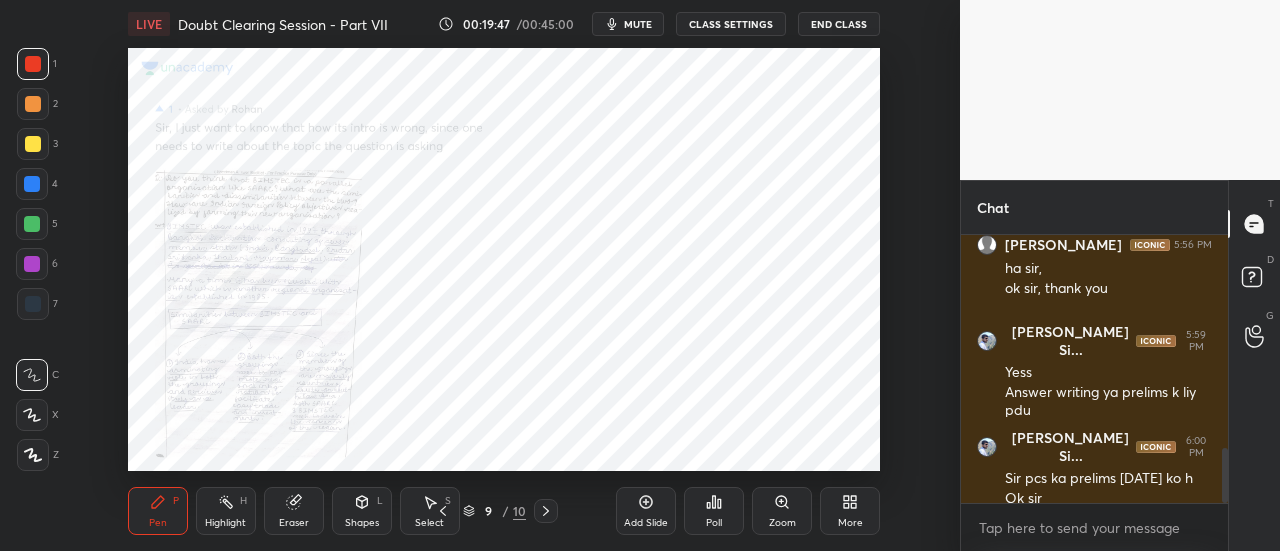scroll, scrollTop: 1050, scrollLeft: 0, axis: vertical 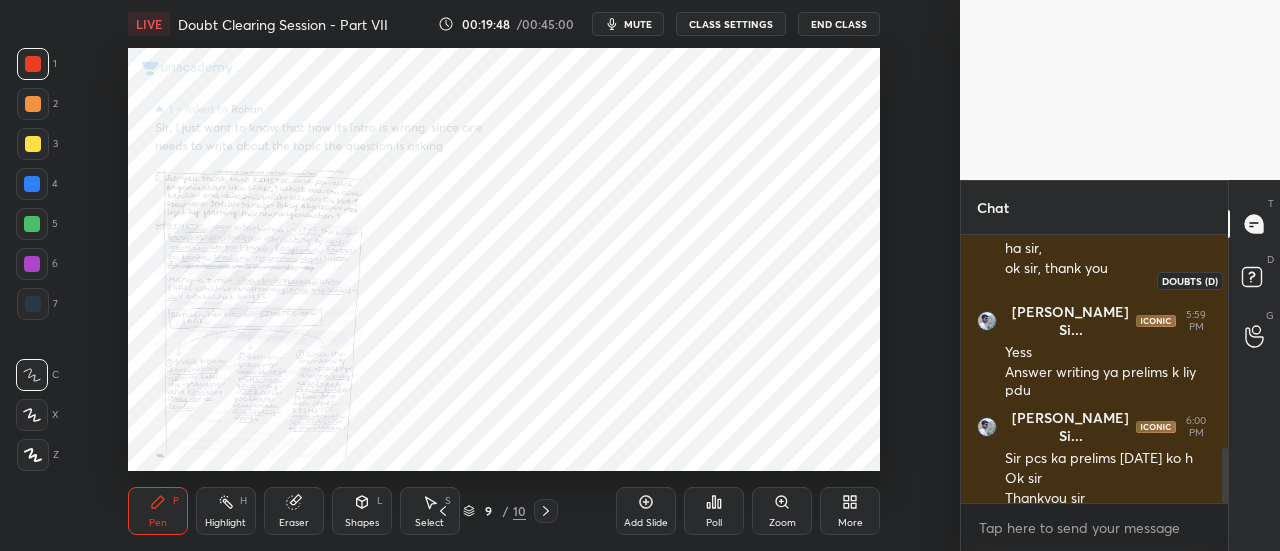 click 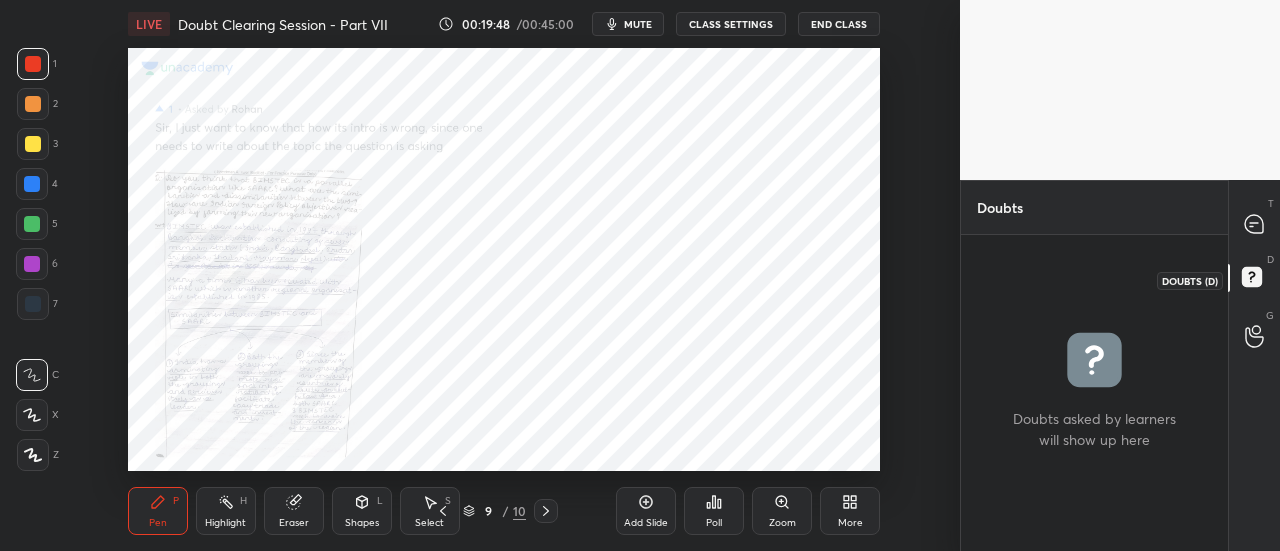 click at bounding box center [1255, 336] 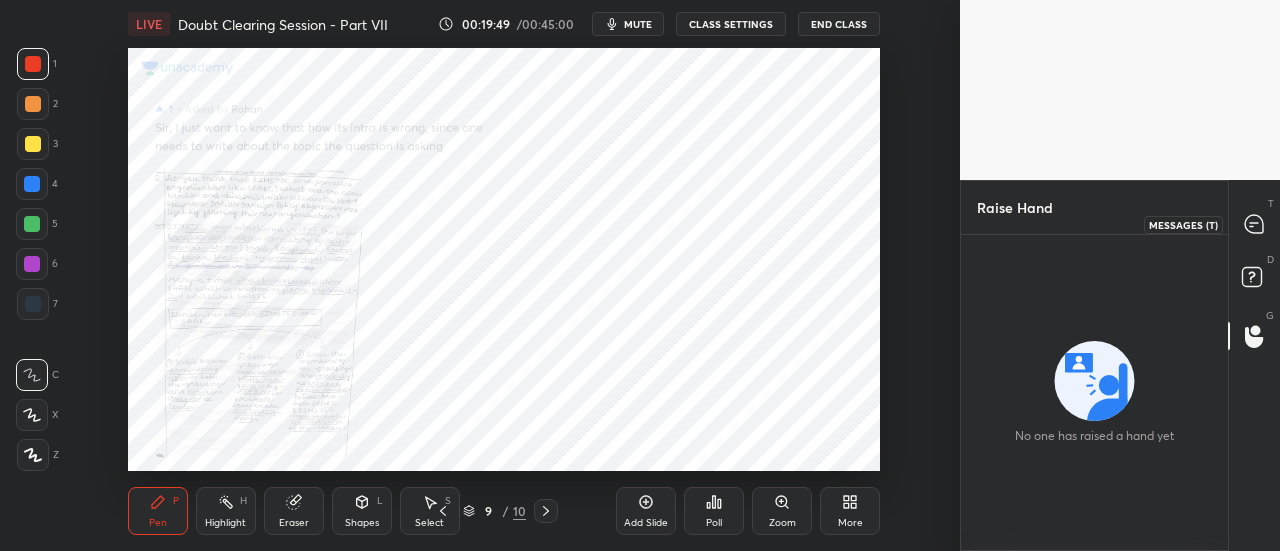 click at bounding box center [1255, 224] 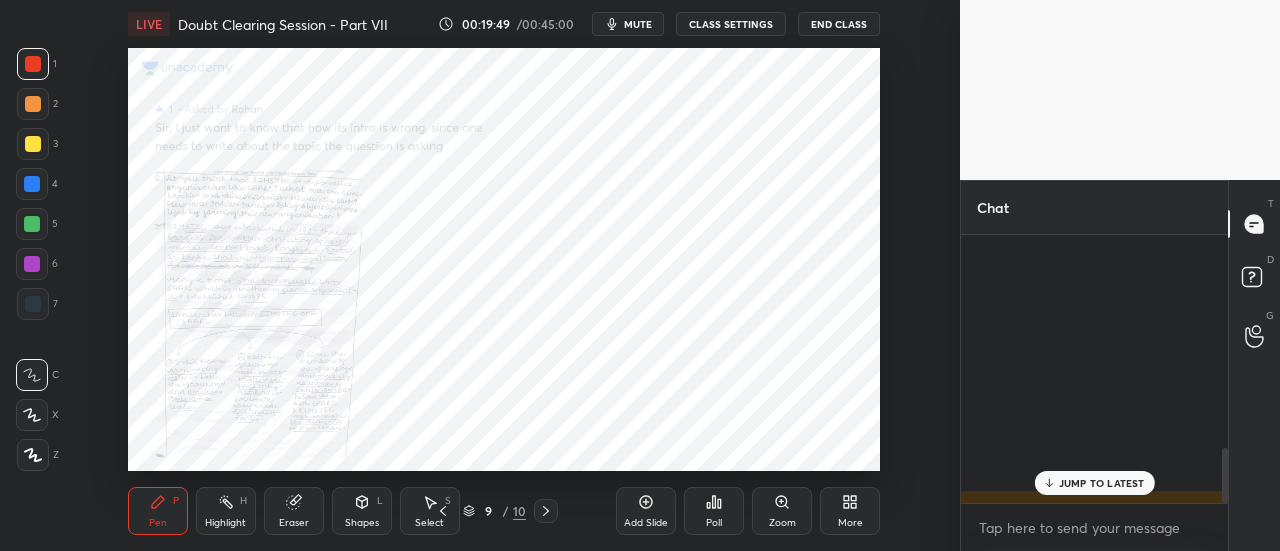 scroll, scrollTop: 1050, scrollLeft: 0, axis: vertical 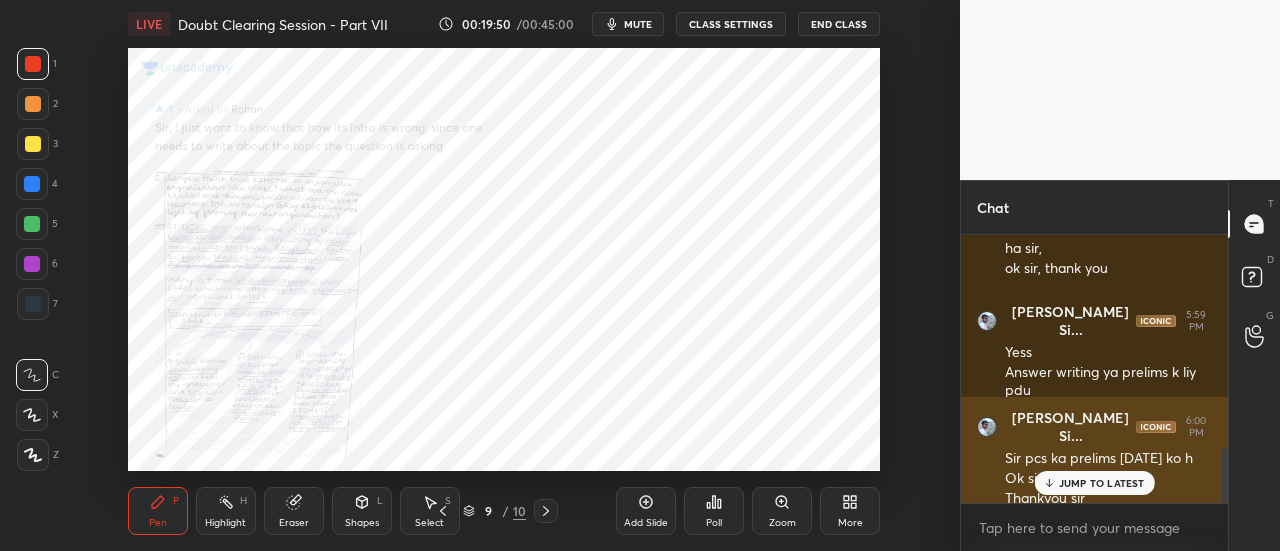 click on "JUMP TO LATEST" at bounding box center (1102, 483) 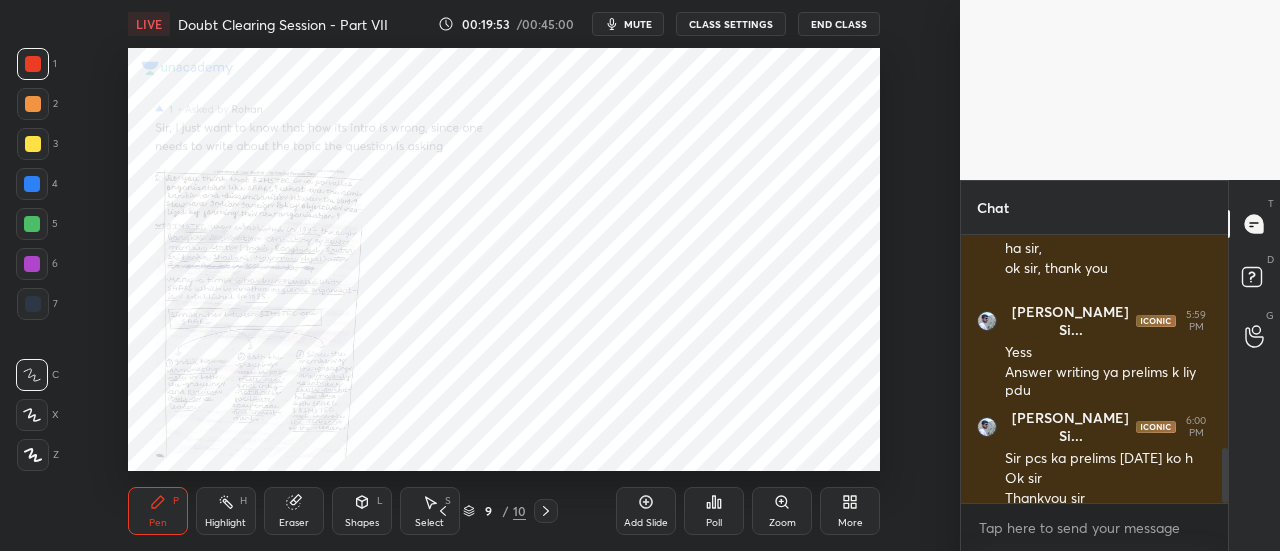 scroll, scrollTop: 1118, scrollLeft: 0, axis: vertical 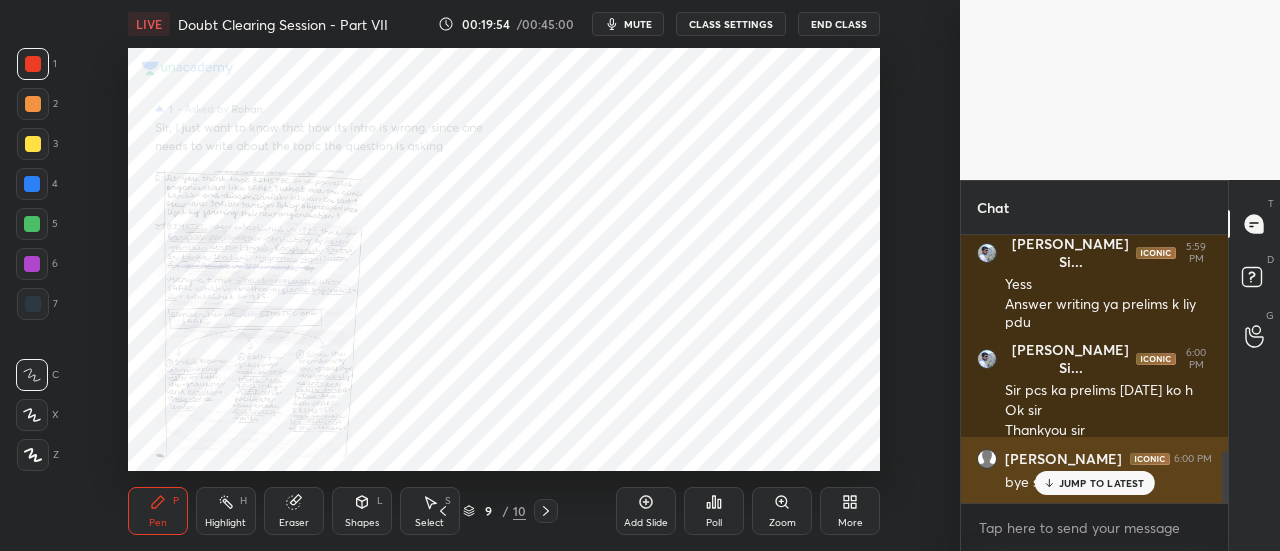 click on "JUMP TO LATEST" at bounding box center (1094, 483) 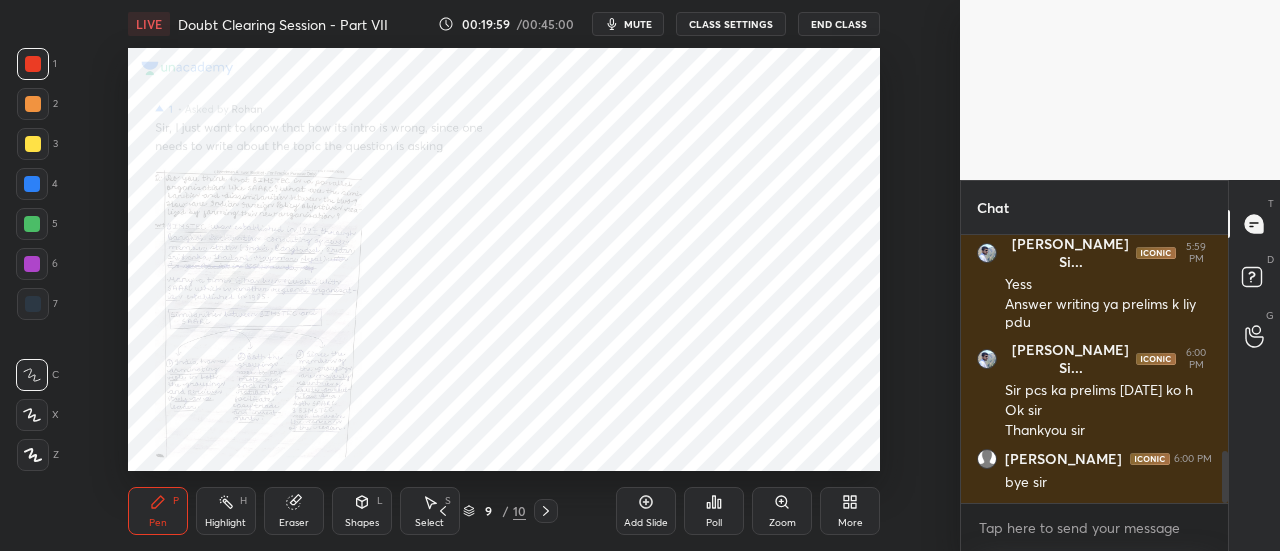 click on "End Class" at bounding box center [839, 24] 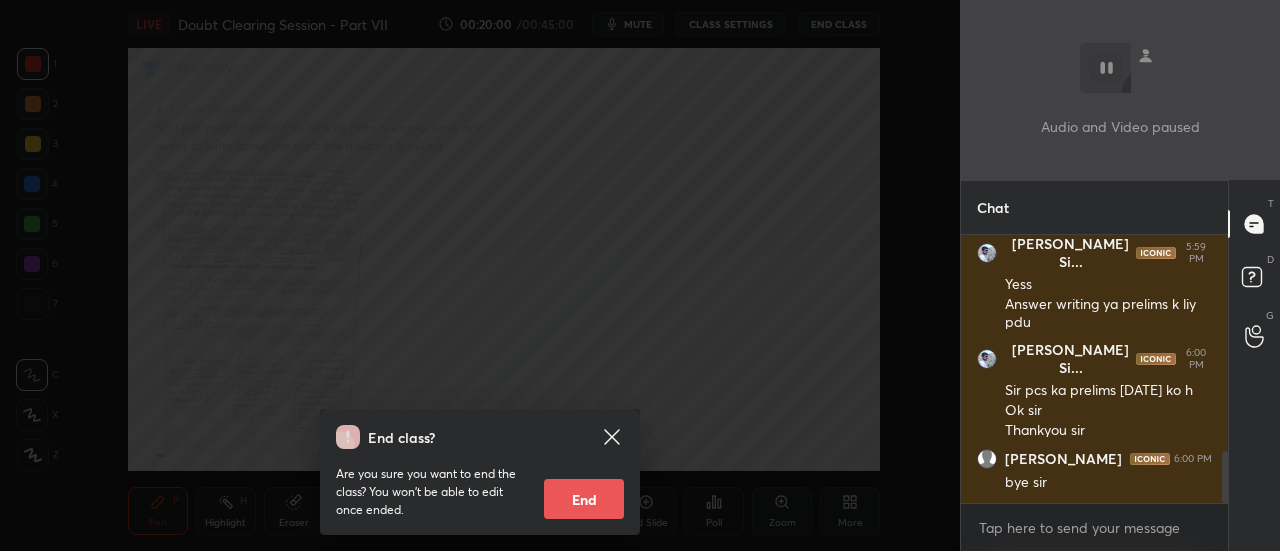 click on "End" at bounding box center [584, 499] 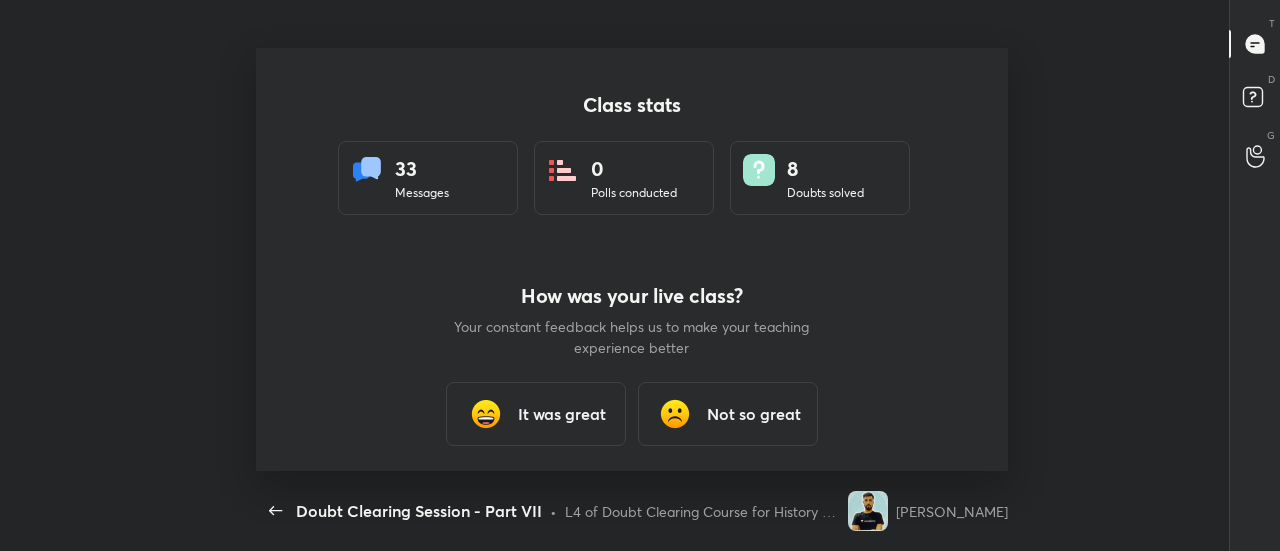 scroll, scrollTop: 0, scrollLeft: 0, axis: both 